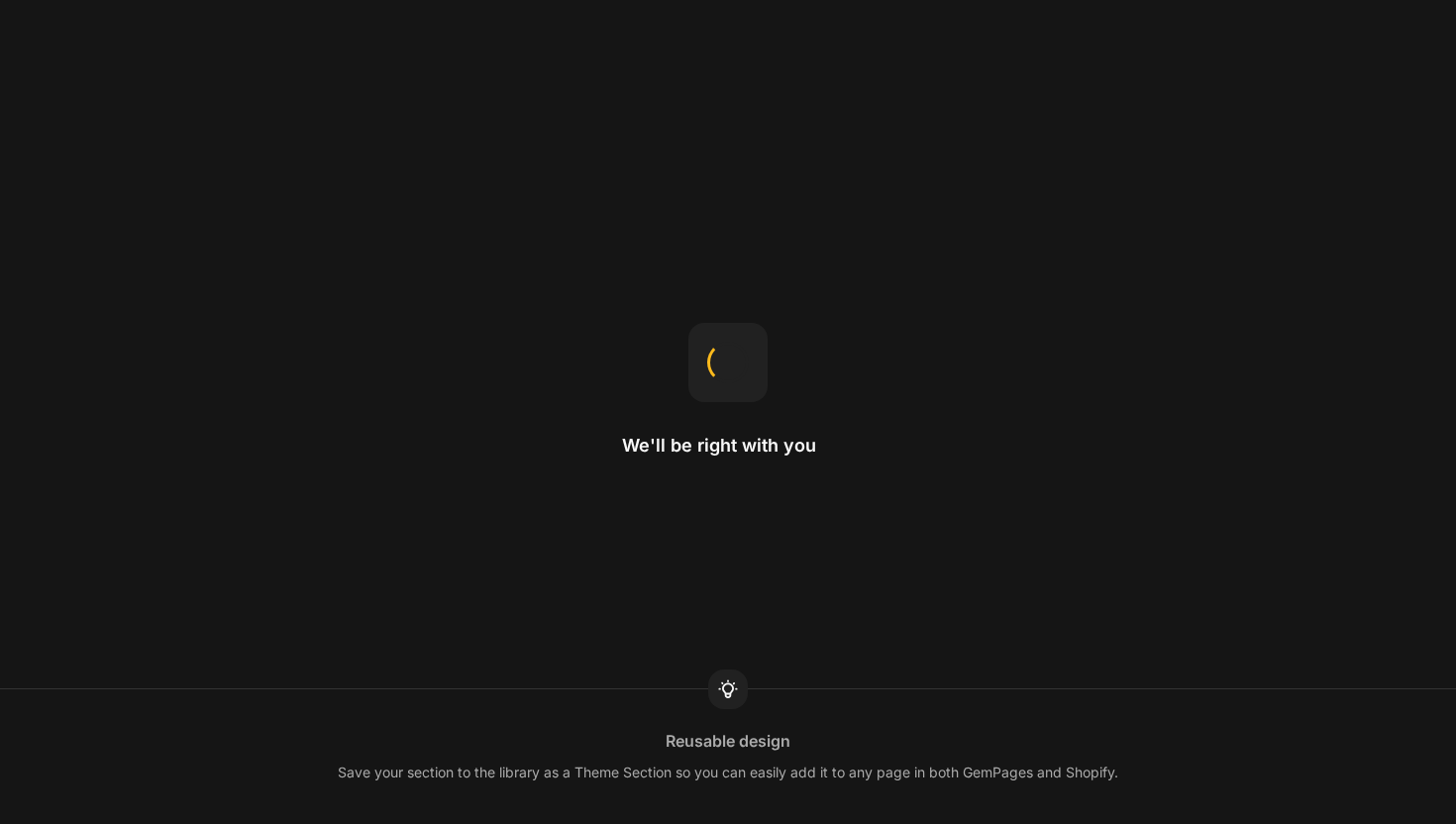 scroll, scrollTop: 0, scrollLeft: 0, axis: both 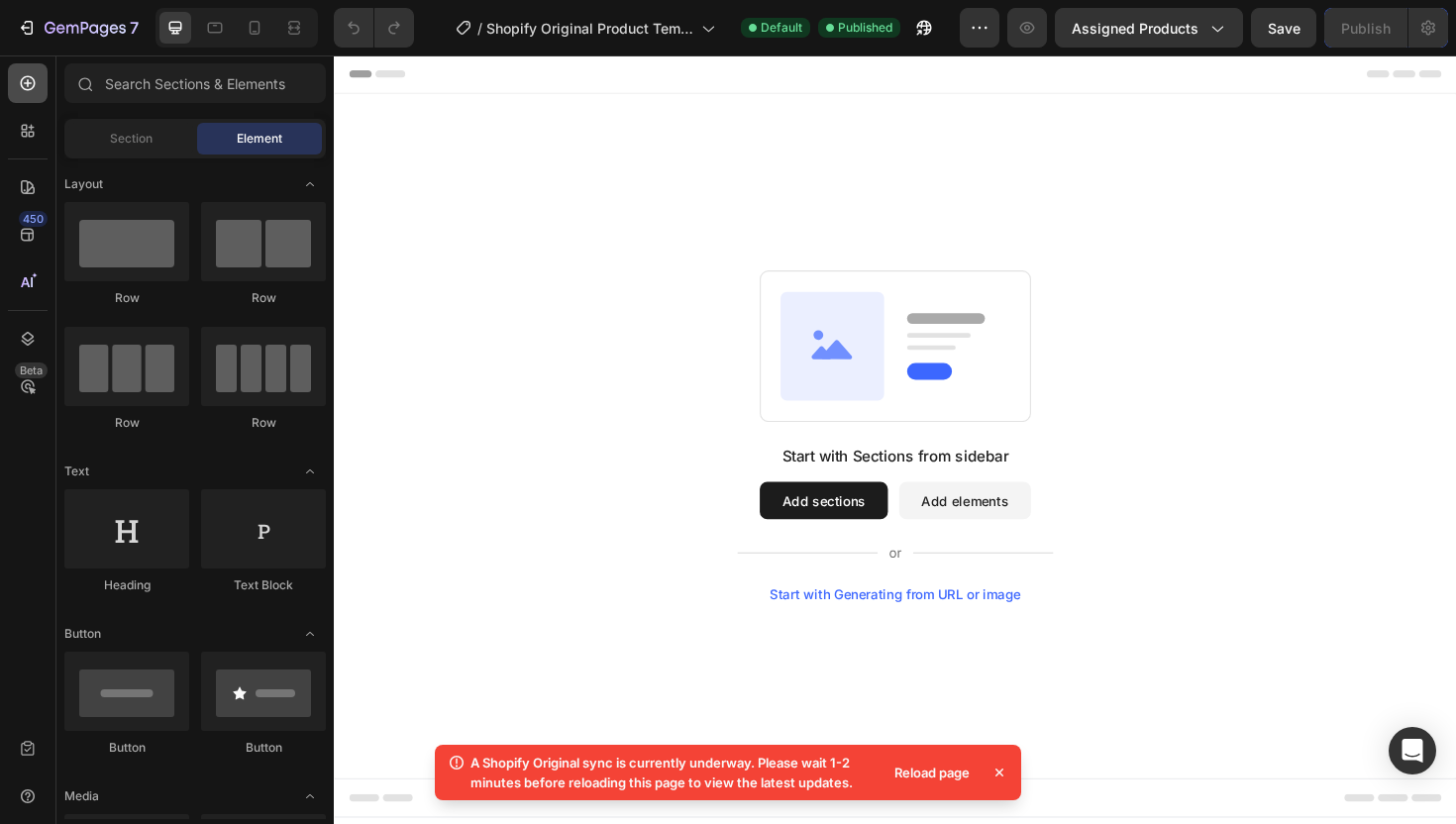 click 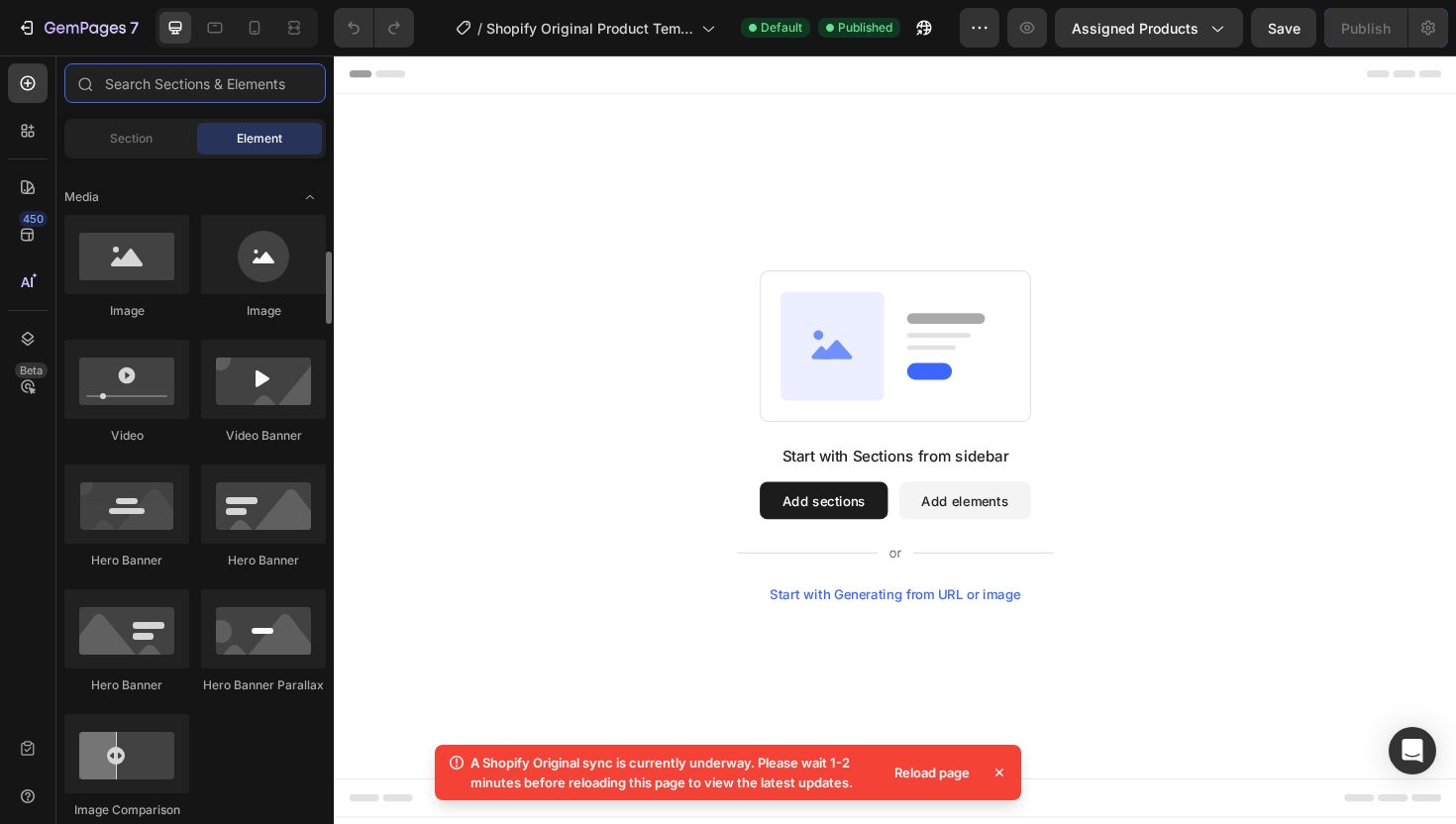 scroll, scrollTop: 549, scrollLeft: 0, axis: vertical 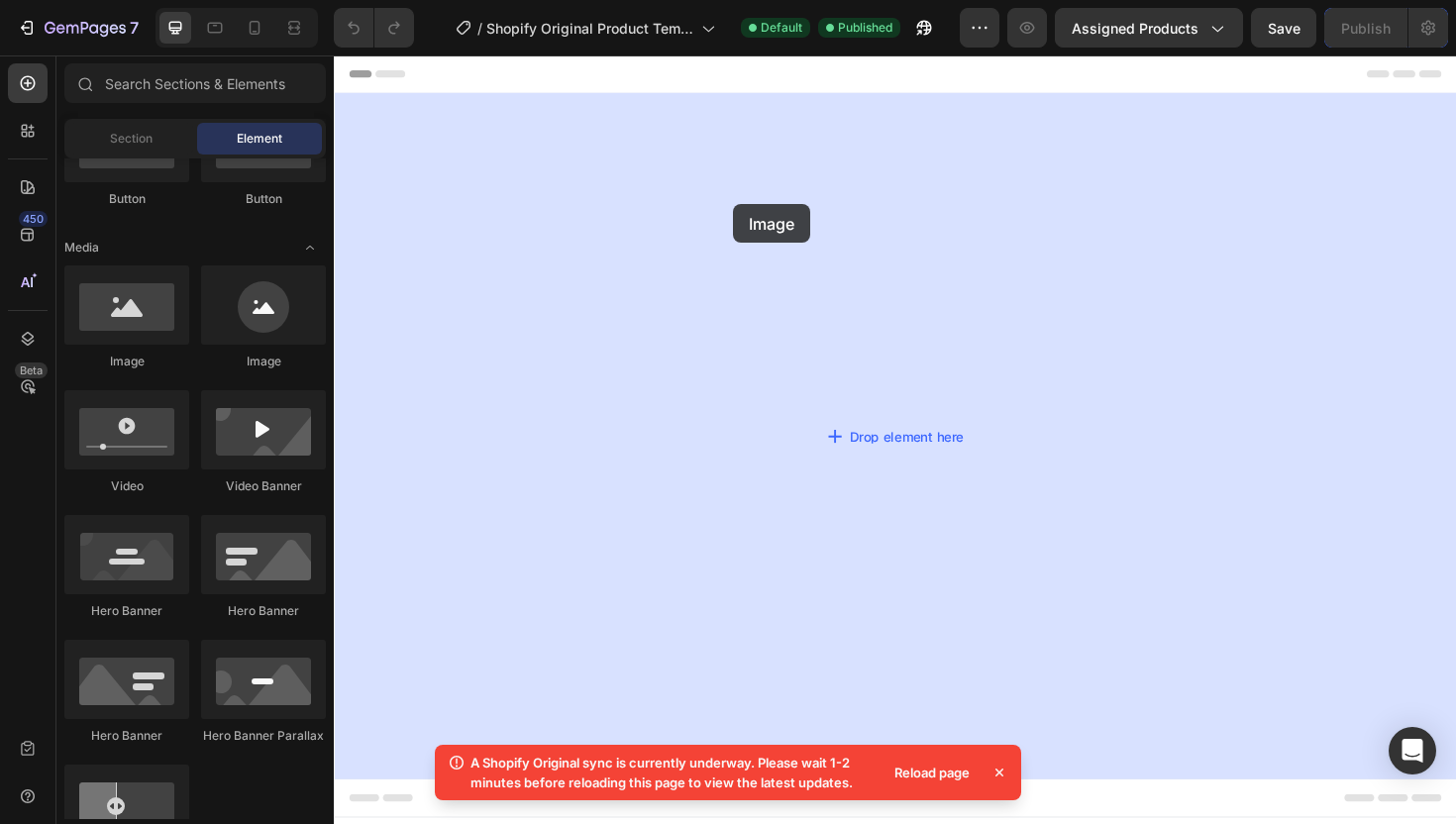 drag, startPoint x: 430, startPoint y: 360, endPoint x: 762, endPoint y: 213, distance: 363.08814 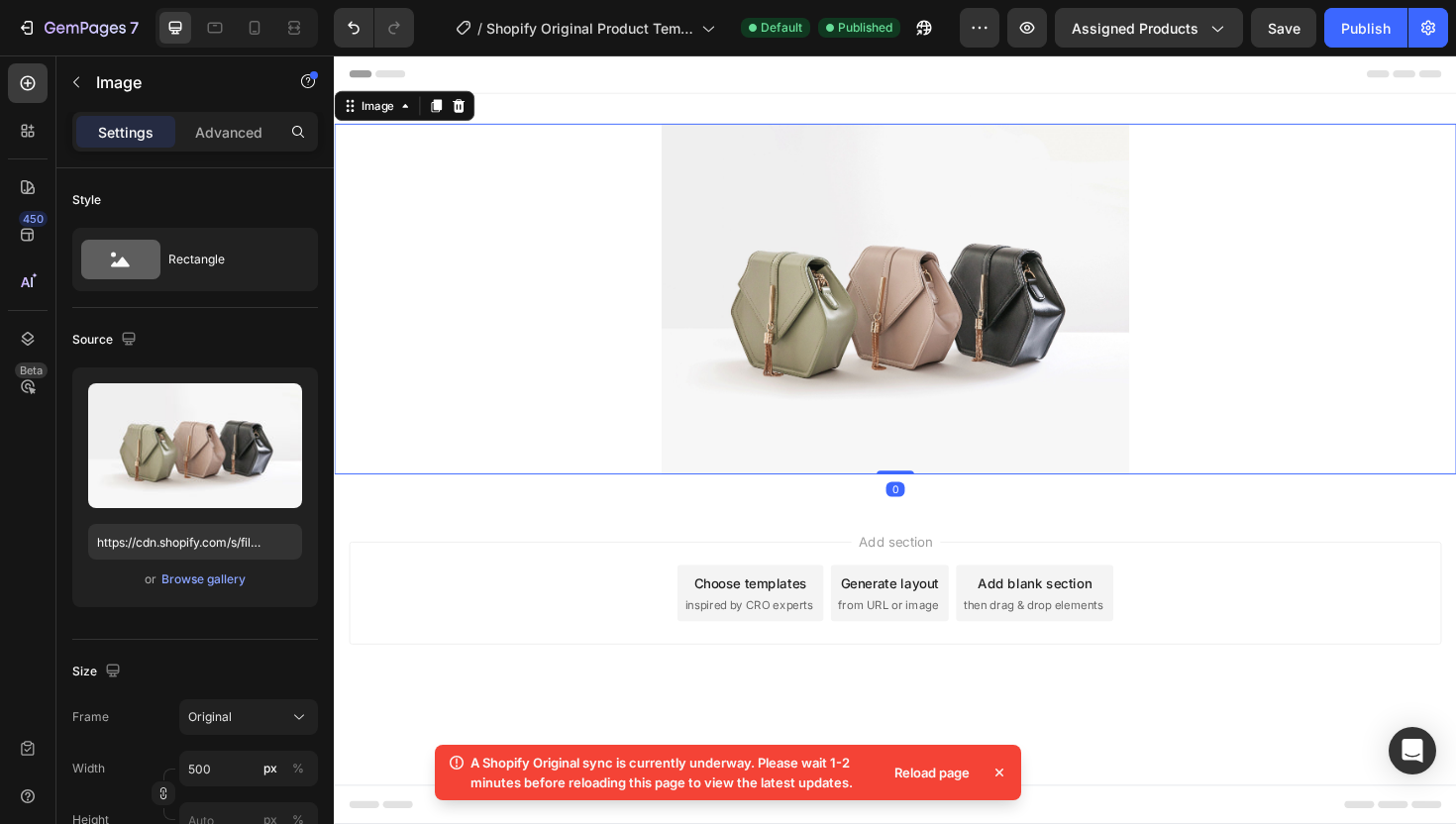 click at bounding box center (928, 313) 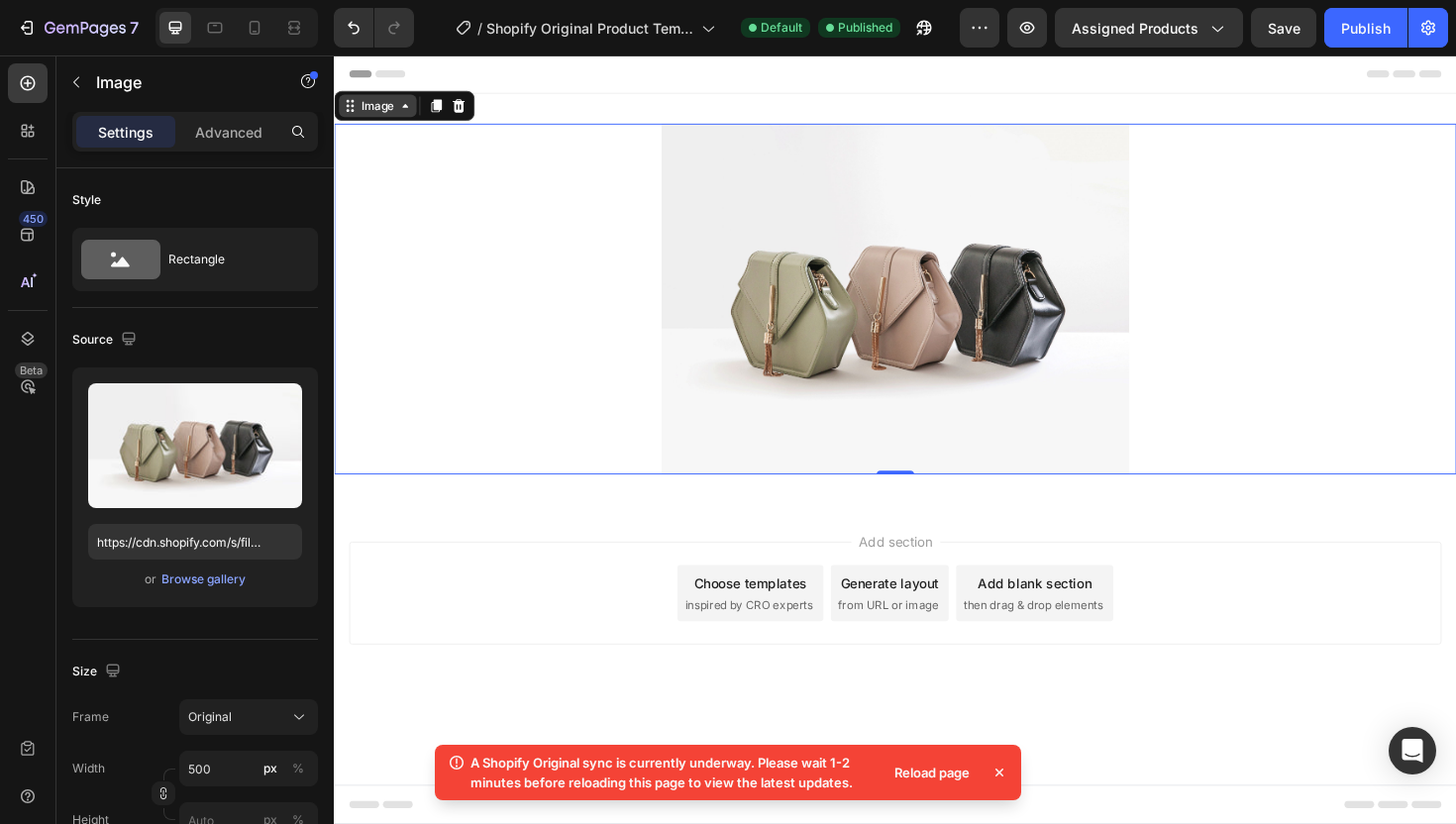 click 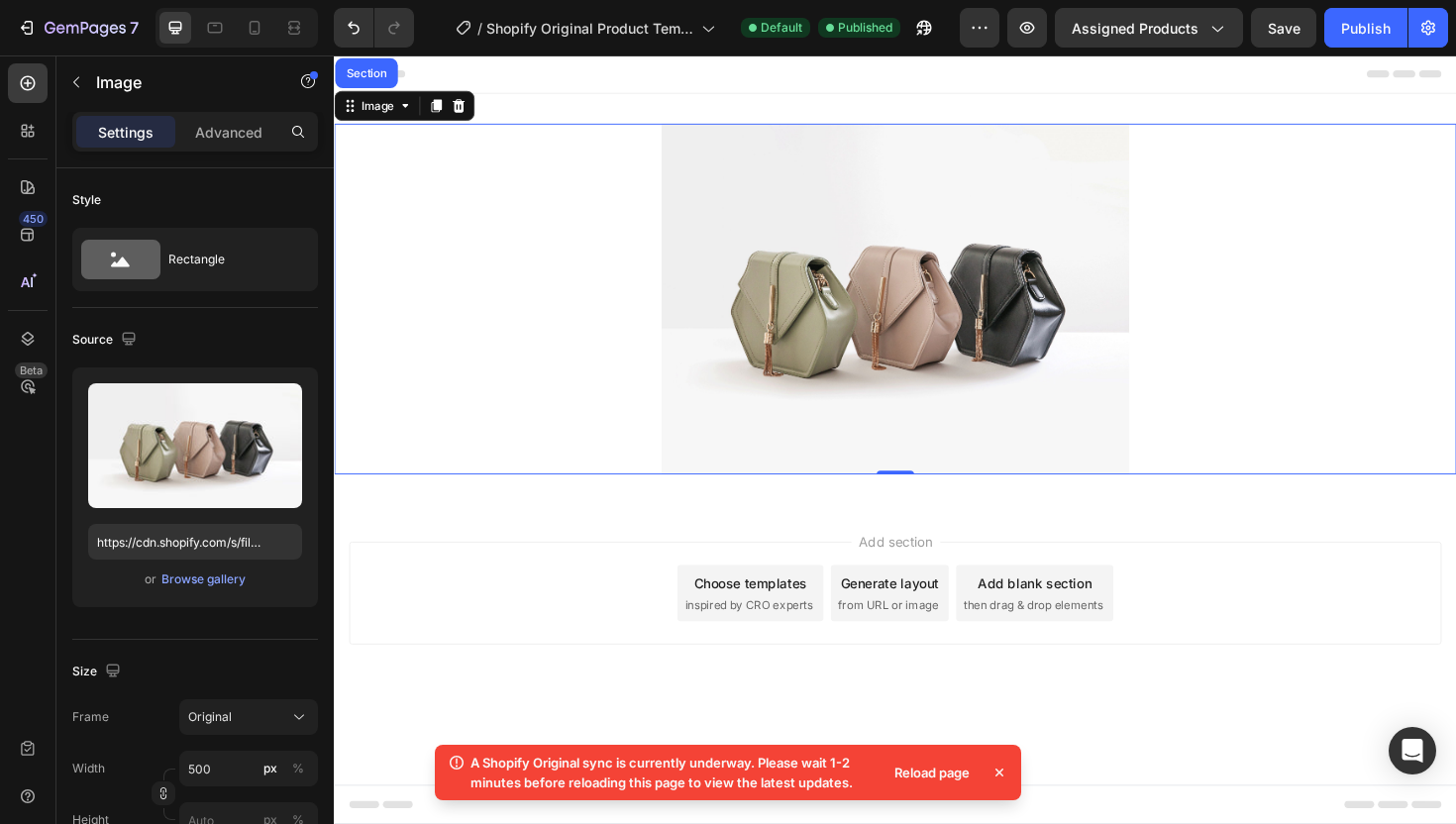 click at bounding box center [928, 313] 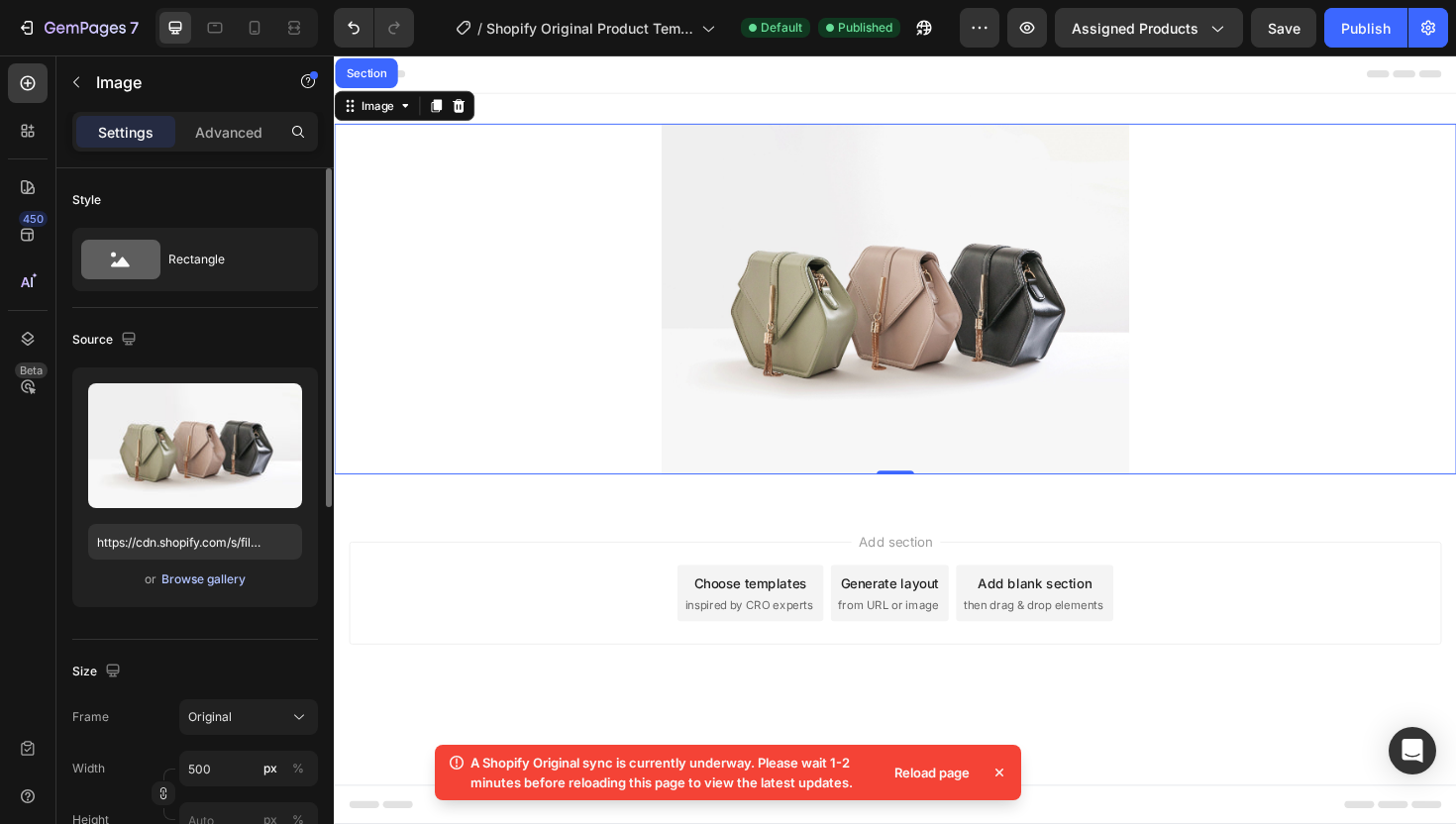 click on "Browse gallery" at bounding box center [203, 579] 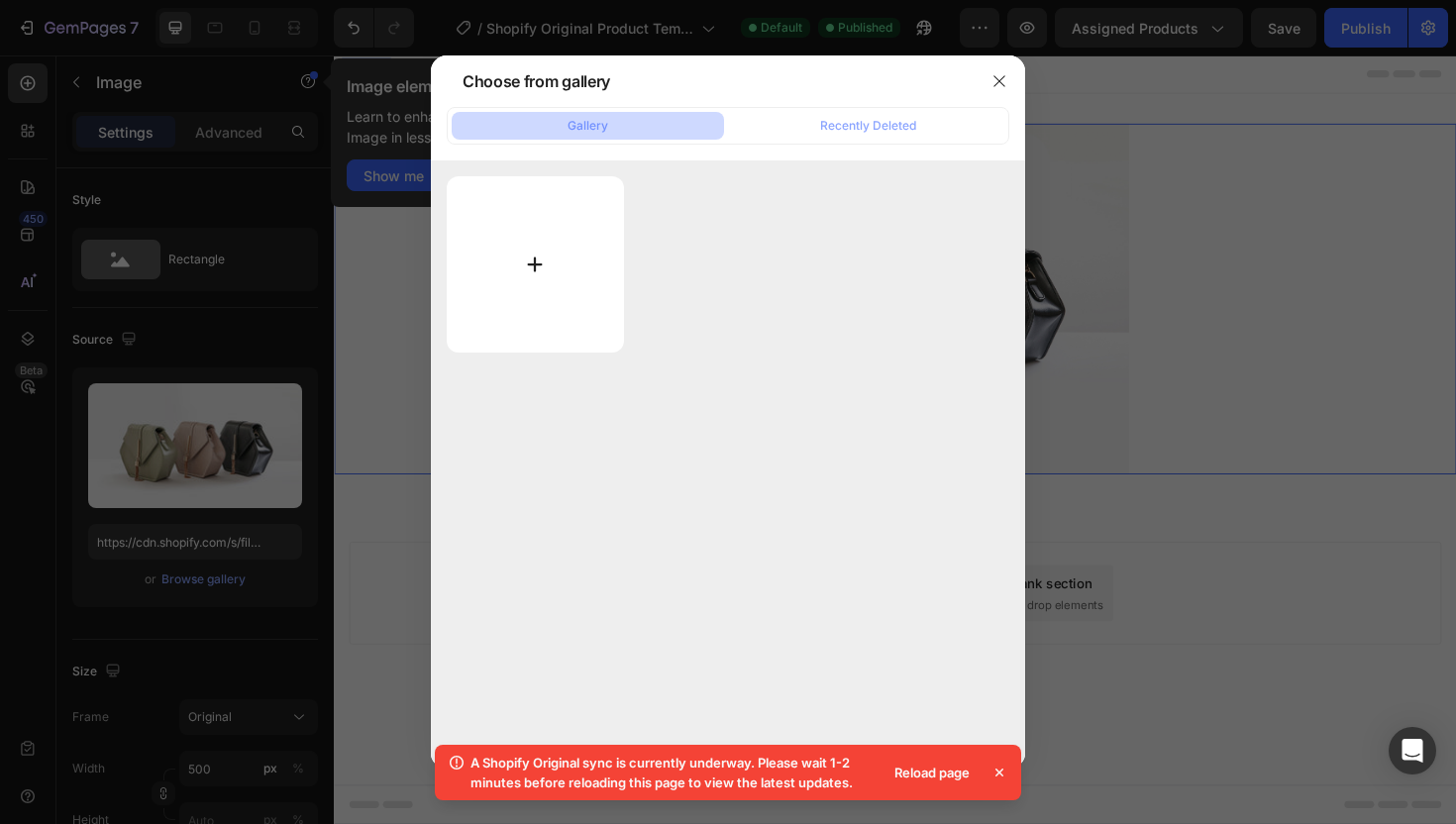 click at bounding box center (535, 264) 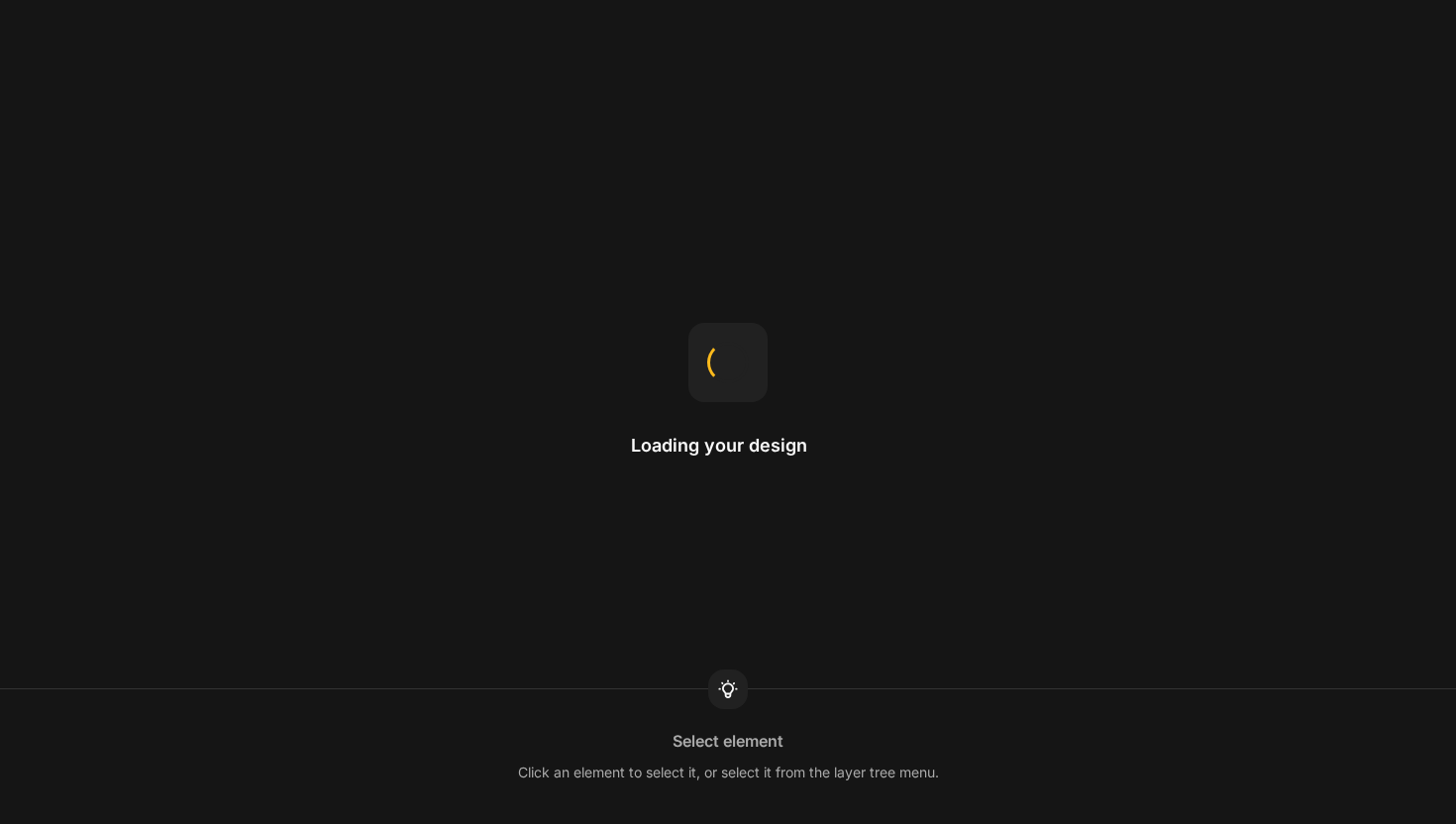 scroll, scrollTop: 0, scrollLeft: 0, axis: both 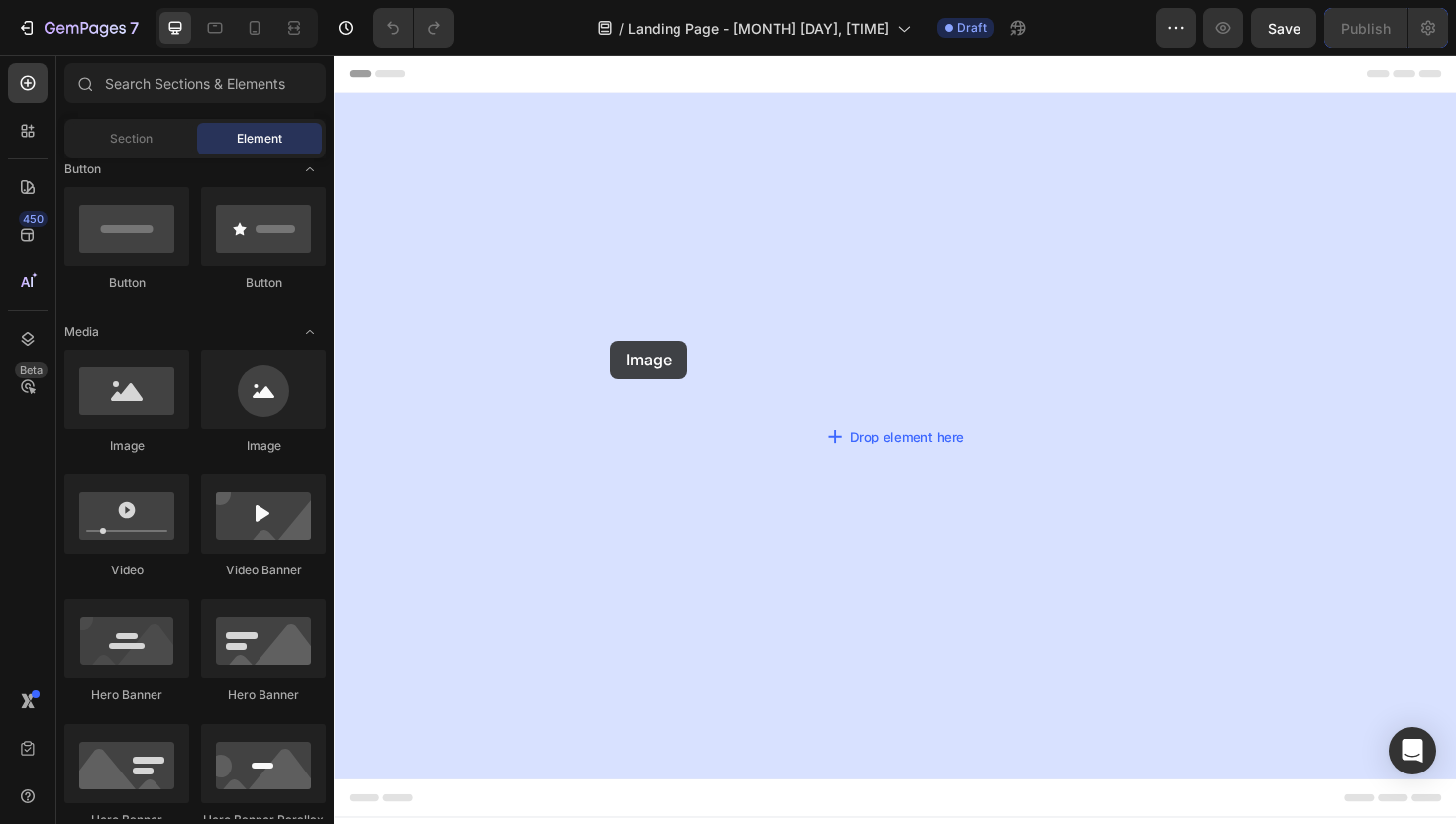 drag, startPoint x: 451, startPoint y: 456, endPoint x: 625, endPoint y: 356, distance: 200.68881 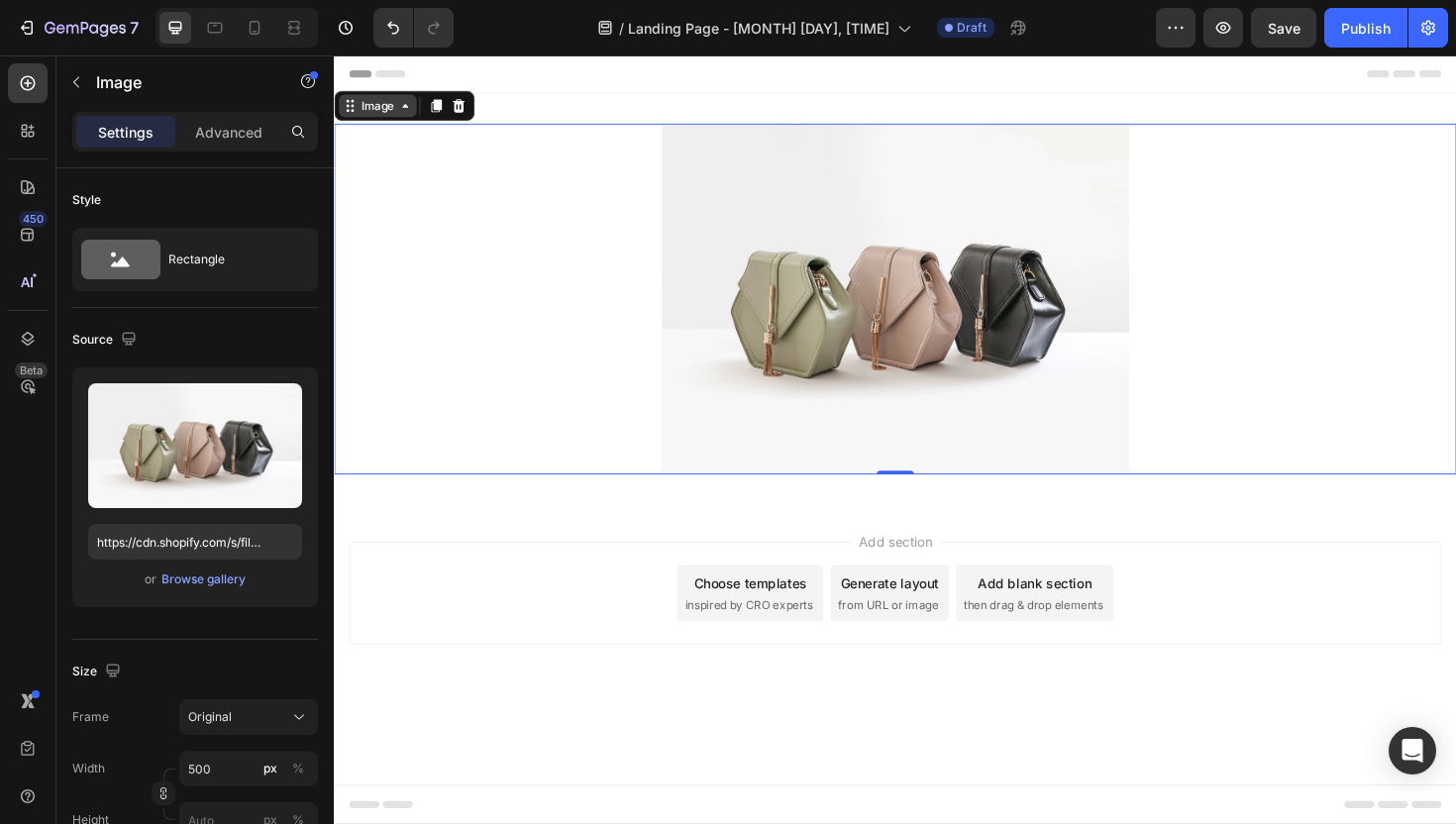 click on "Image" at bounding box center [379, 109] 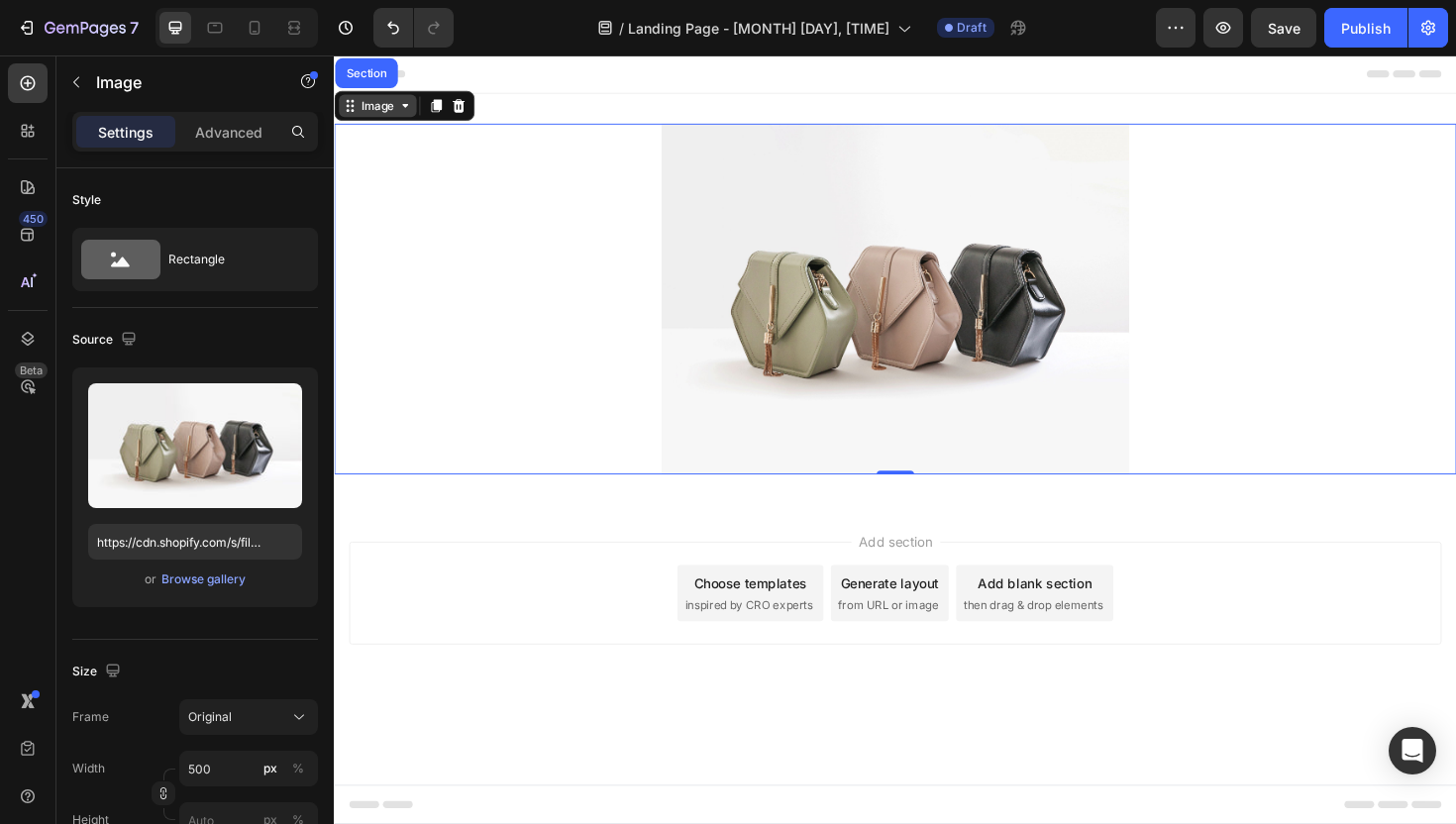 click 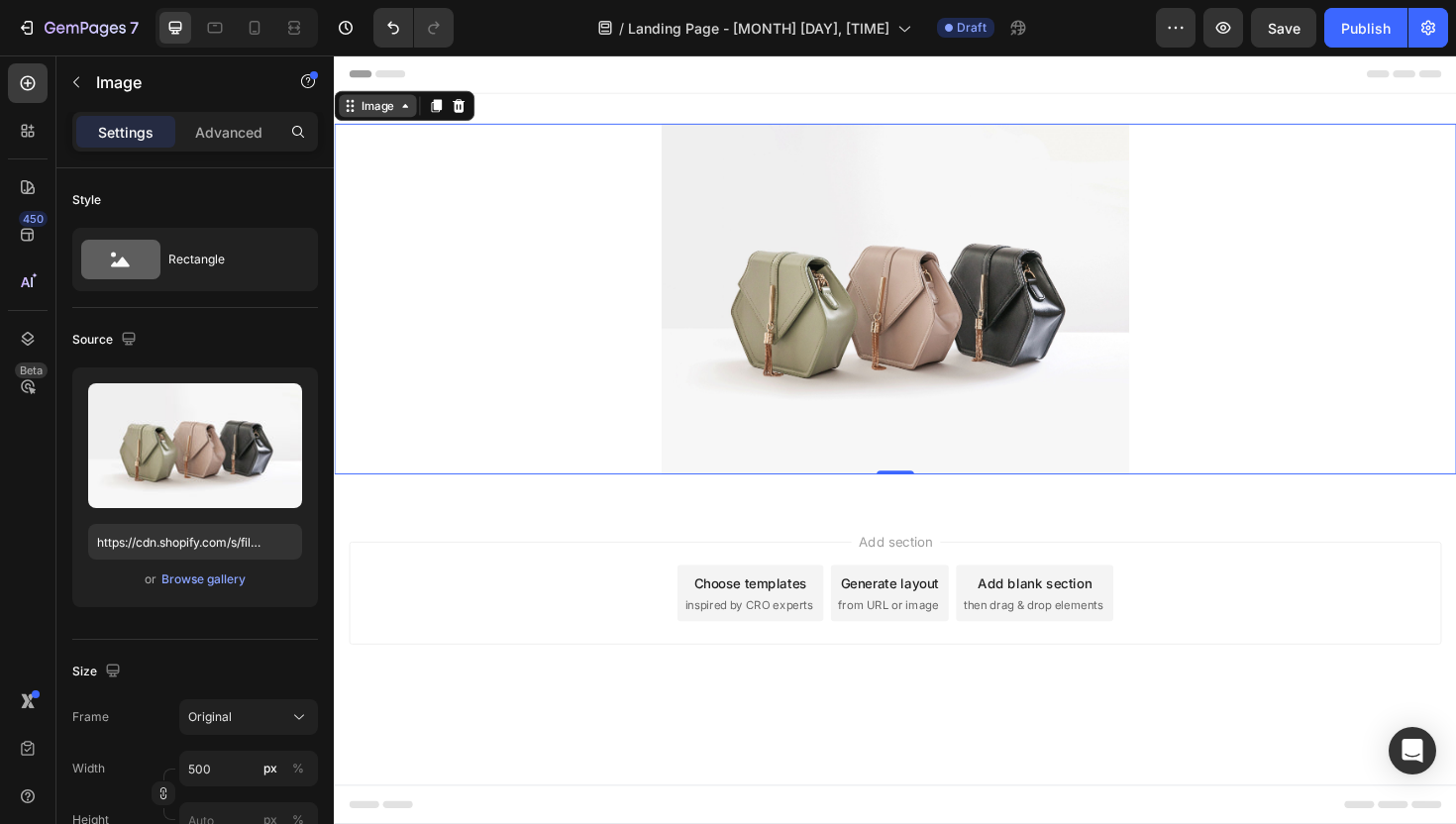 click 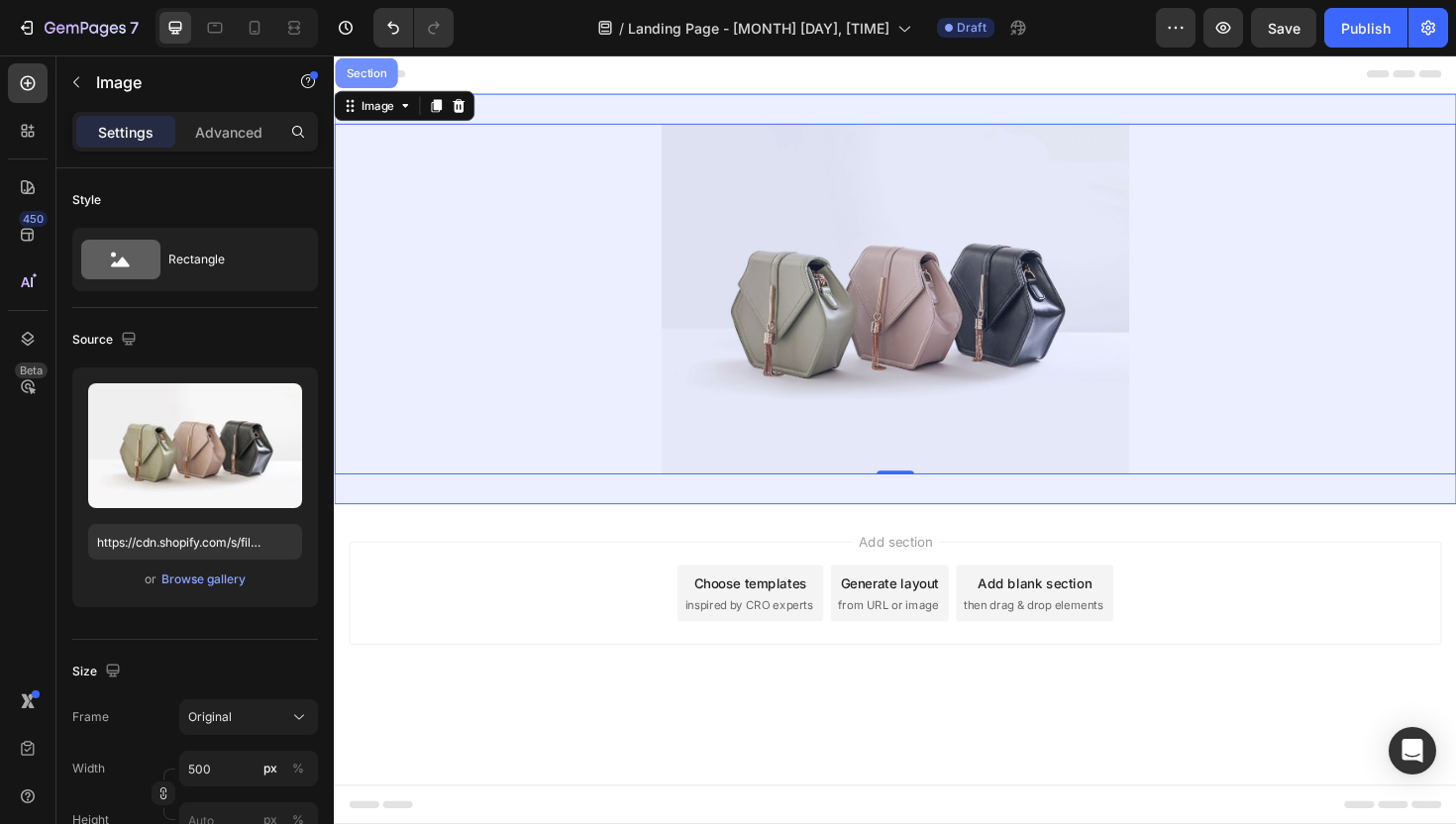 click on "Section" at bounding box center [367, 74] 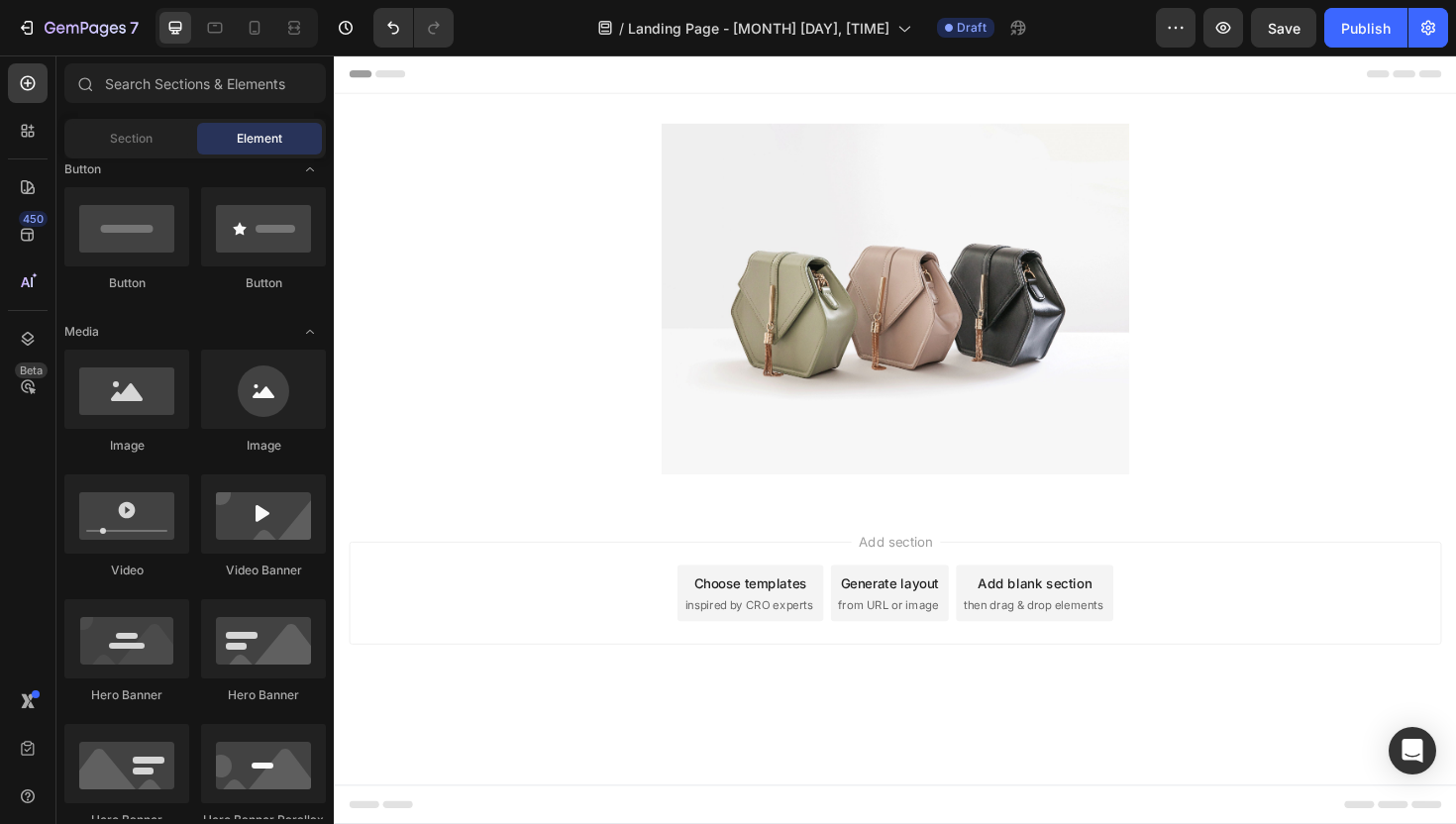 click on "Header" at bounding box center (928, 75) 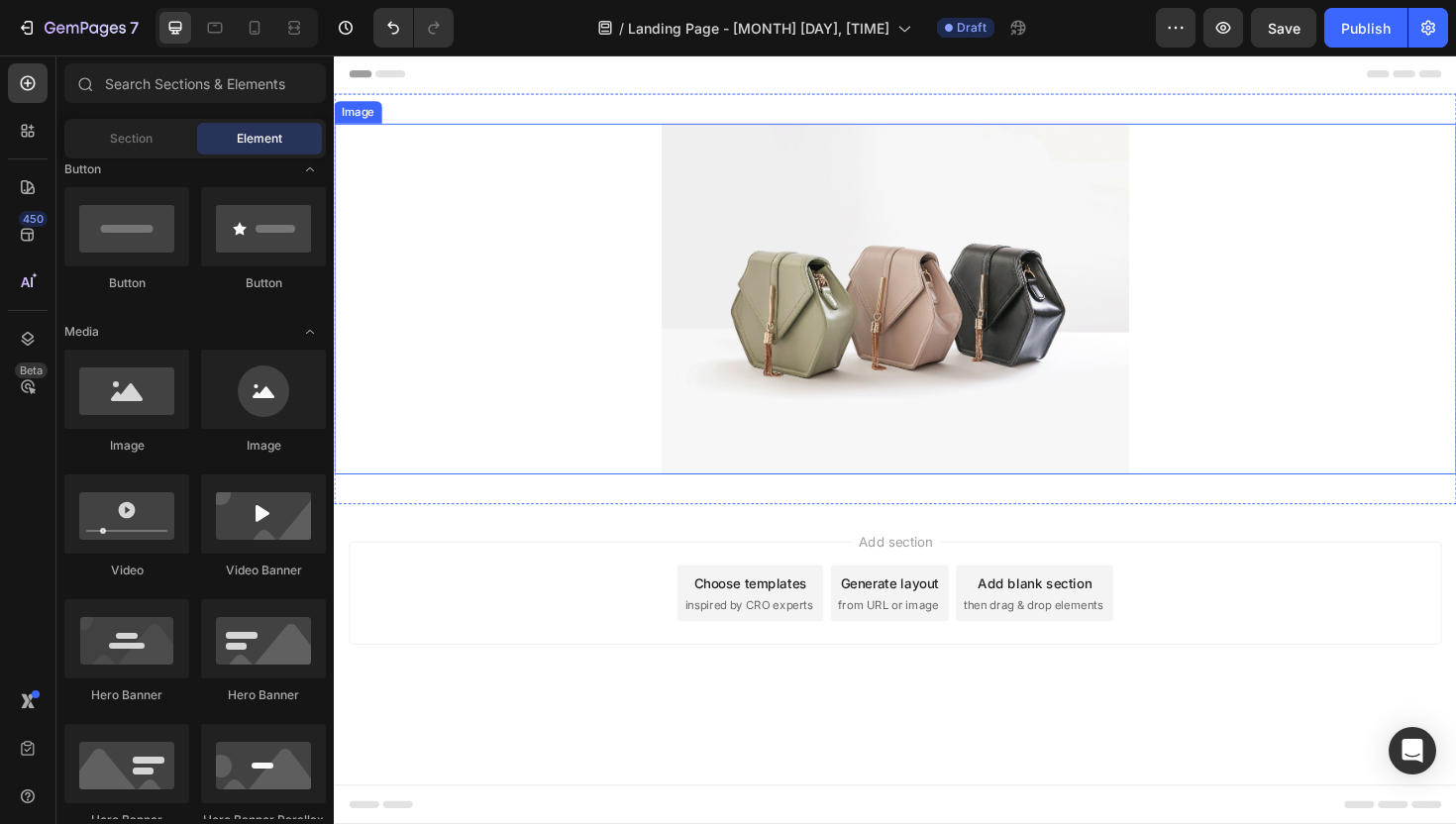click at bounding box center (928, 313) 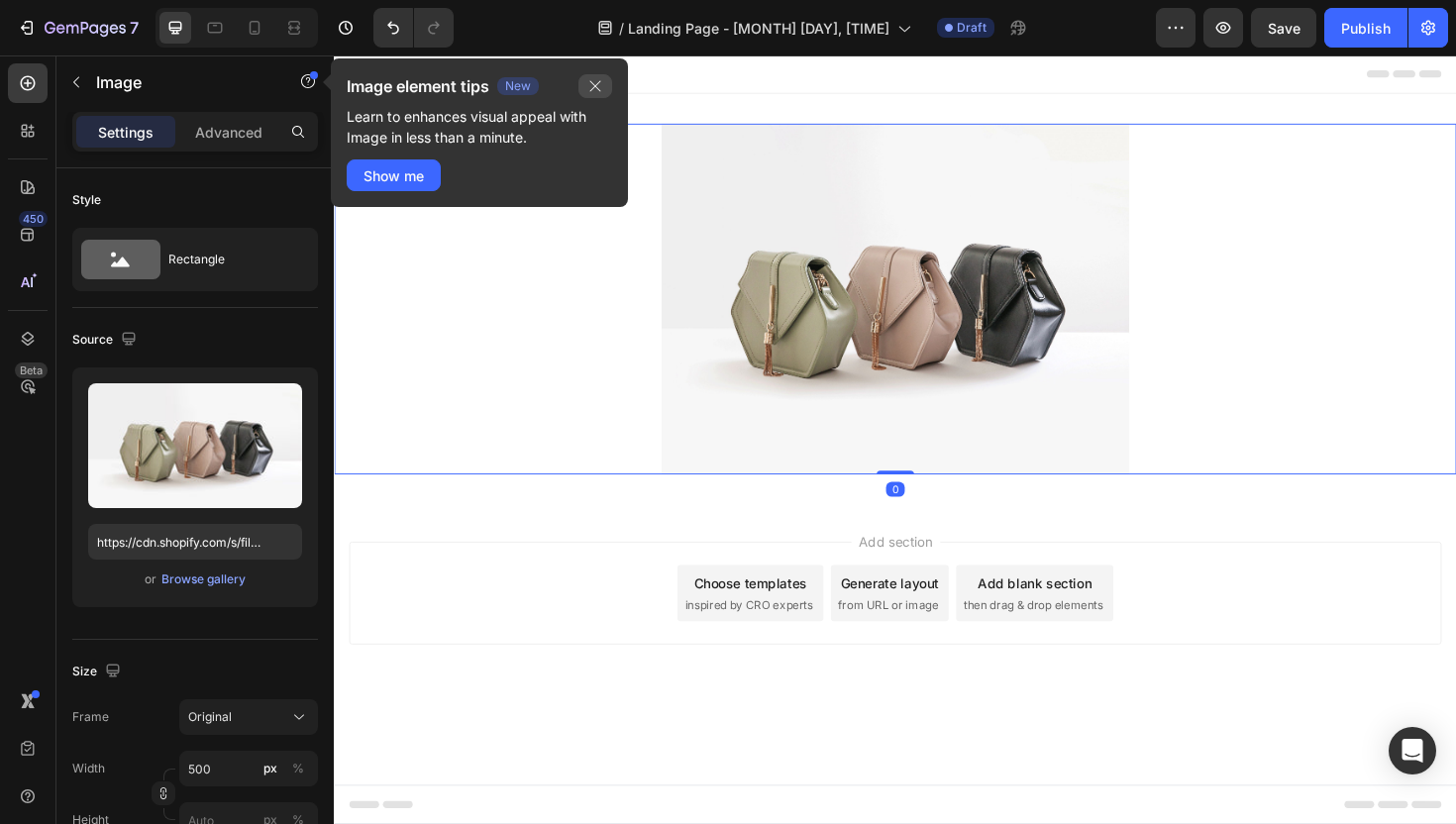 click 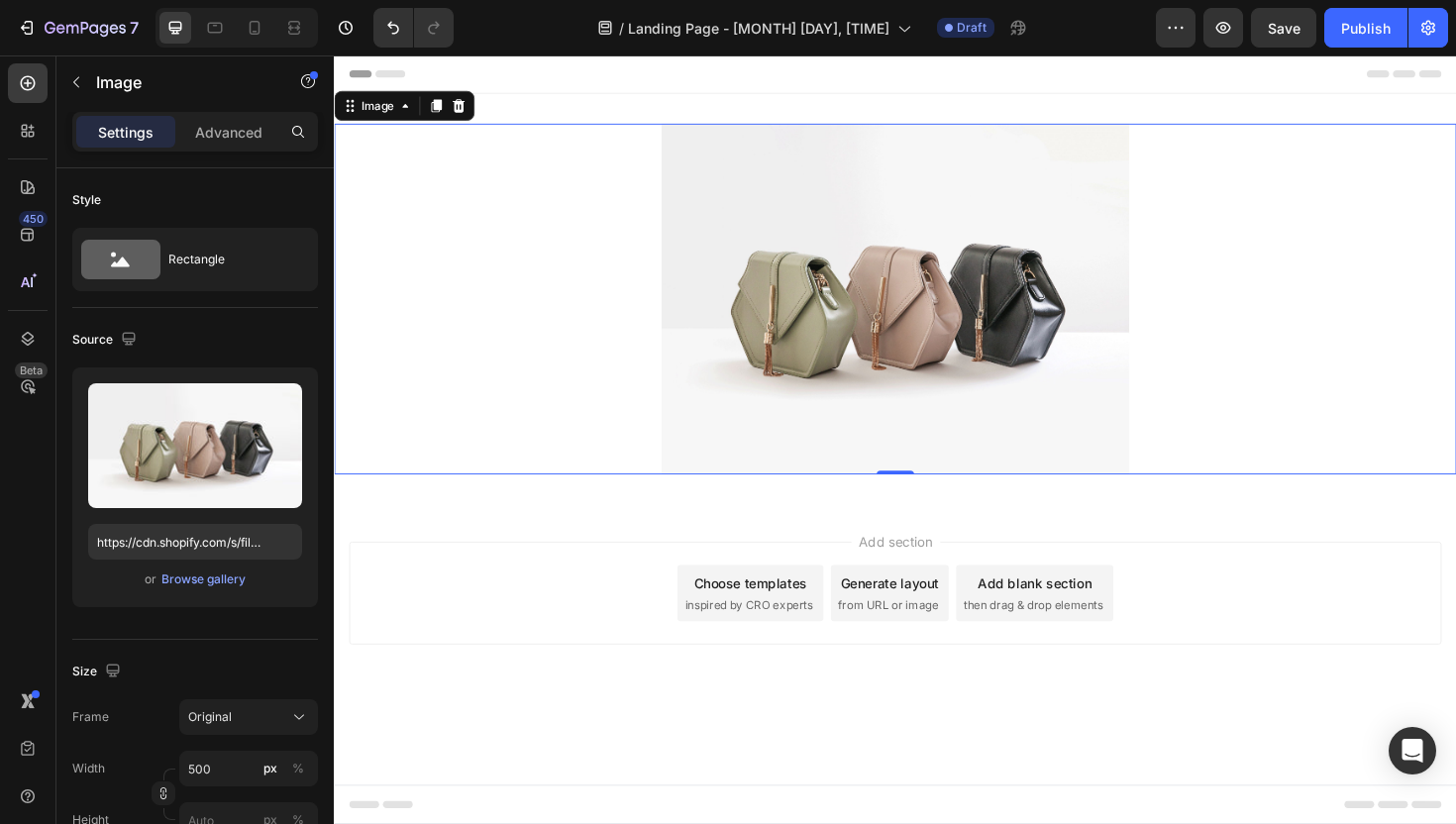click at bounding box center [928, 313] 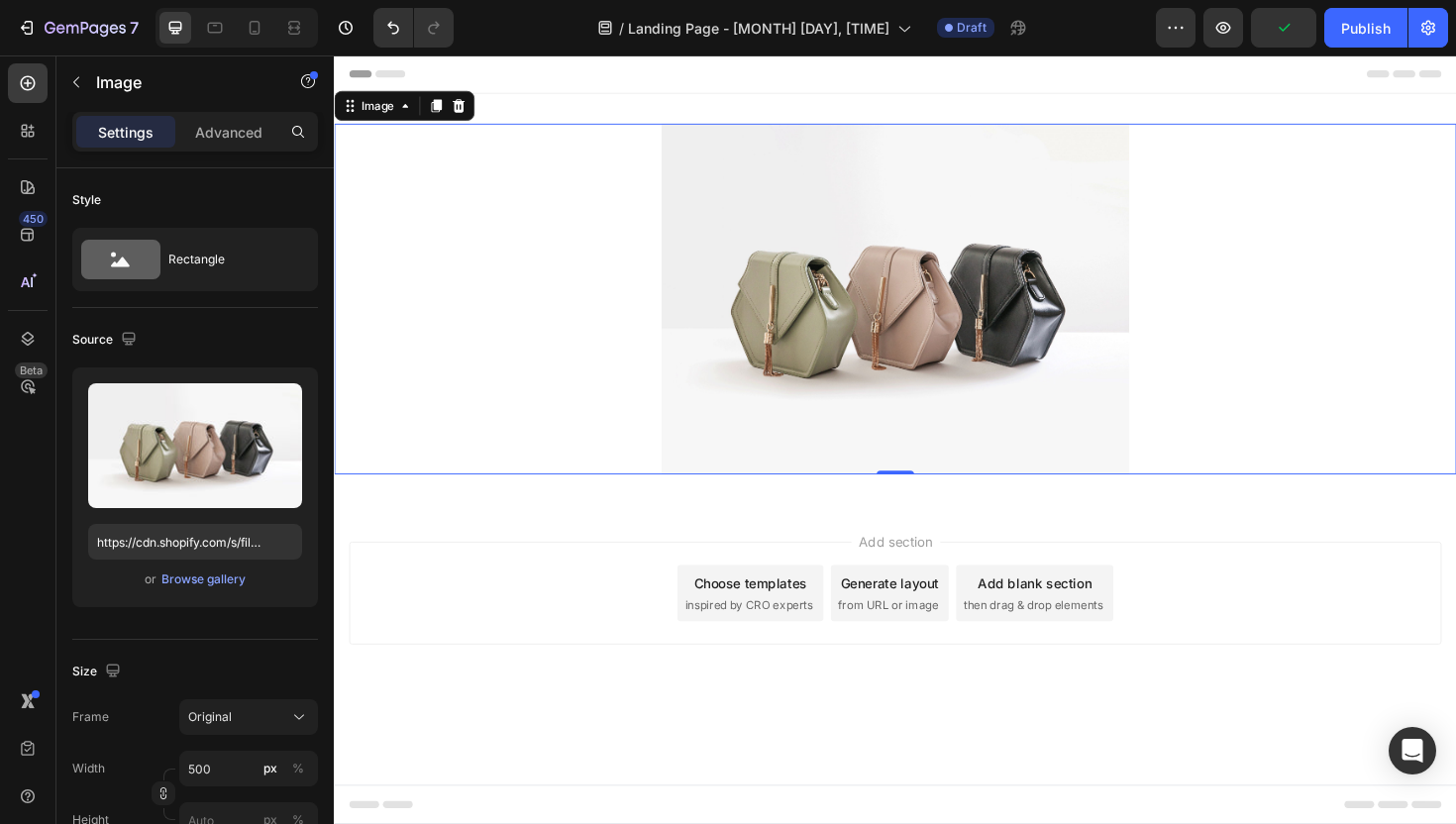click at bounding box center [928, 313] 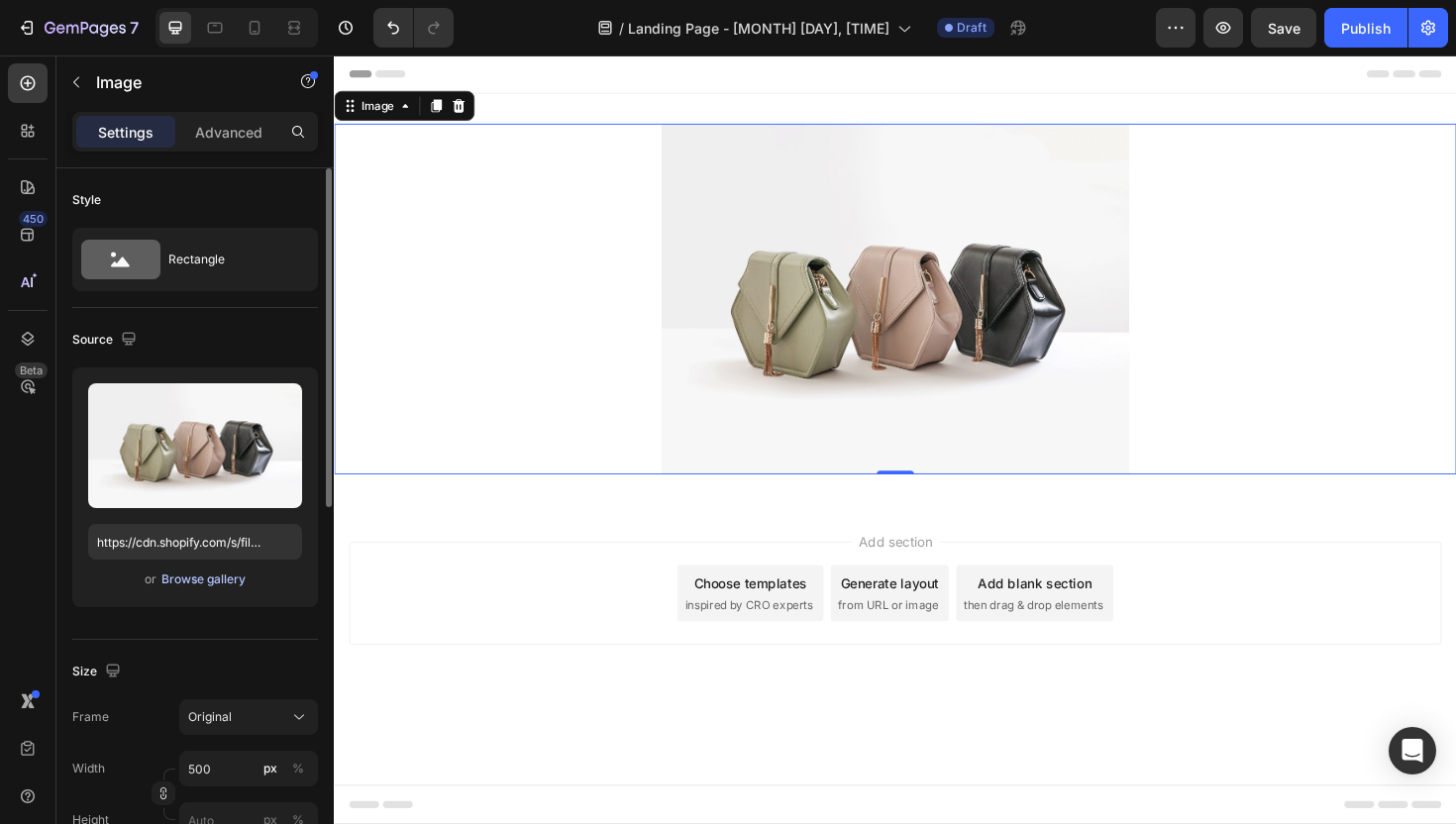 click on "Browse gallery" at bounding box center (203, 579) 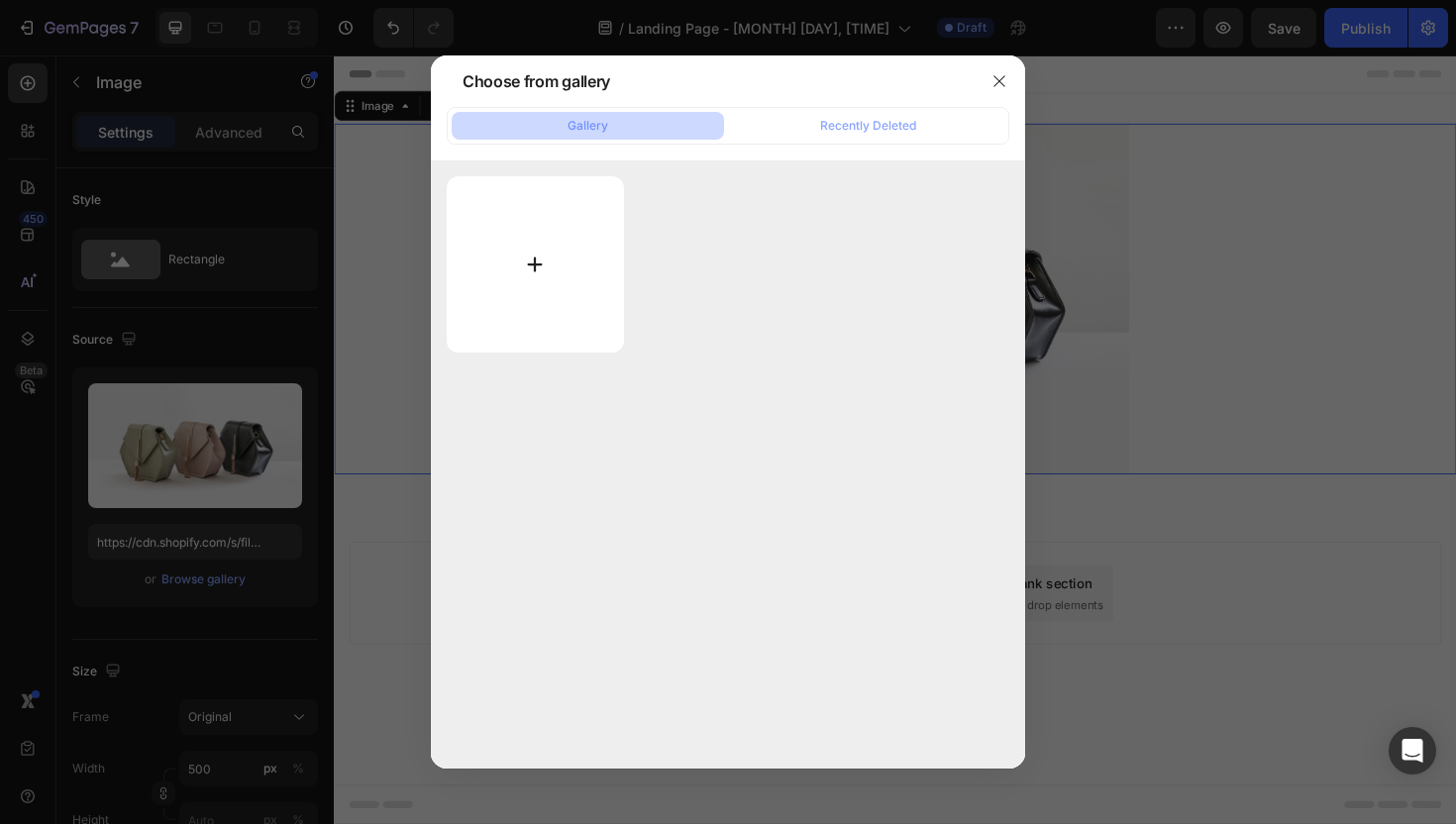 click at bounding box center [535, 264] 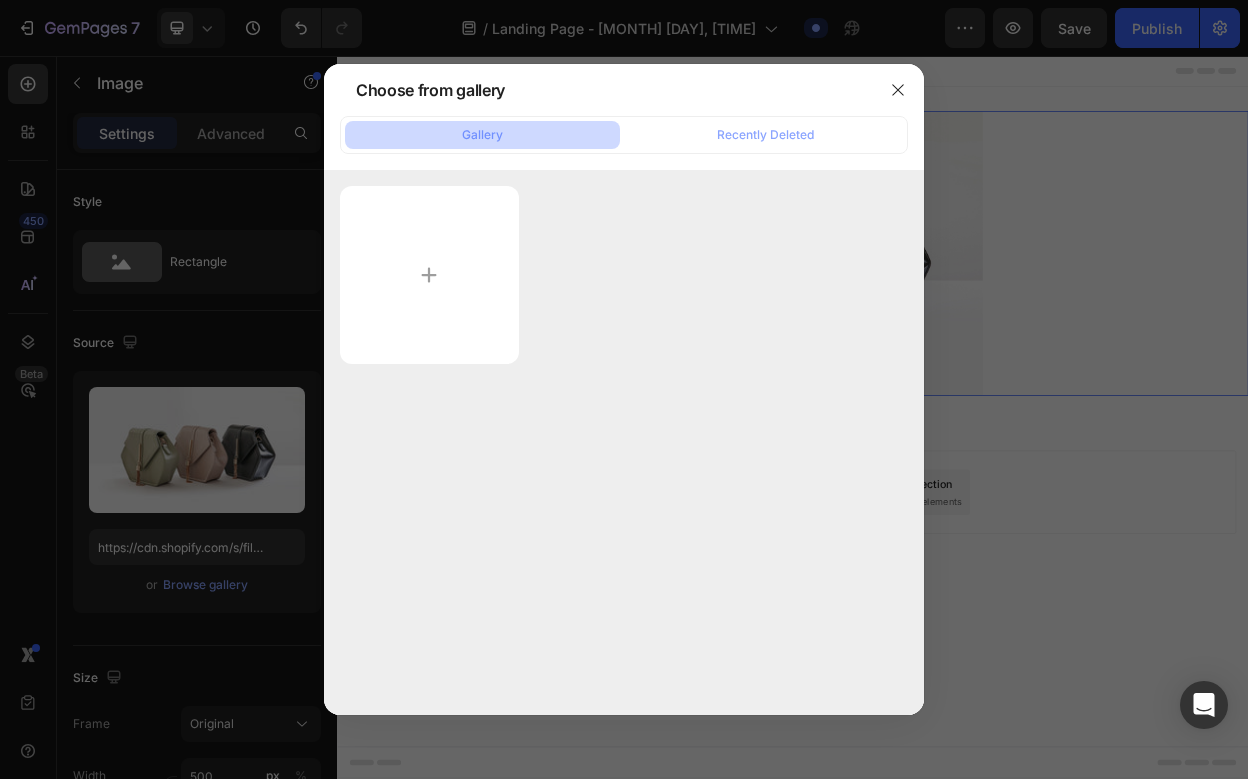 type on "C:\fakepath\6V9A6540-4.jpg" 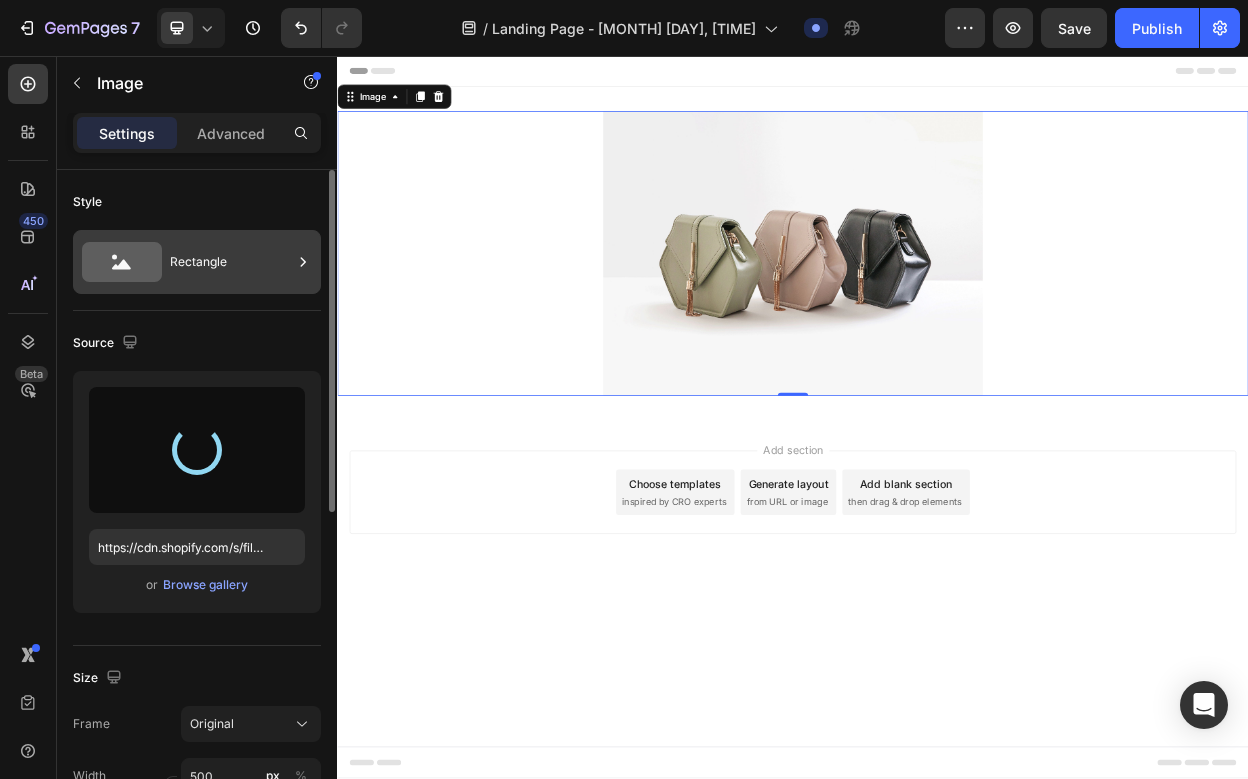 click on "Rectangle" at bounding box center (231, 262) 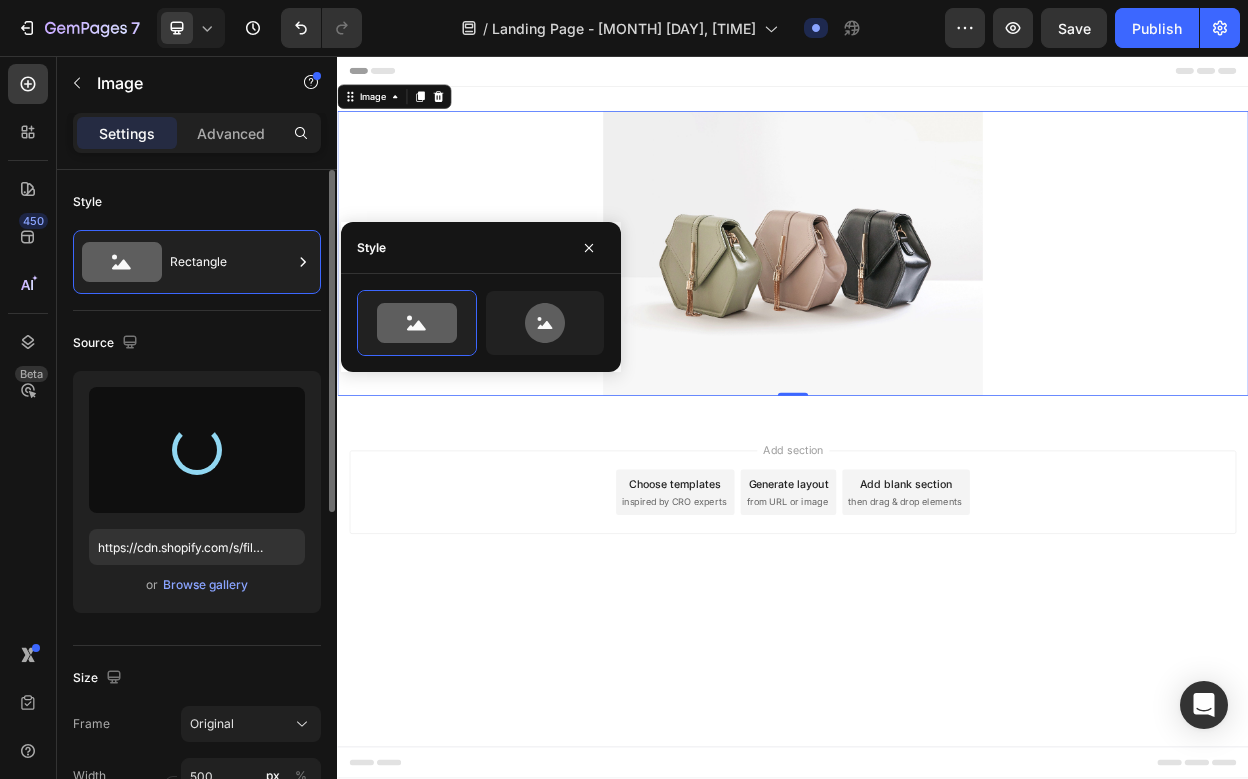 click on "Style" at bounding box center (197, 202) 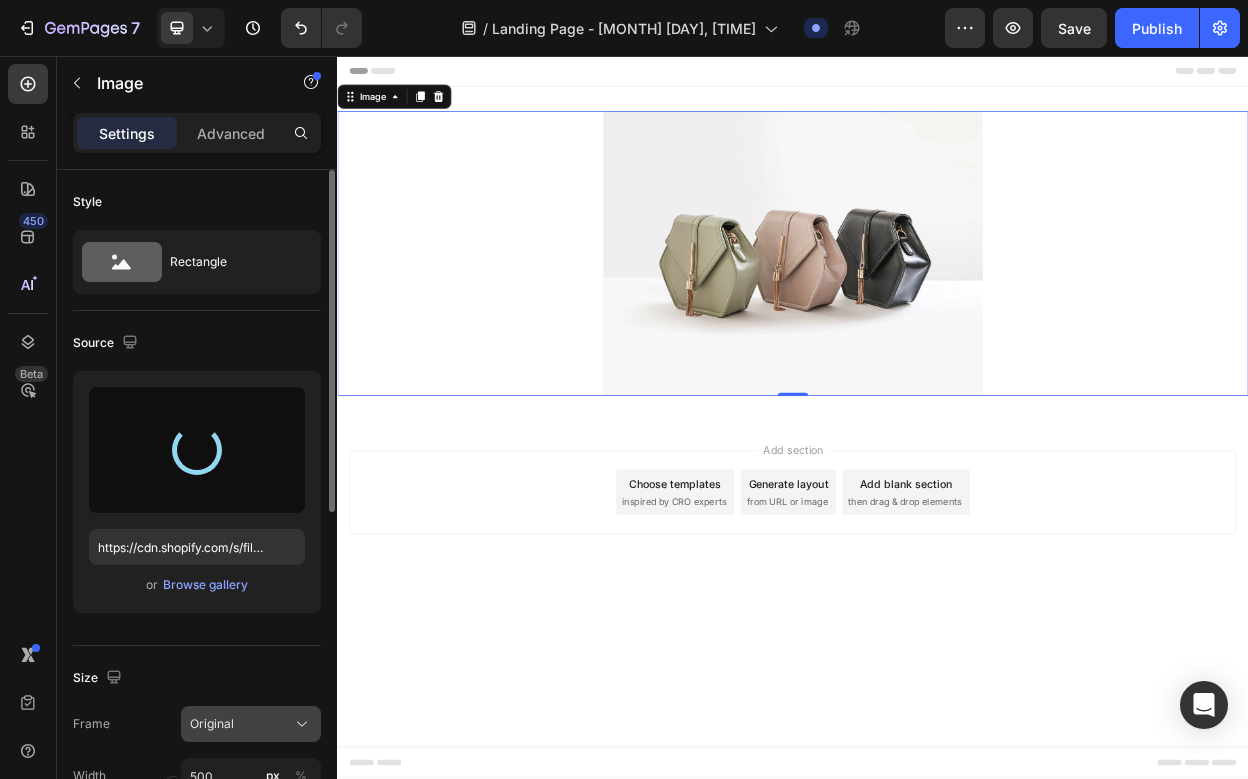 type on "https://cdn.shopify.com/s/files/1/0865/3373/4697/files/gempages_578069715386106384-b32a83cf-c4c8-4c89-a0af-070a5ac56a51.jpg" 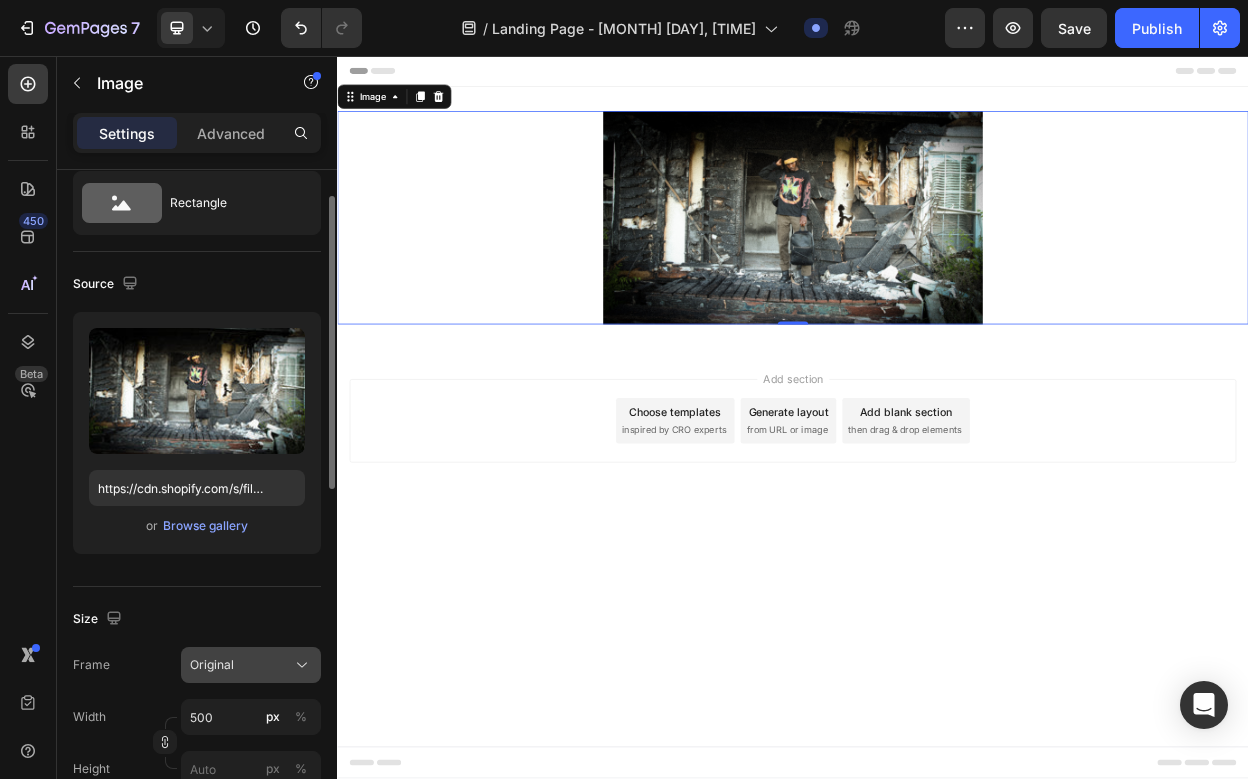scroll, scrollTop: 105, scrollLeft: 0, axis: vertical 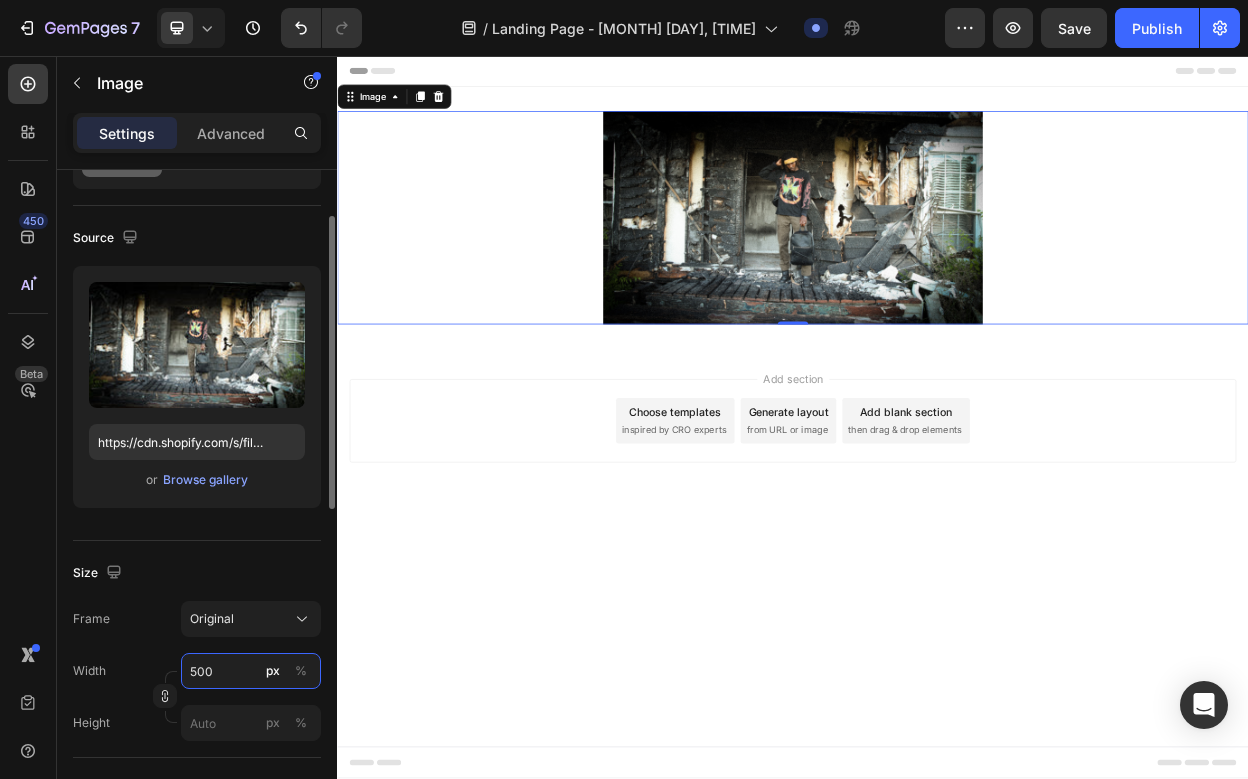 click on "500" at bounding box center (251, 671) 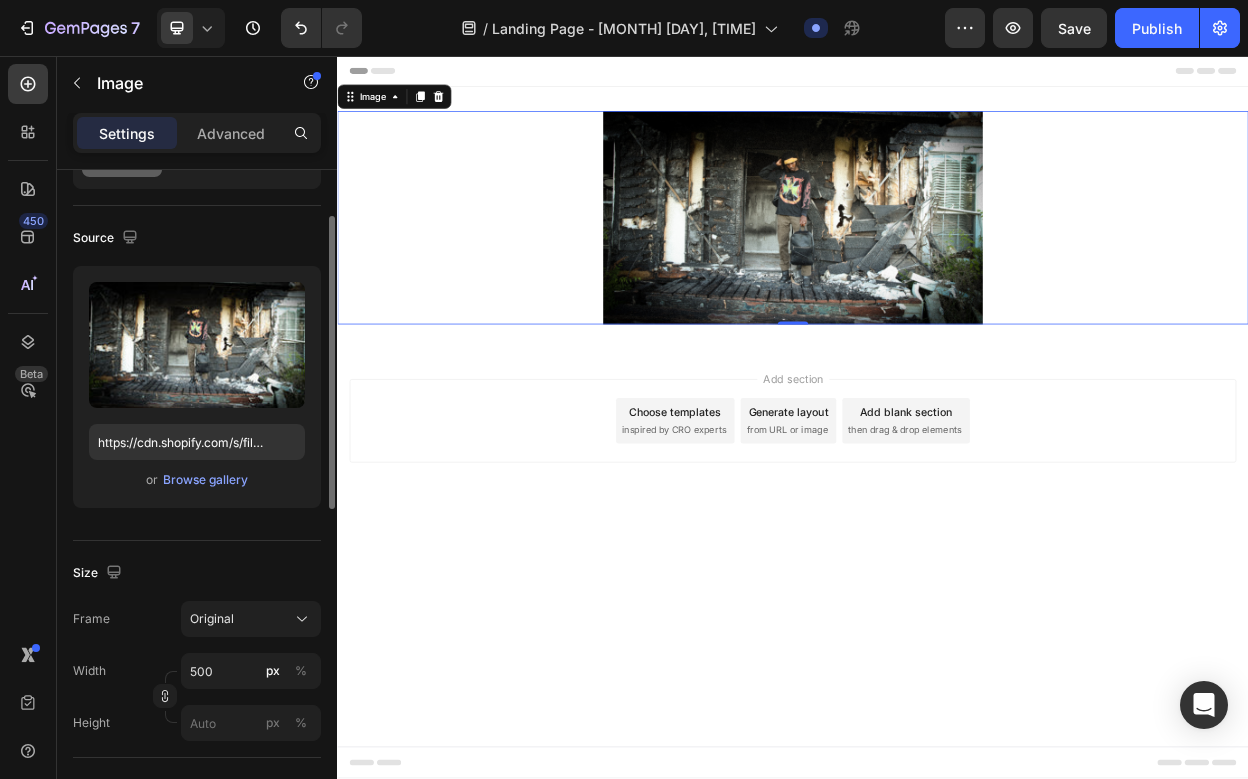 click on "Size Frame Original Width 500 px % Height px %" 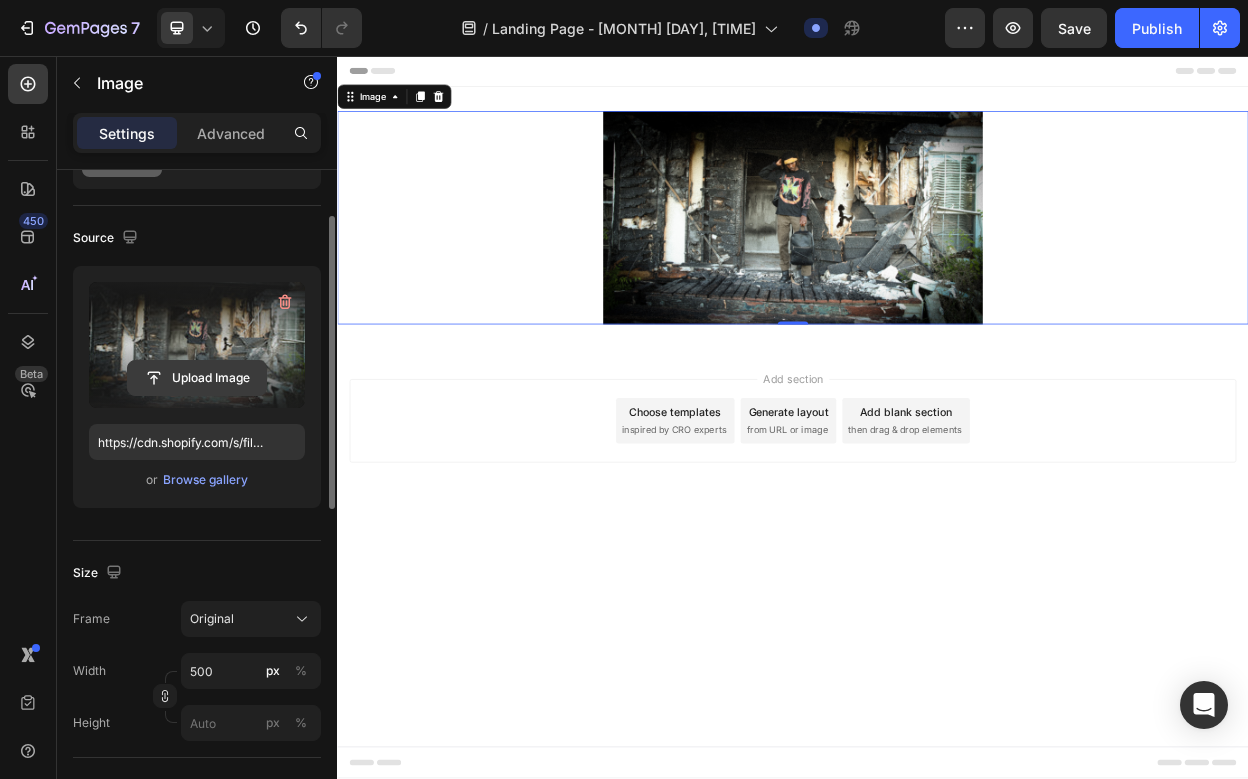 click 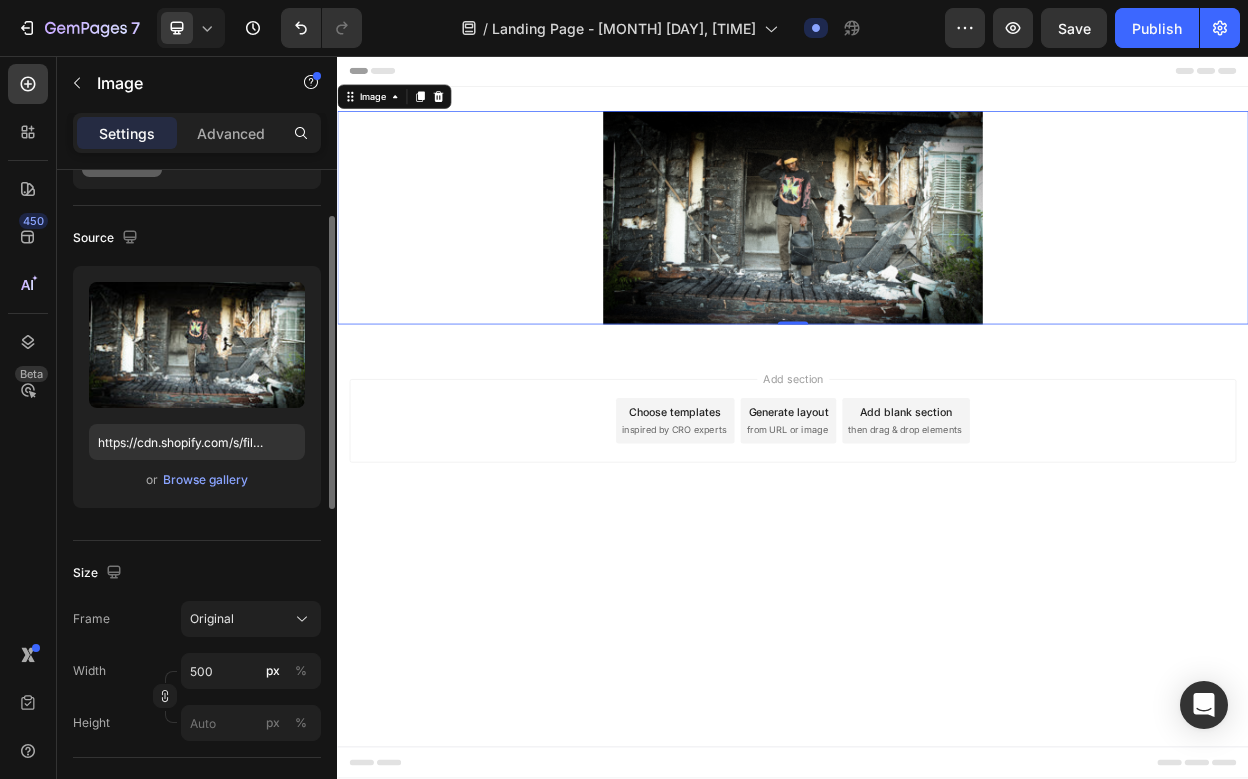 click on "Style Rectangle" 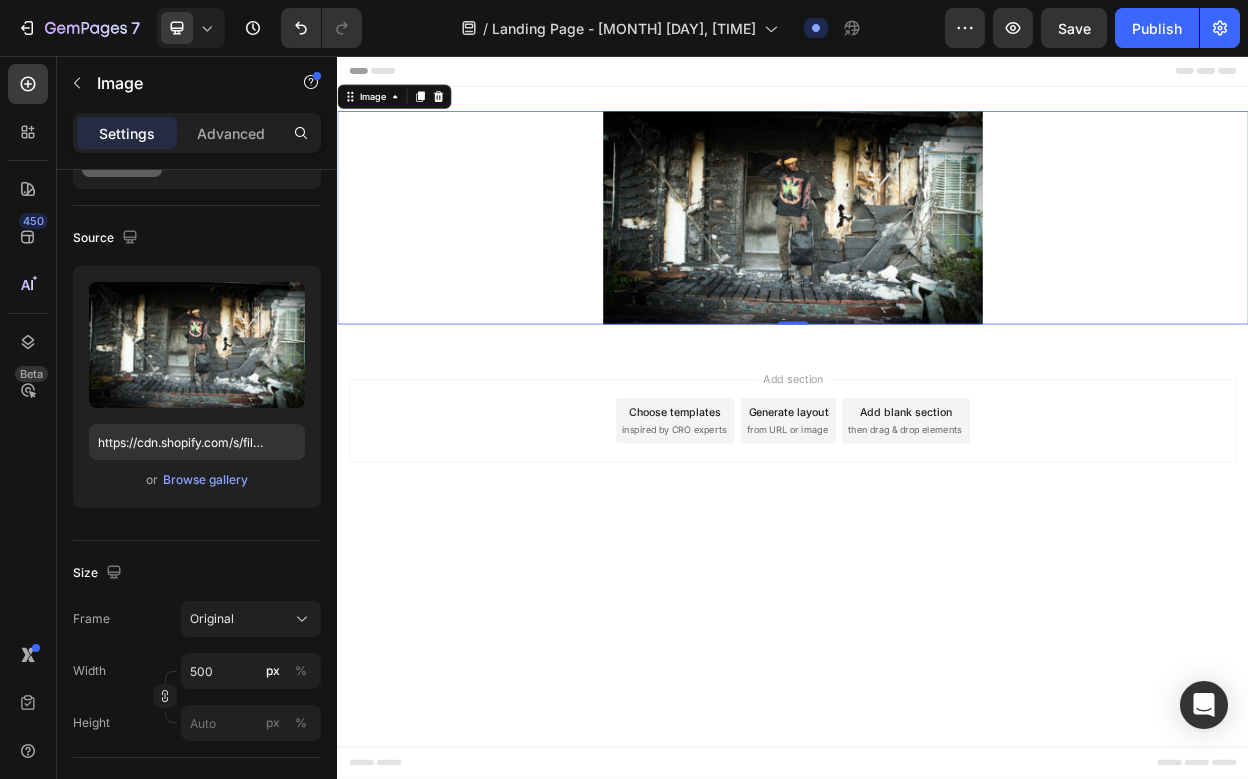 click at bounding box center (937, 269) 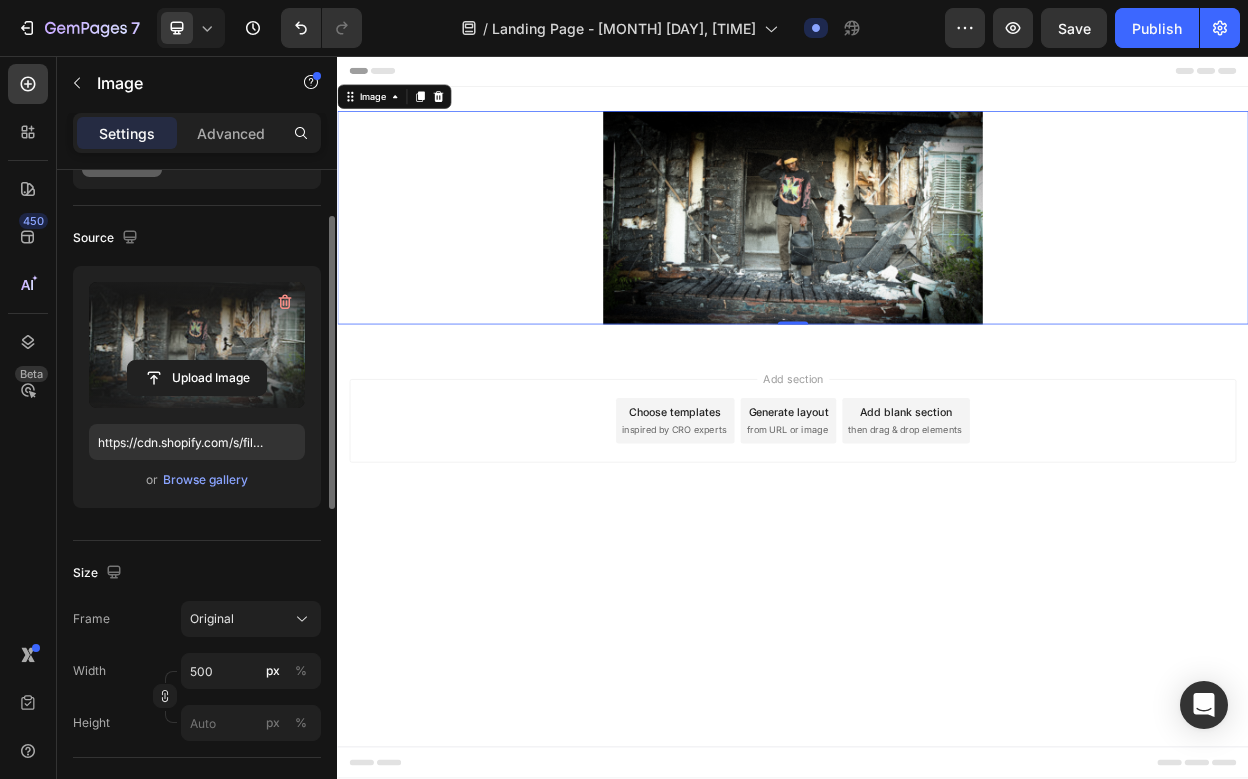 scroll, scrollTop: 0, scrollLeft: 0, axis: both 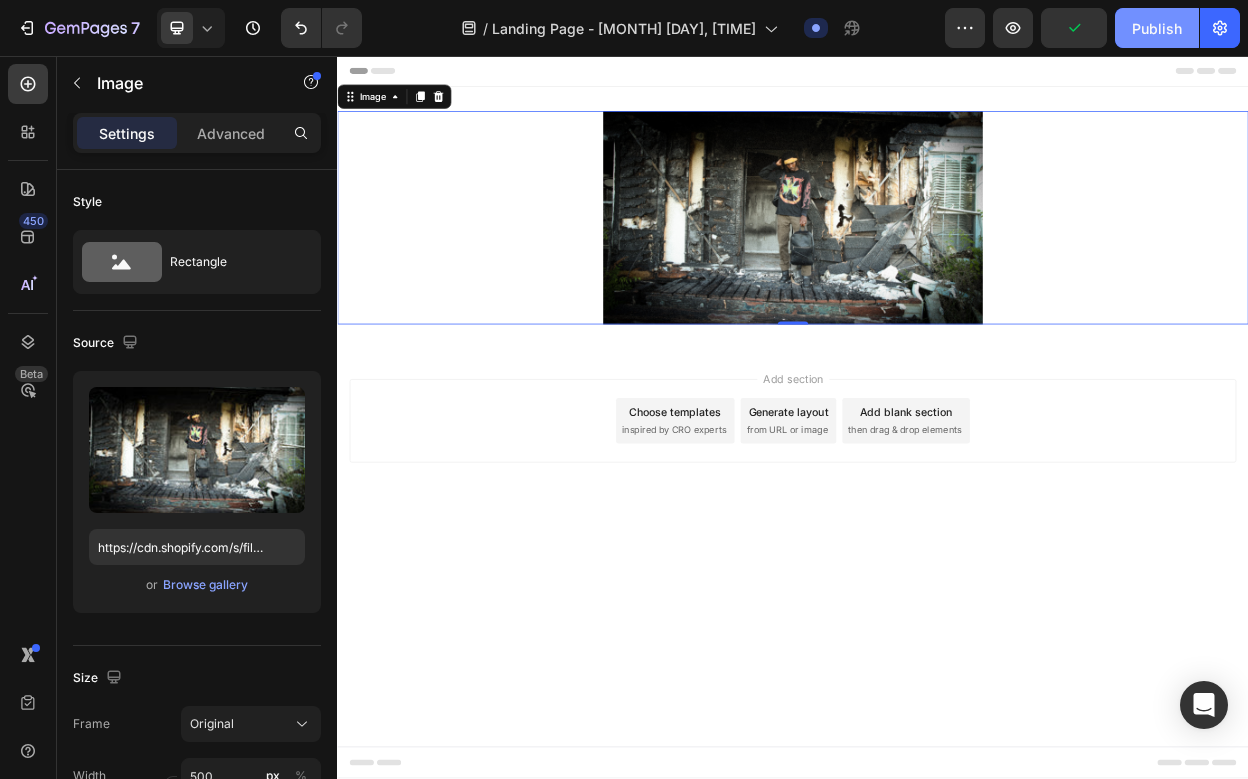 click on "Publish" at bounding box center [1157, 28] 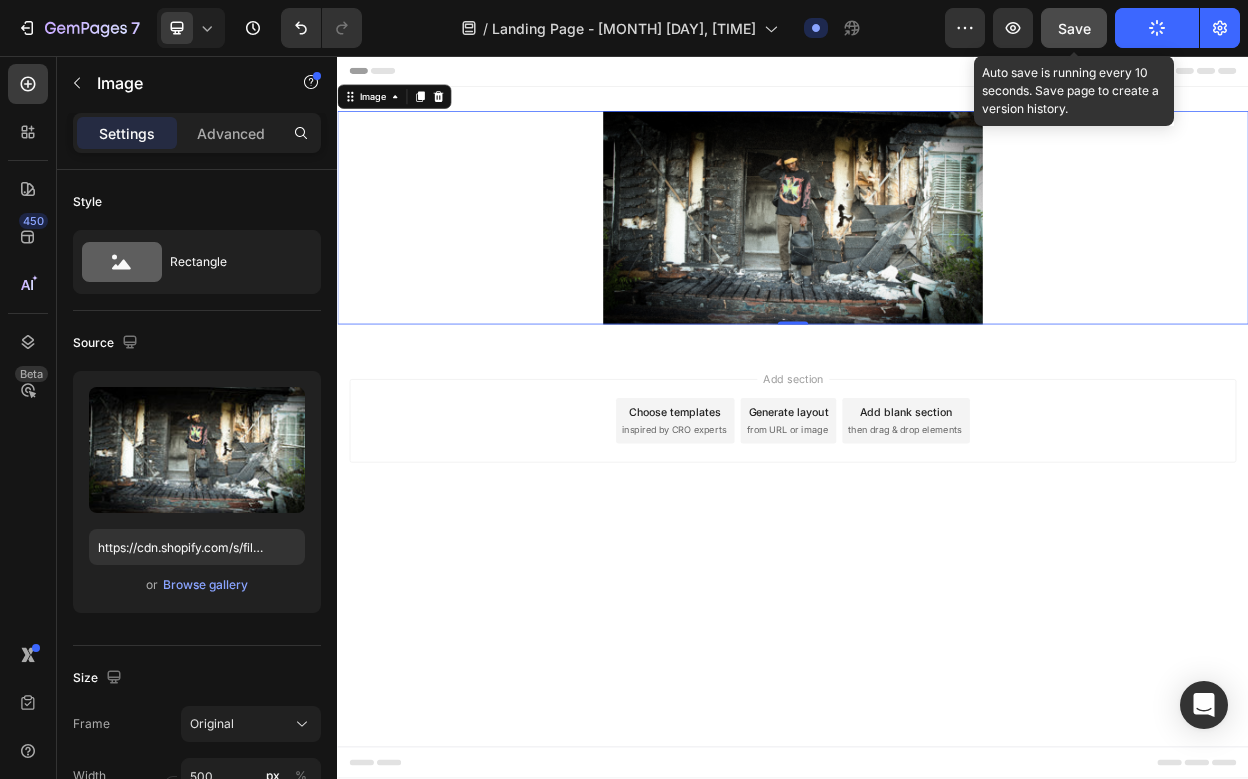click on "Save" at bounding box center [1074, 28] 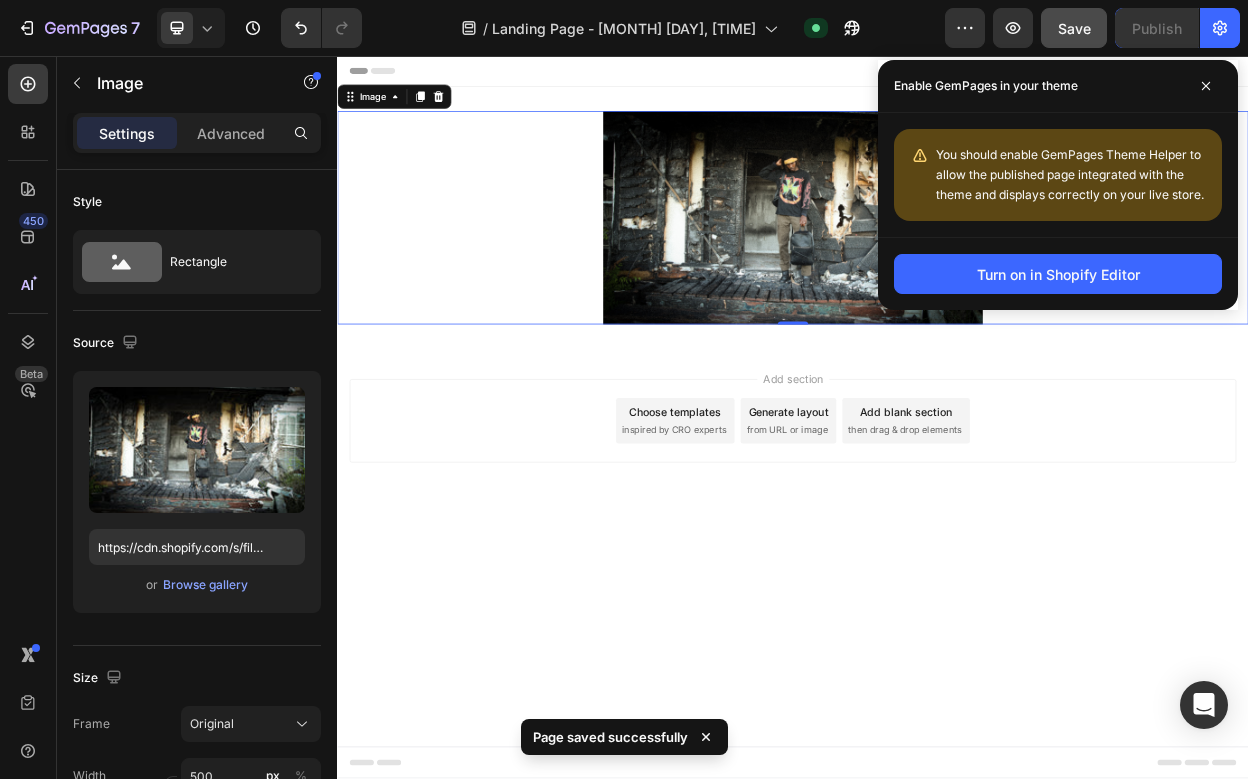click on "Add section Choose templates inspired by CRO experts Generate layout from URL or image Add blank section then drag & drop elements" at bounding box center (937, 537) 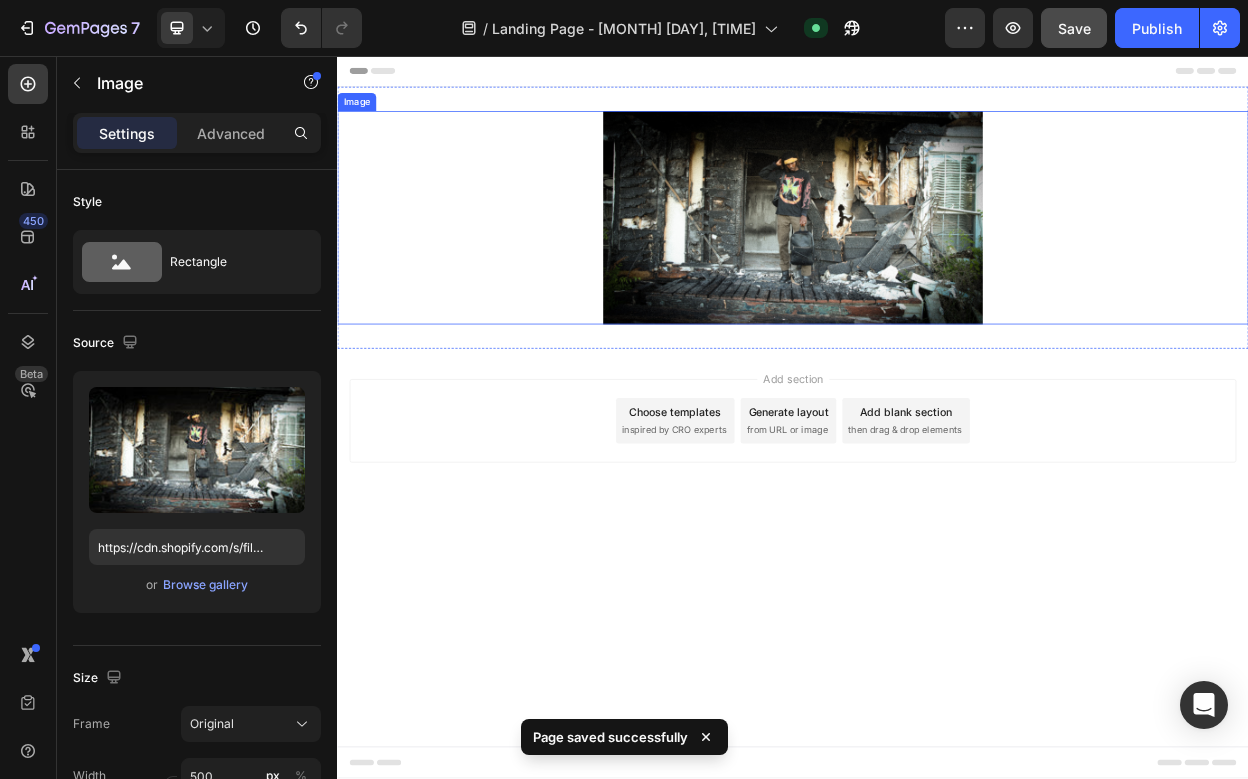 click at bounding box center [937, 269] 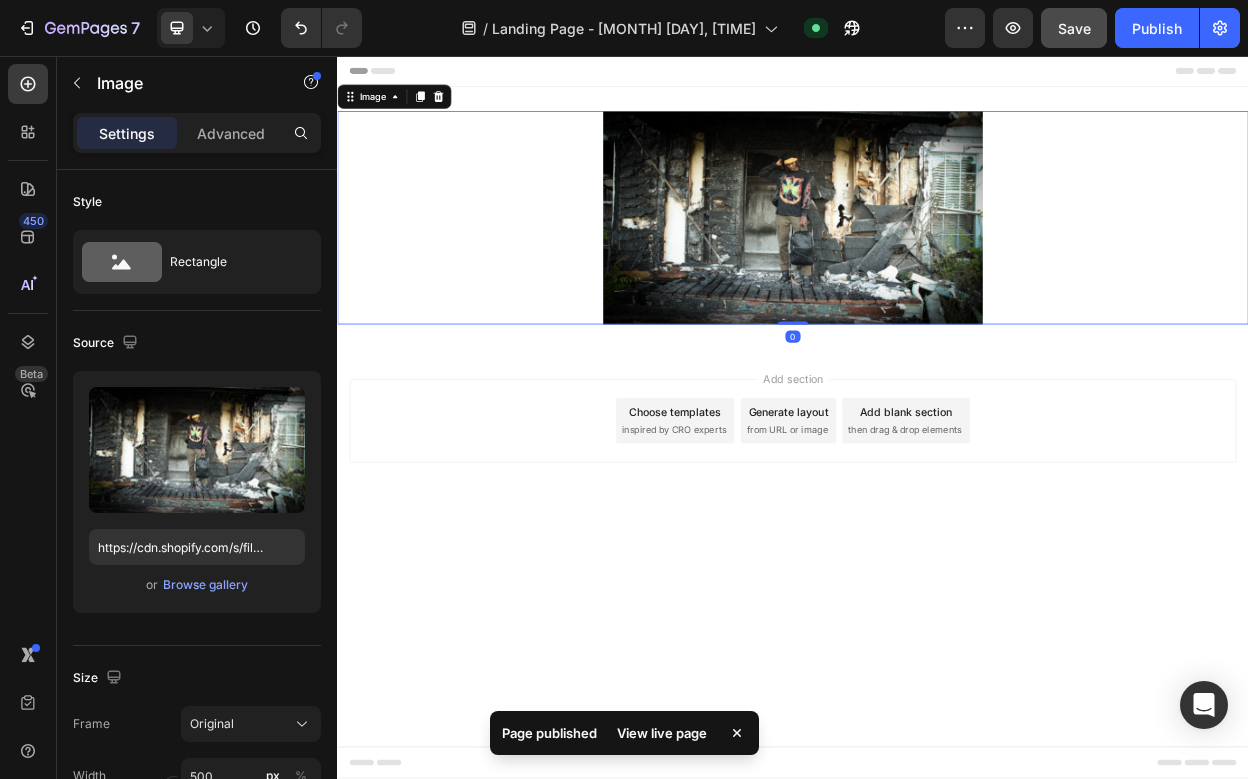 click at bounding box center (937, 269) 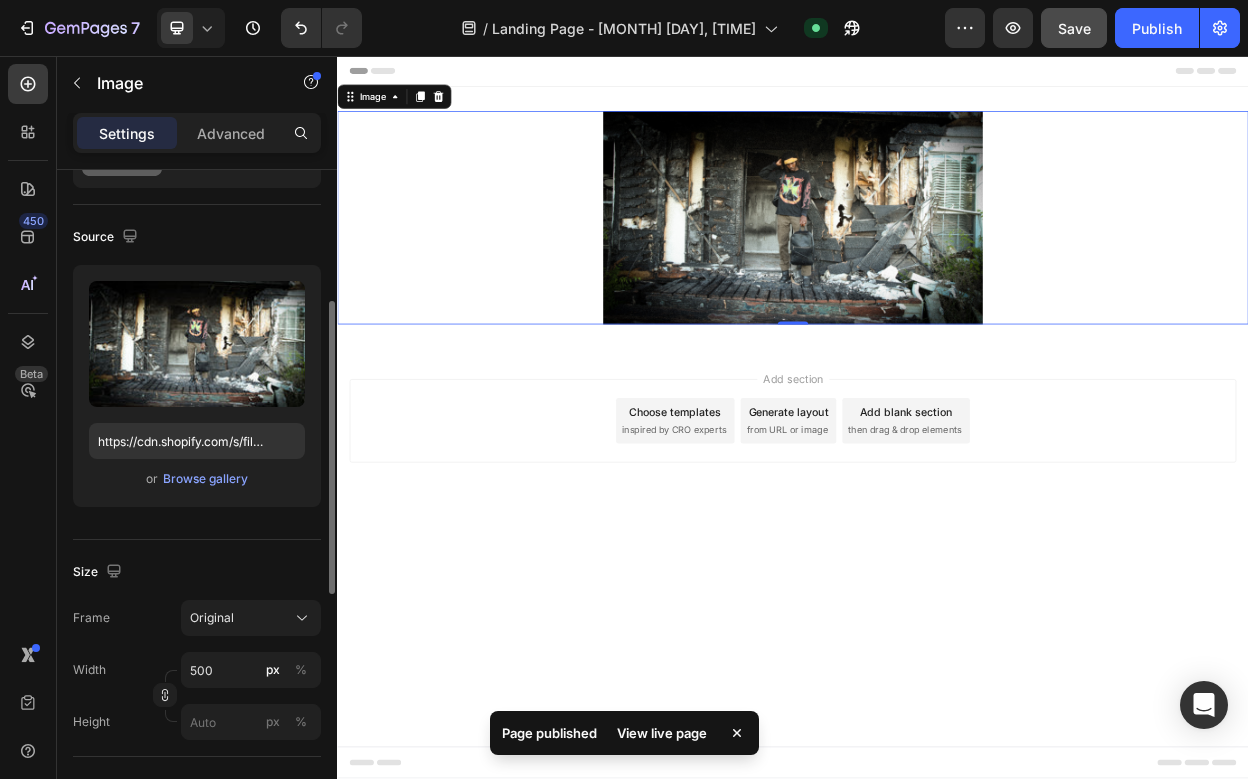 scroll, scrollTop: 165, scrollLeft: 0, axis: vertical 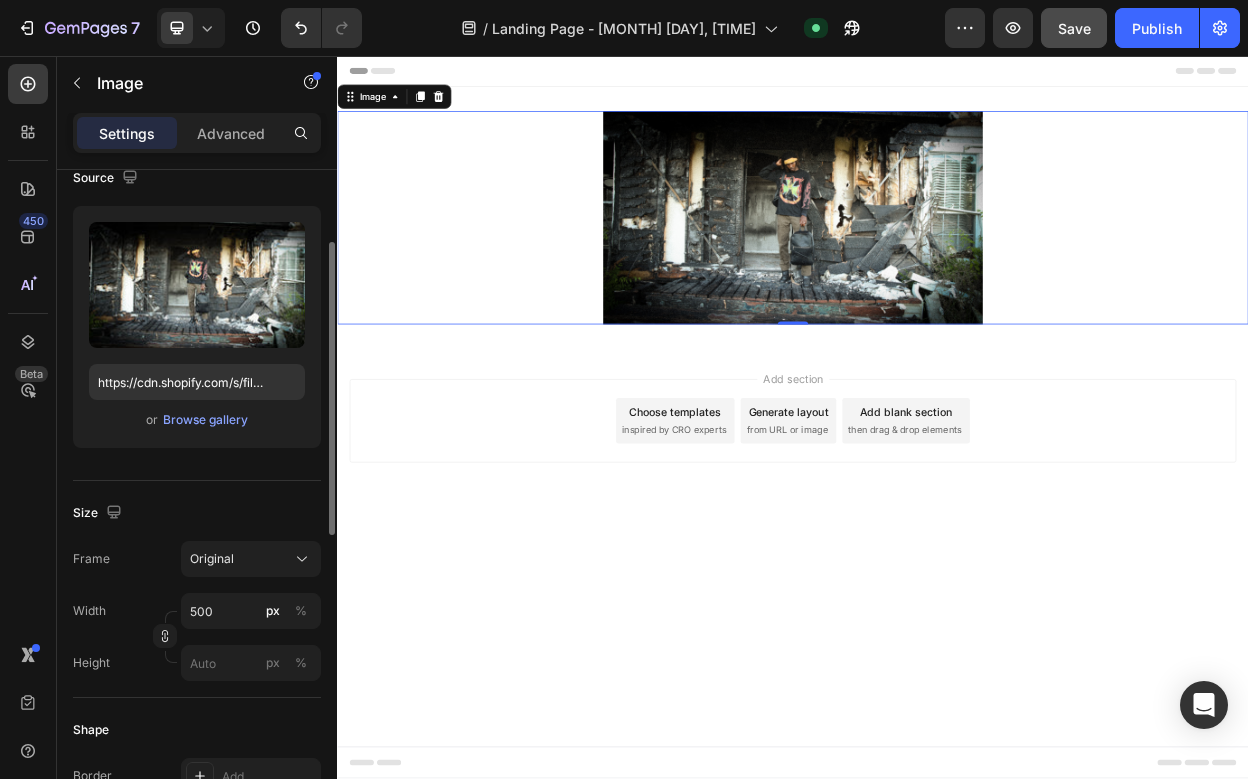 click on "Width 500 px % Height px %" at bounding box center [197, 637] 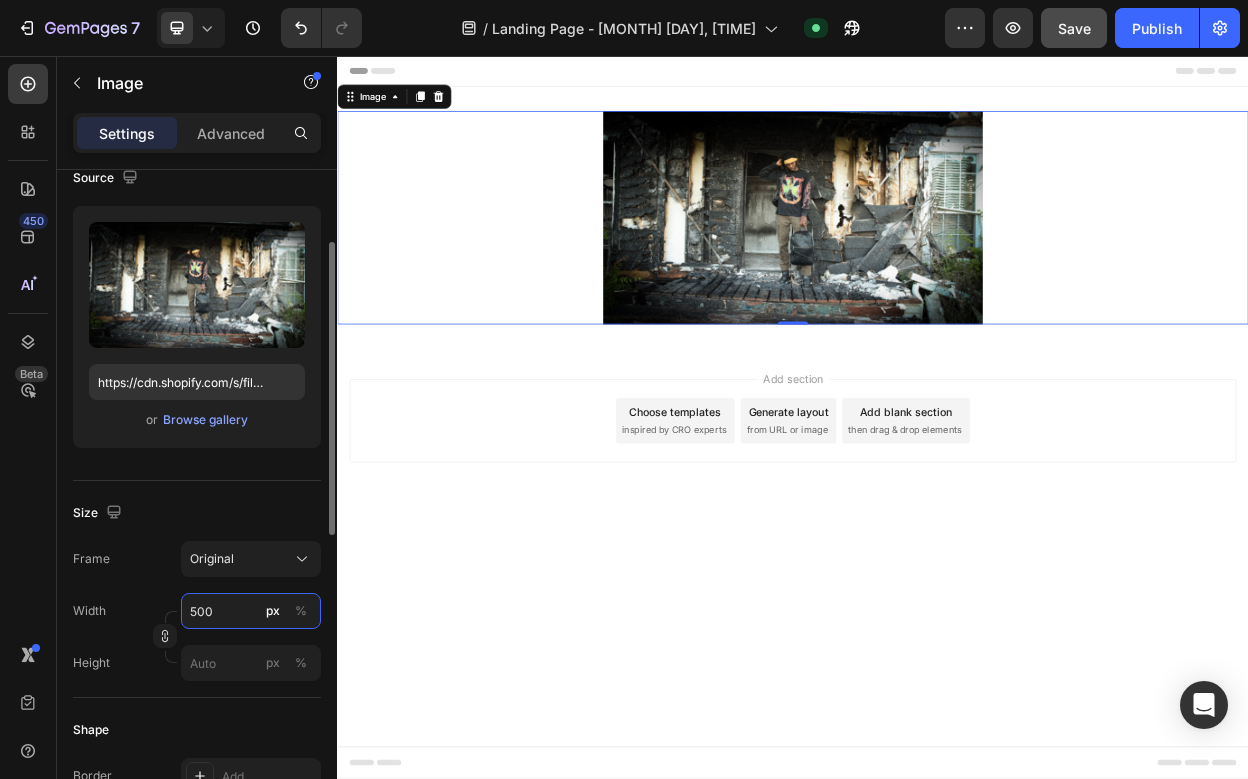click on "500" at bounding box center (251, 611) 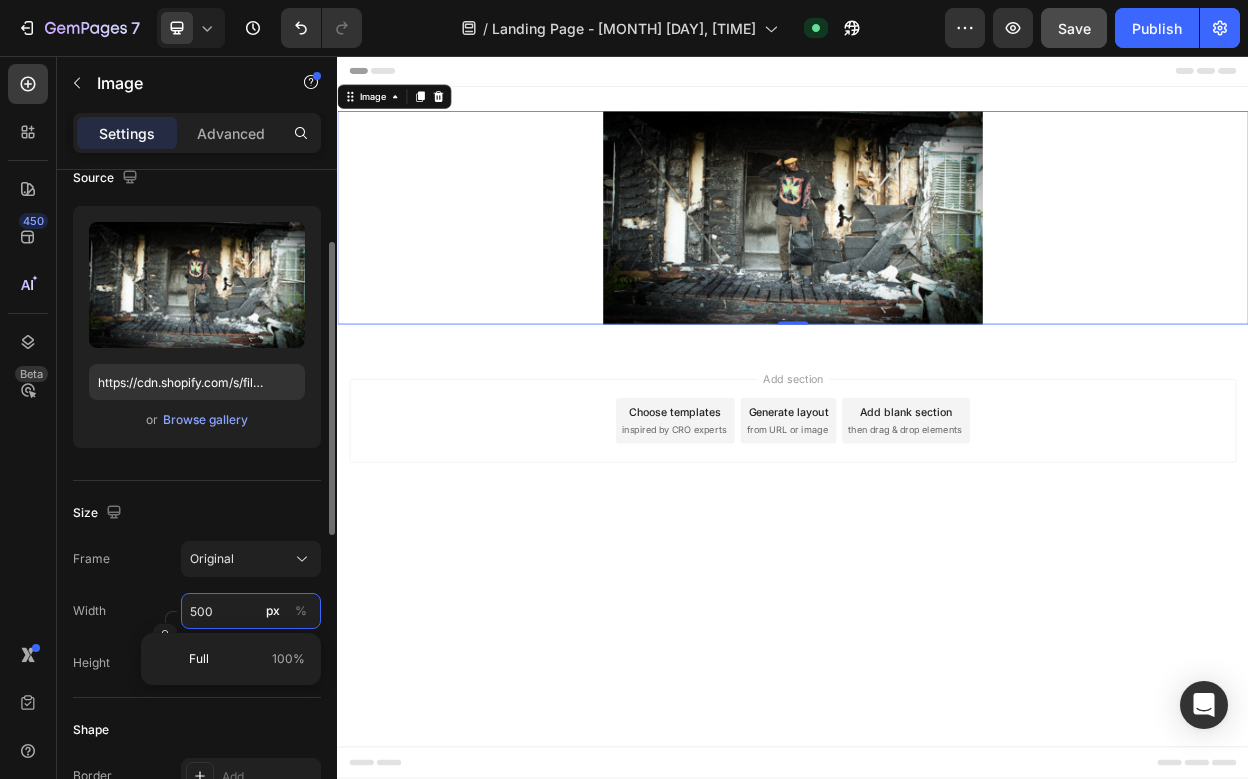 click on "500" at bounding box center [251, 611] 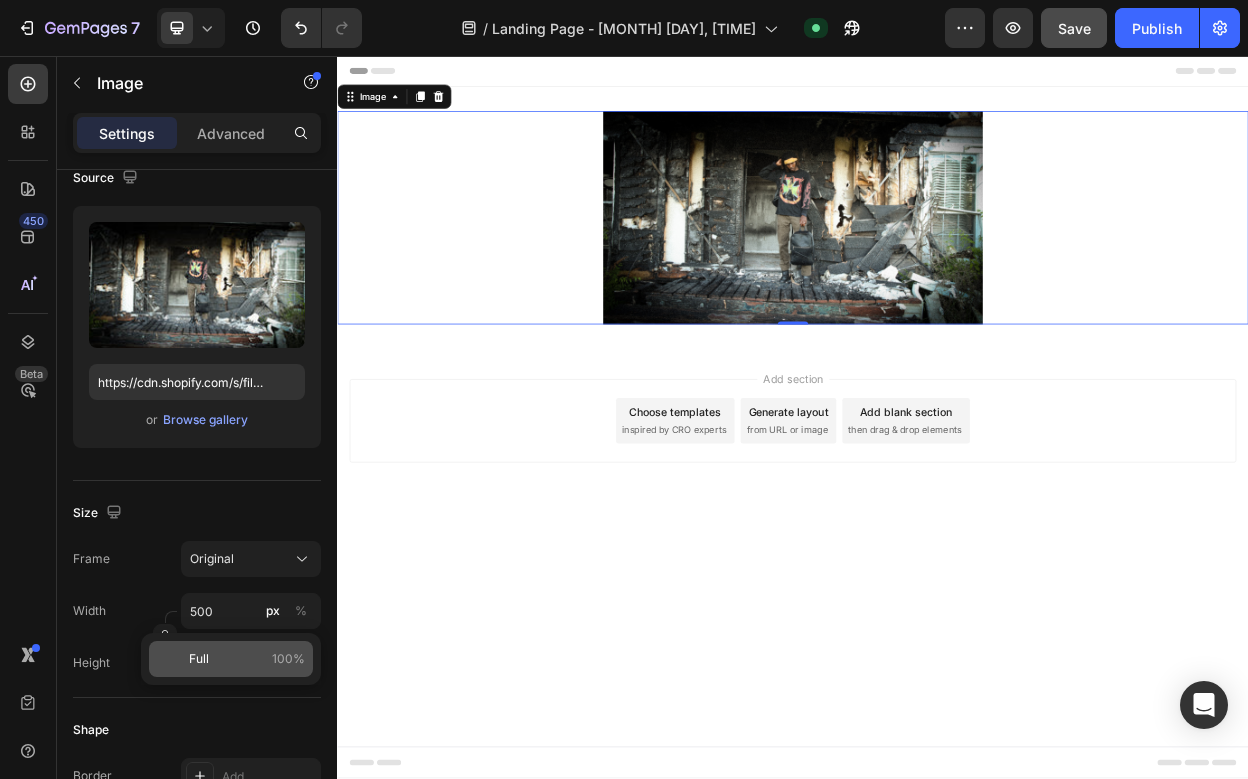 click on "Full 100%" 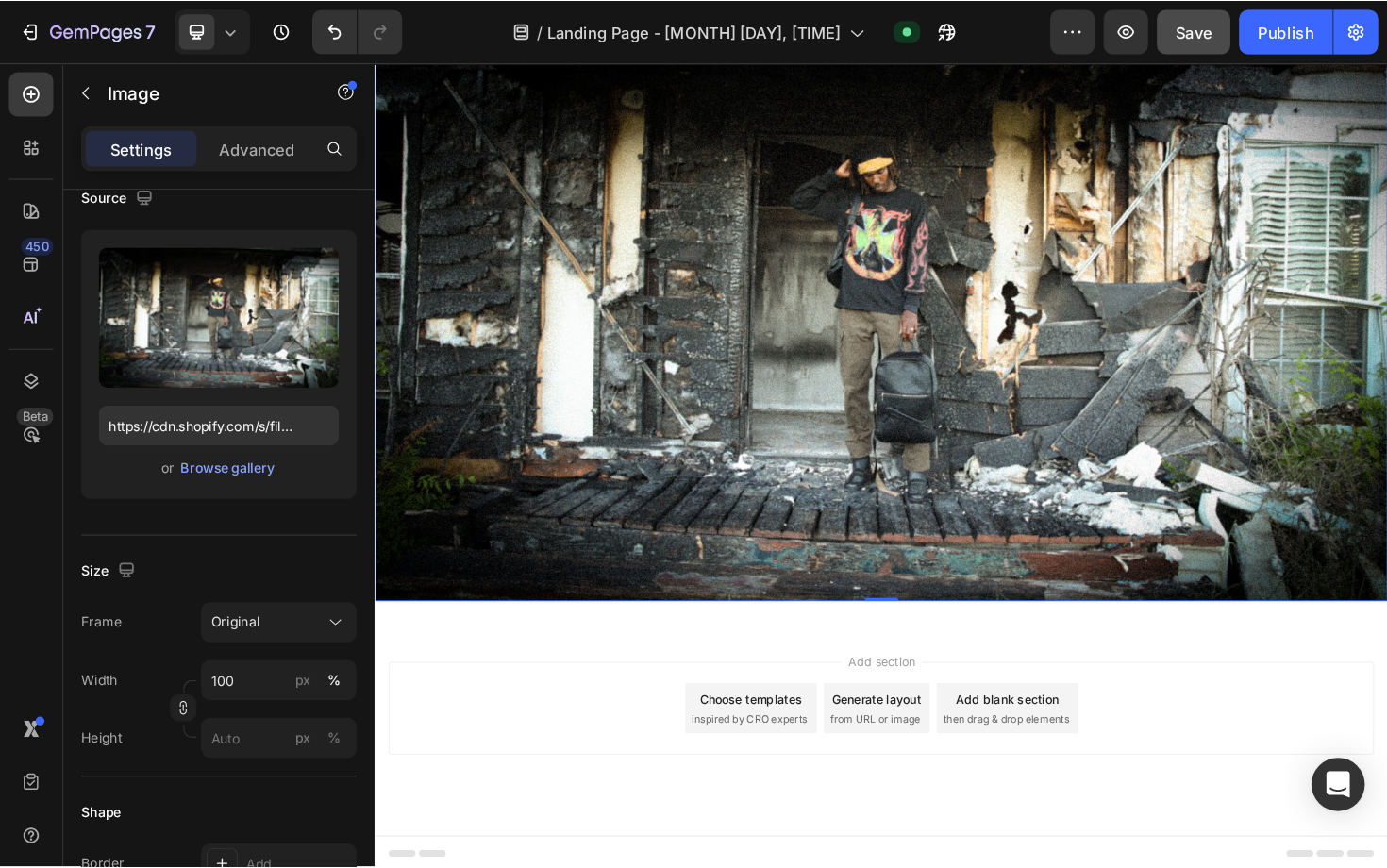 scroll, scrollTop: 108, scrollLeft: 0, axis: vertical 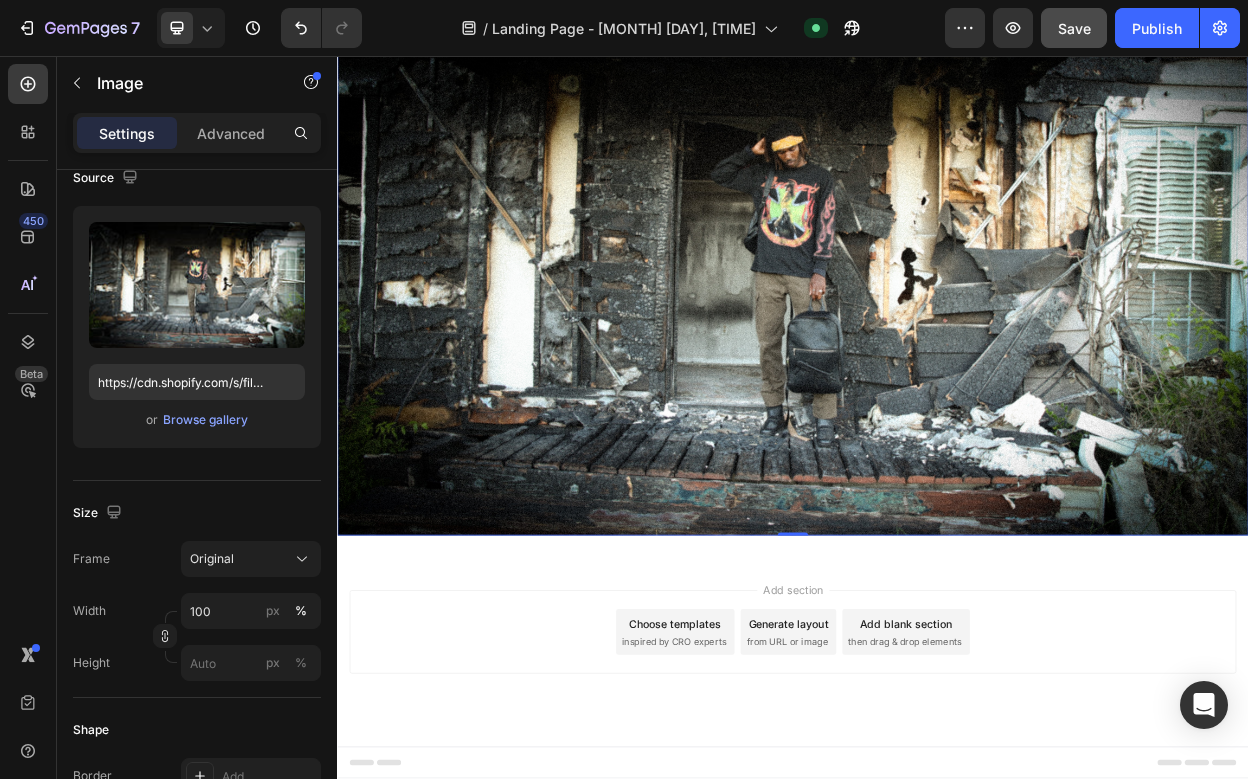 click on "Add section Choose templates inspired by CRO experts Generate layout from URL or image Add blank section then drag & drop elements" at bounding box center [937, 843] 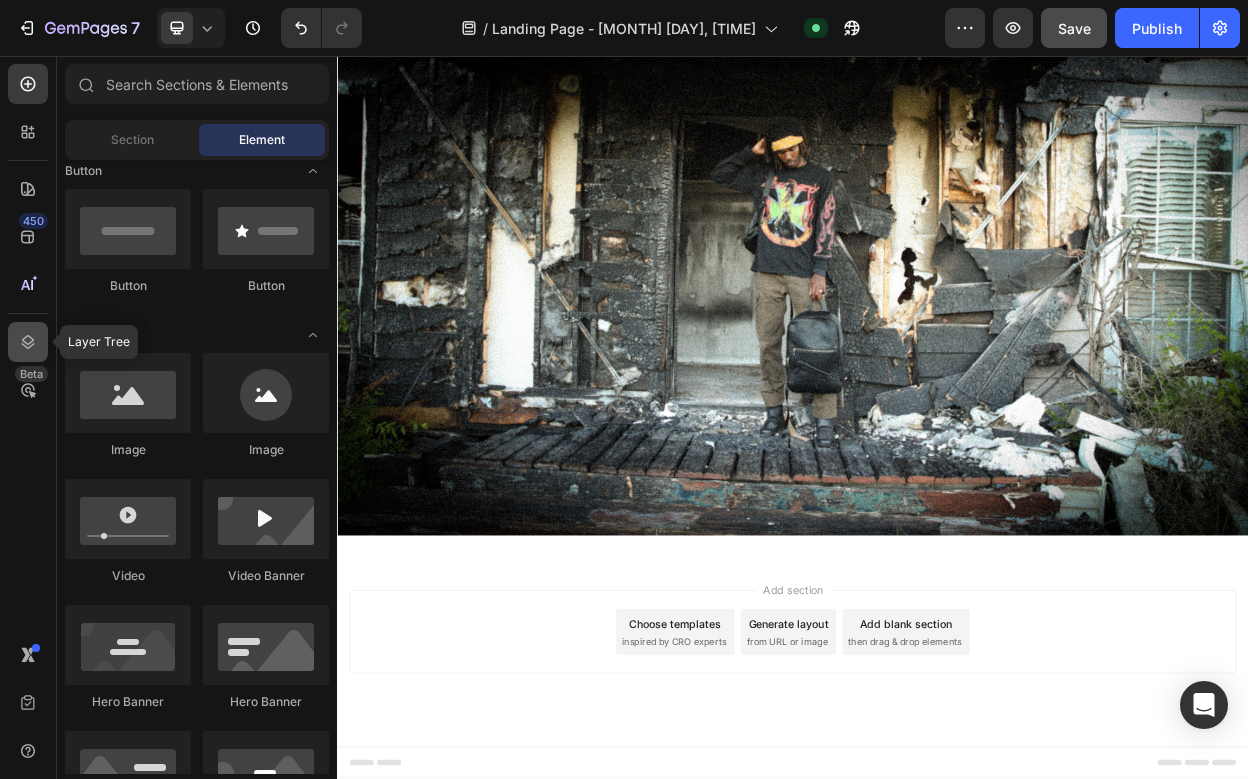 click 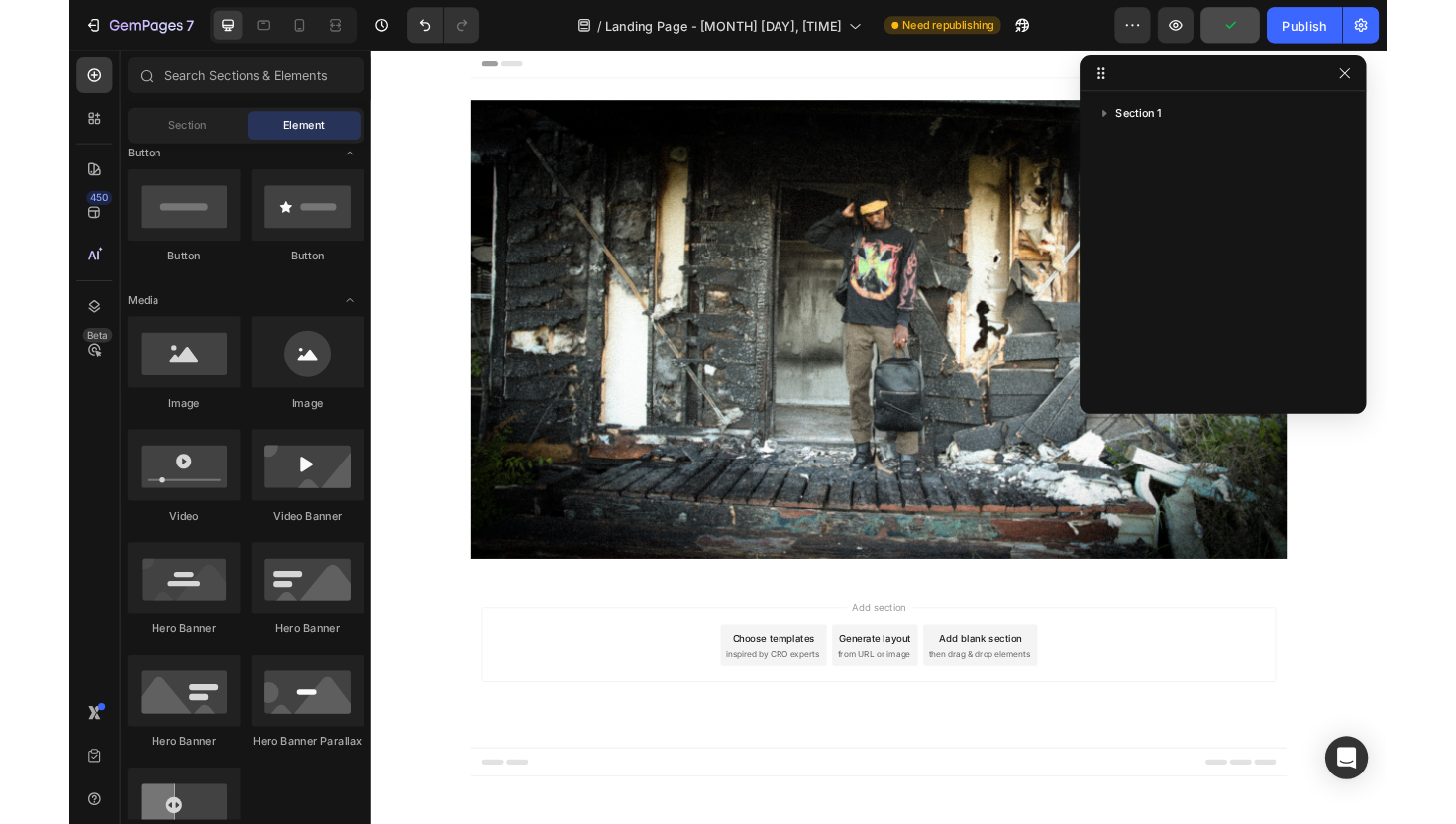 scroll, scrollTop: 0, scrollLeft: 0, axis: both 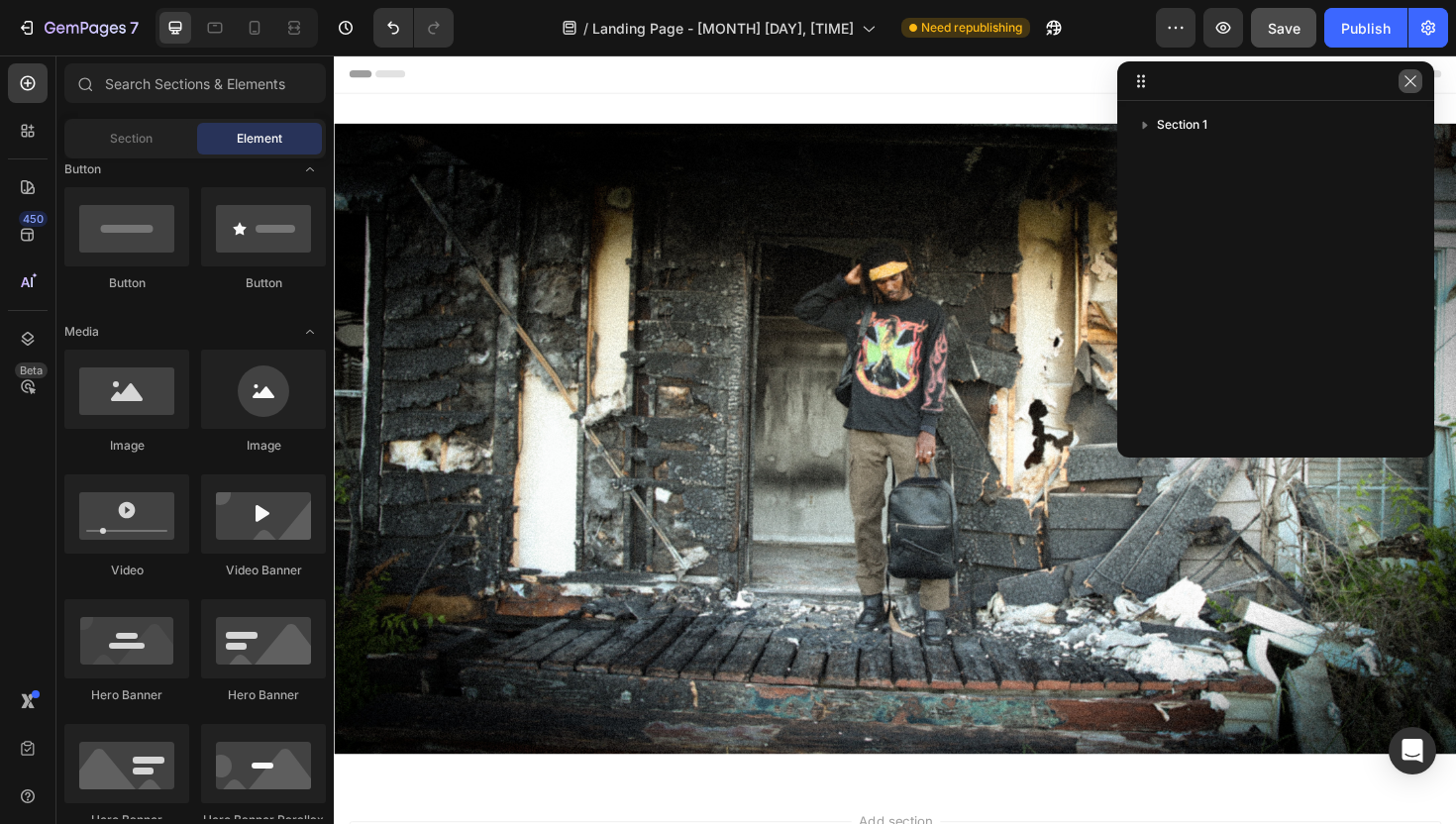 click 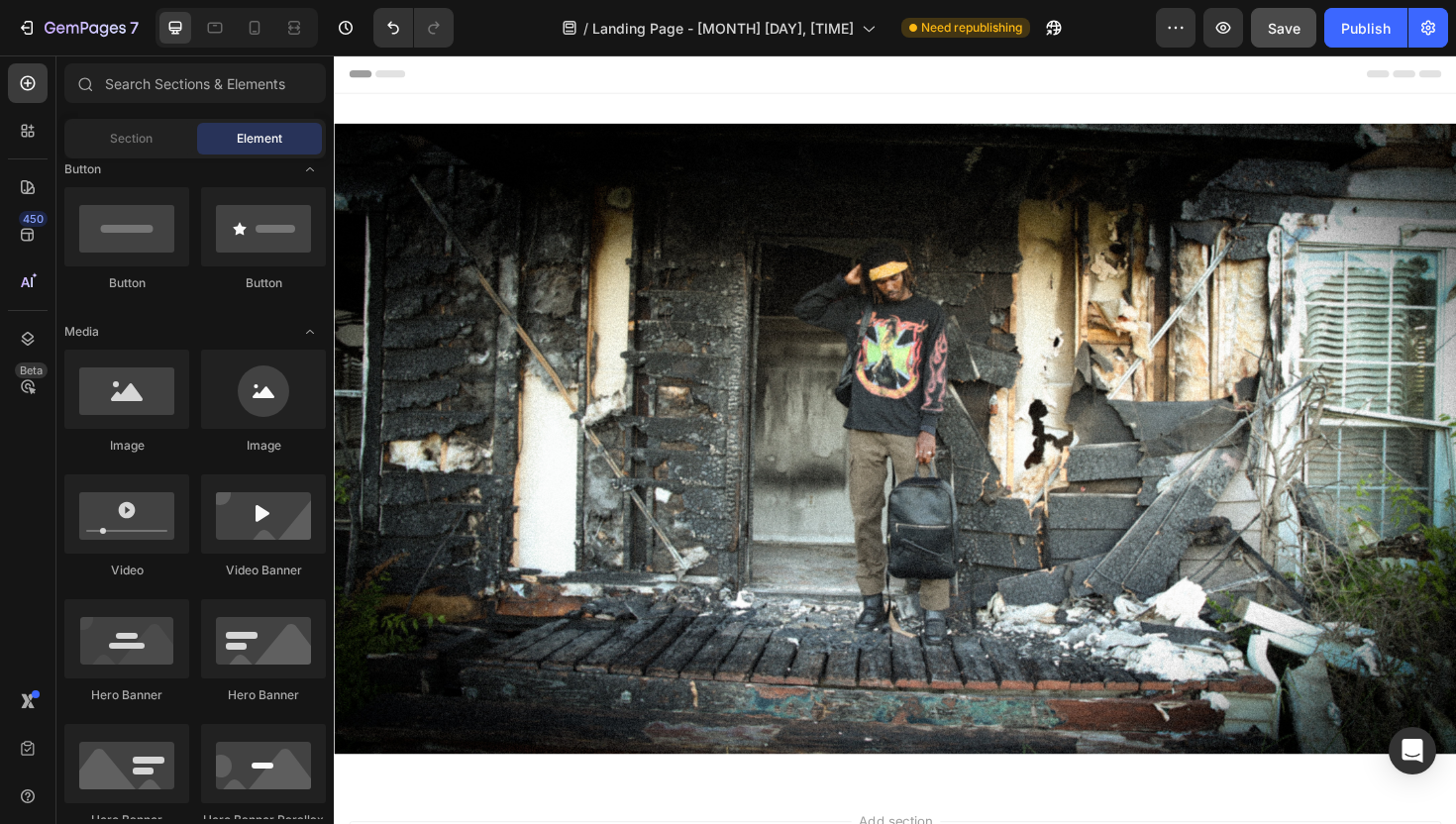 click on "Header" at bounding box center [928, 75] 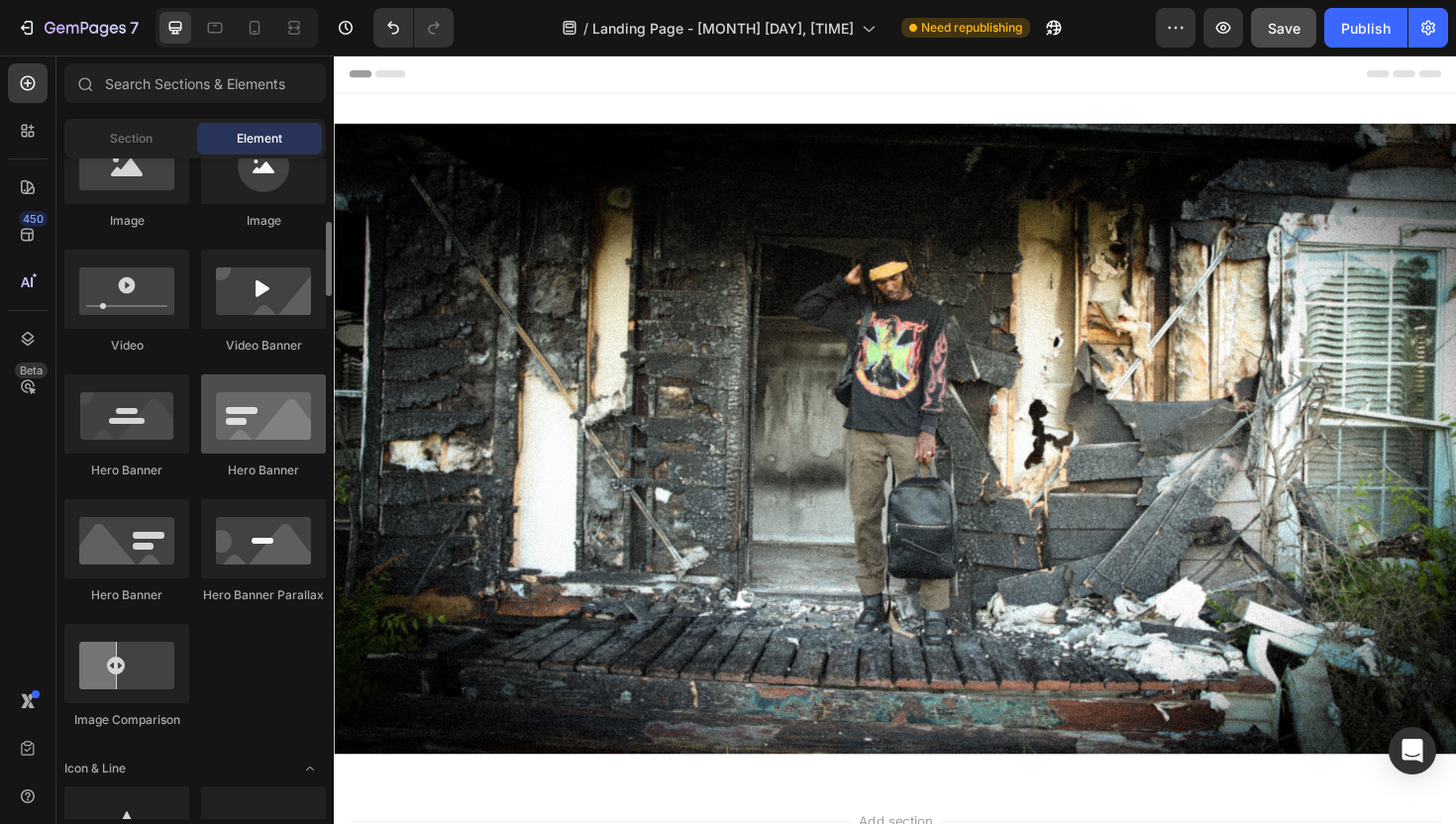 scroll, scrollTop: 699, scrollLeft: 0, axis: vertical 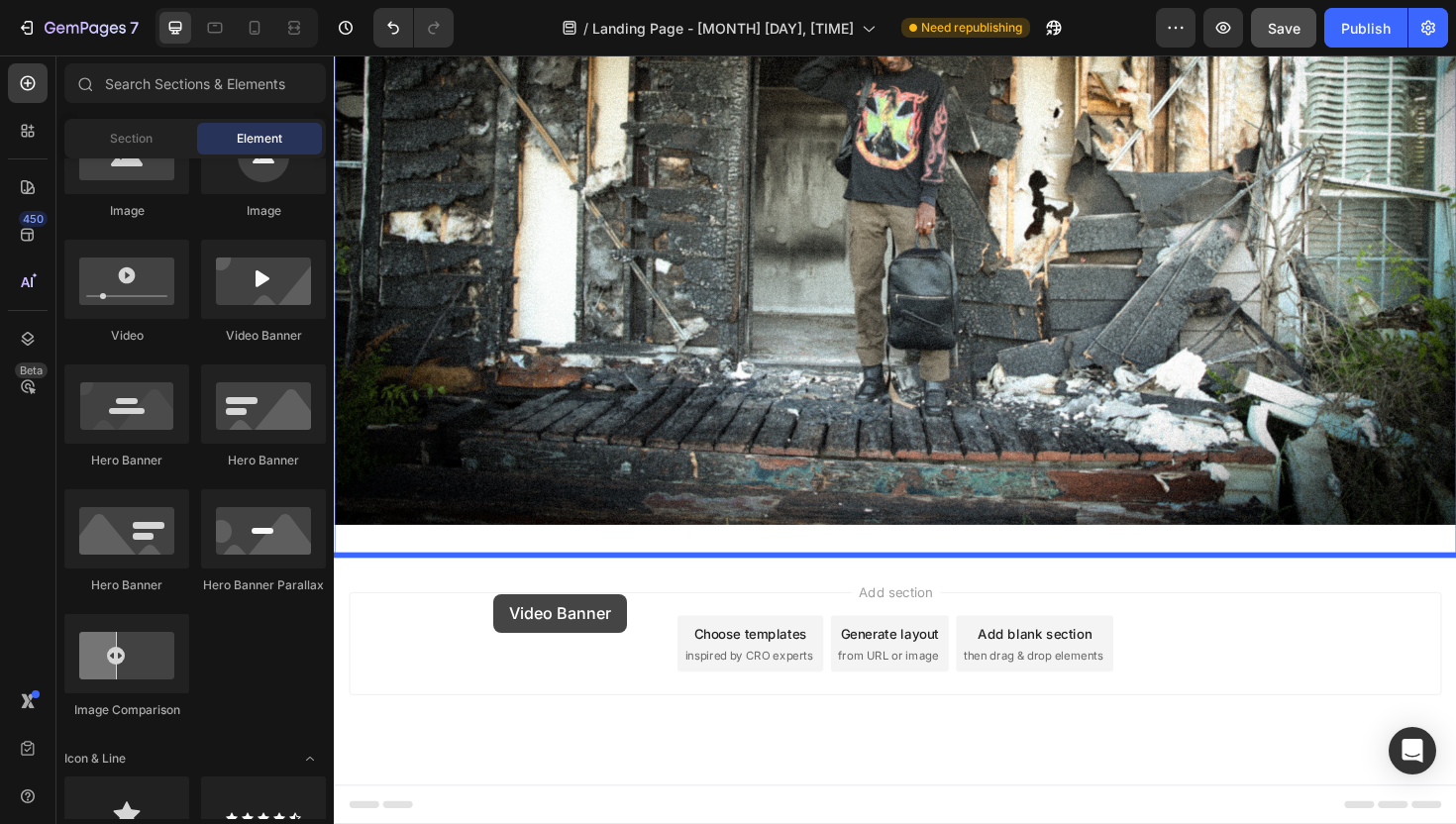 drag, startPoint x: 630, startPoint y: 353, endPoint x: 502, endPoint y: 626, distance: 301.5178 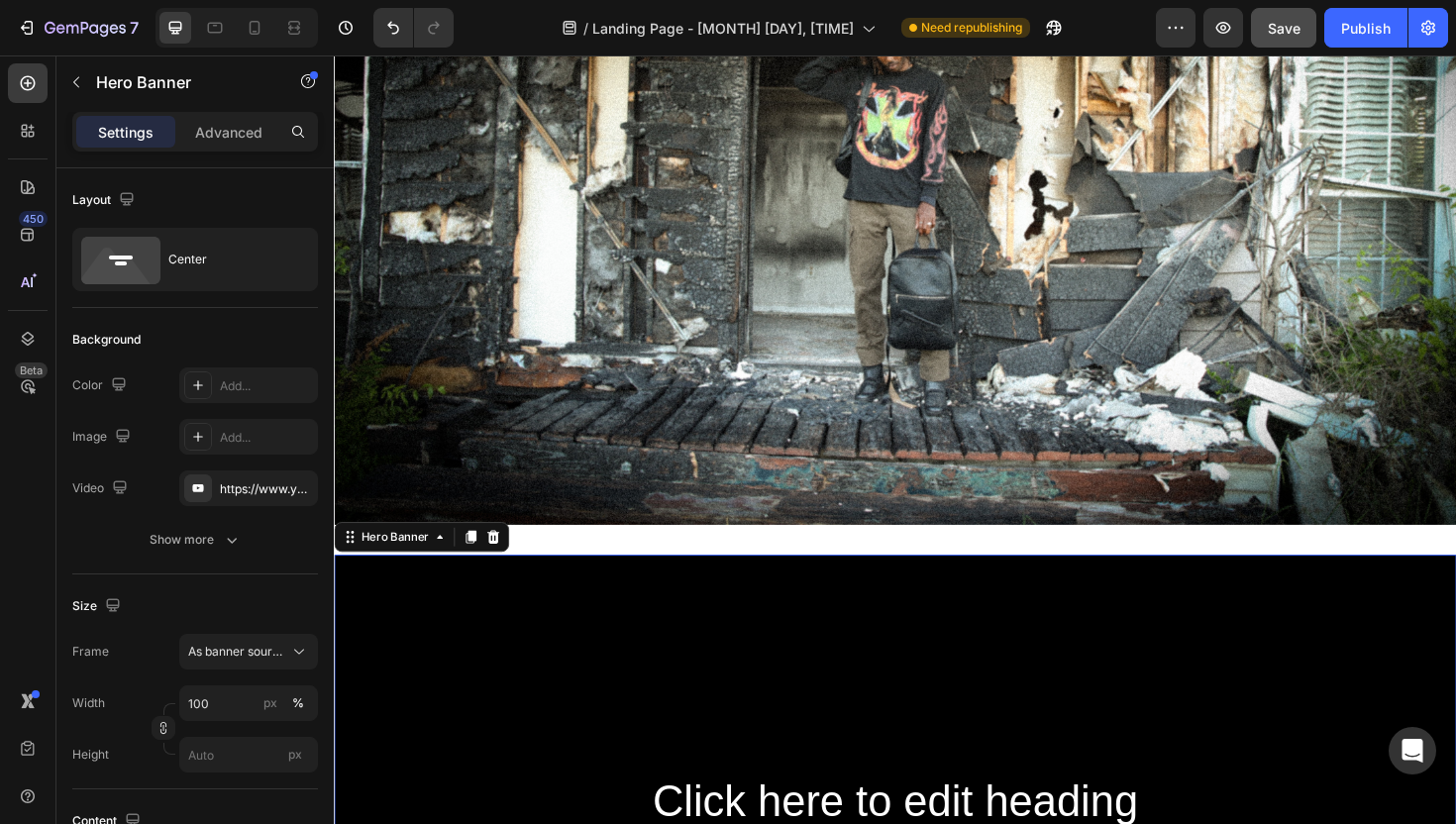 click at bounding box center [928, 918] 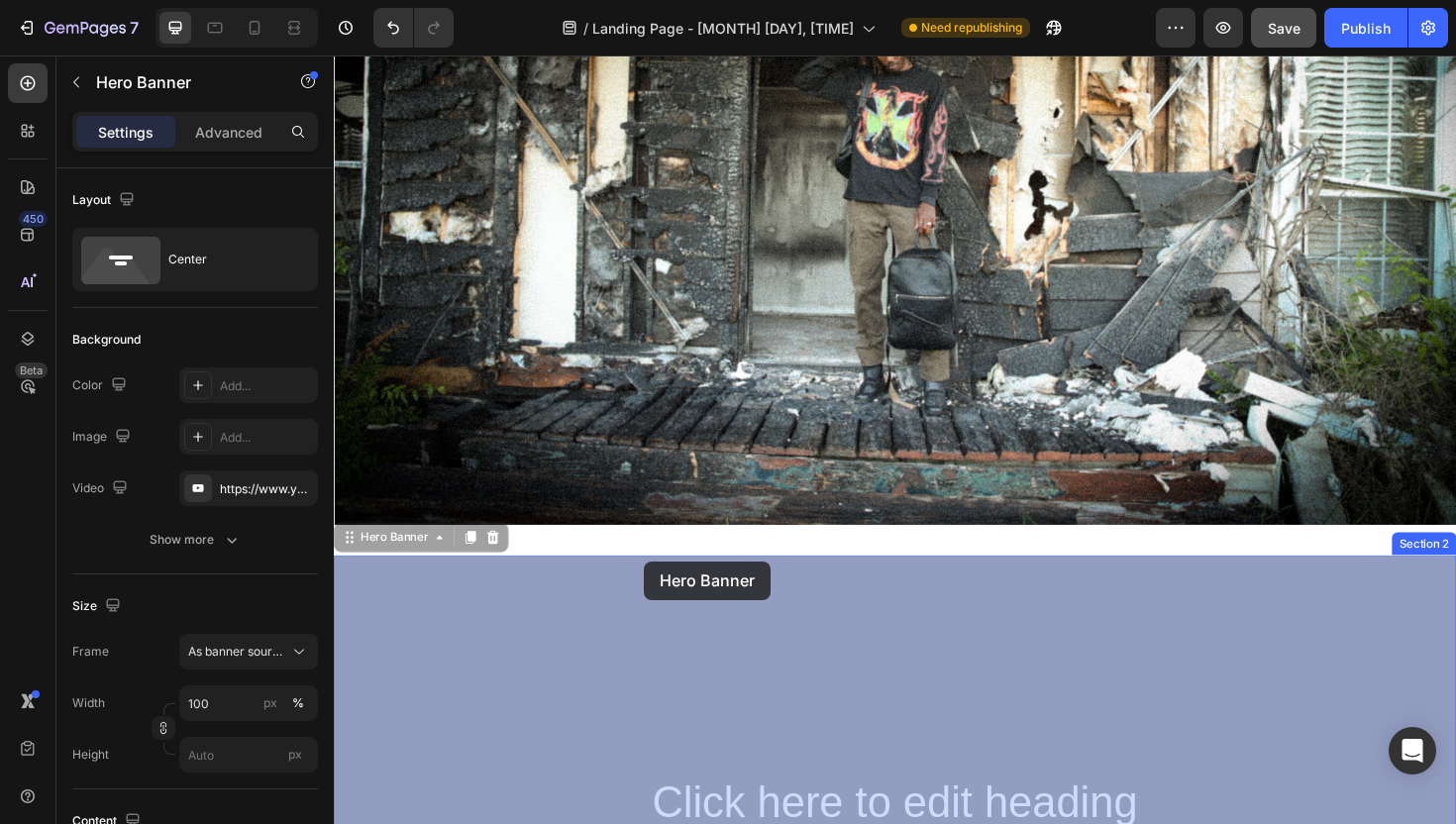 drag, startPoint x: 663, startPoint y: 627, endPoint x: 662, endPoint y: 592, distance: 35.014283 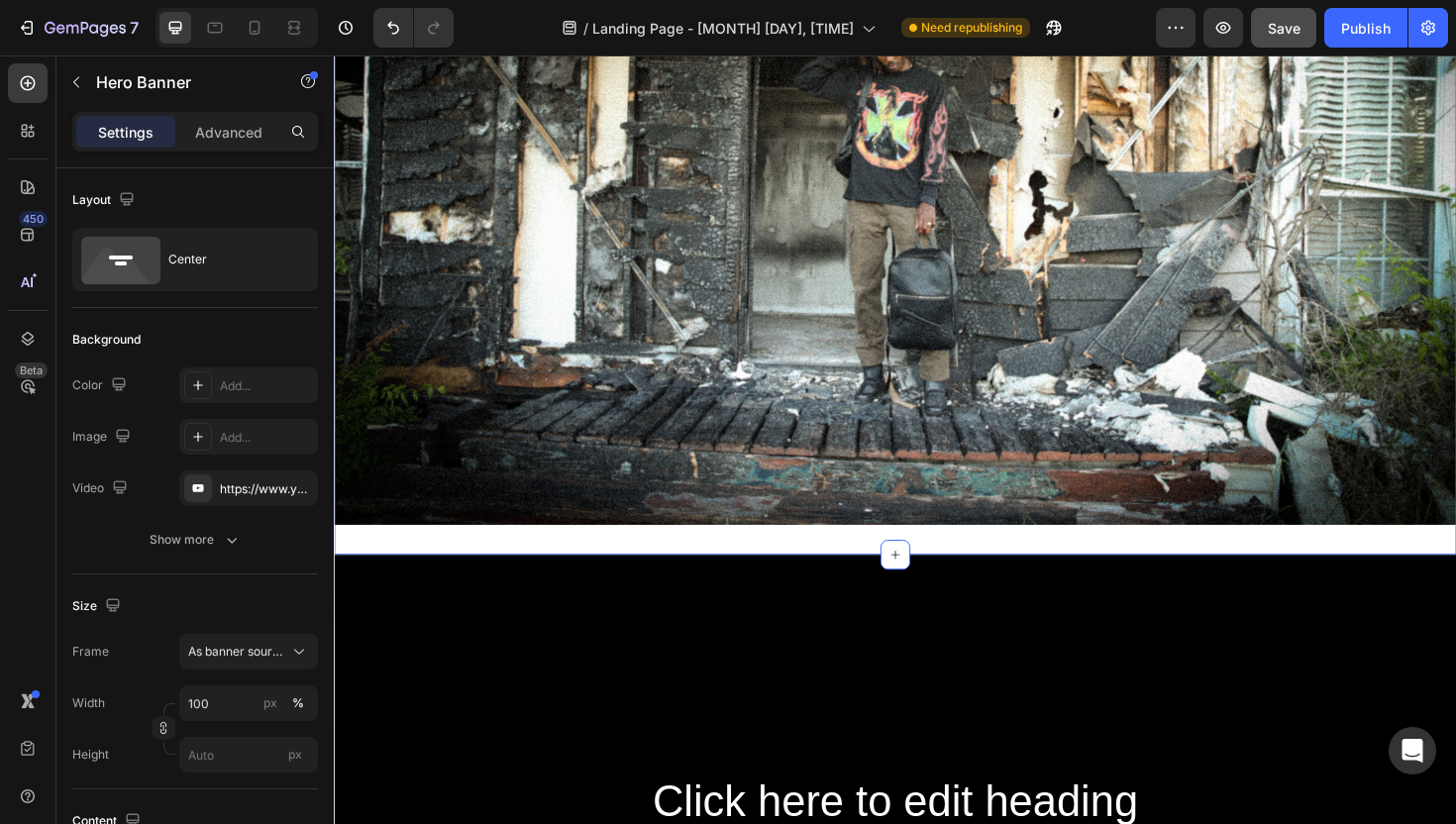 click on "Image Section 1   You can create reusable sections Create Theme Section AI Content Write with GemAI What would you like to describe here? Tone and Voice Persuasive Product Drake Bookbag Show more Generate" at bounding box center (928, 219) 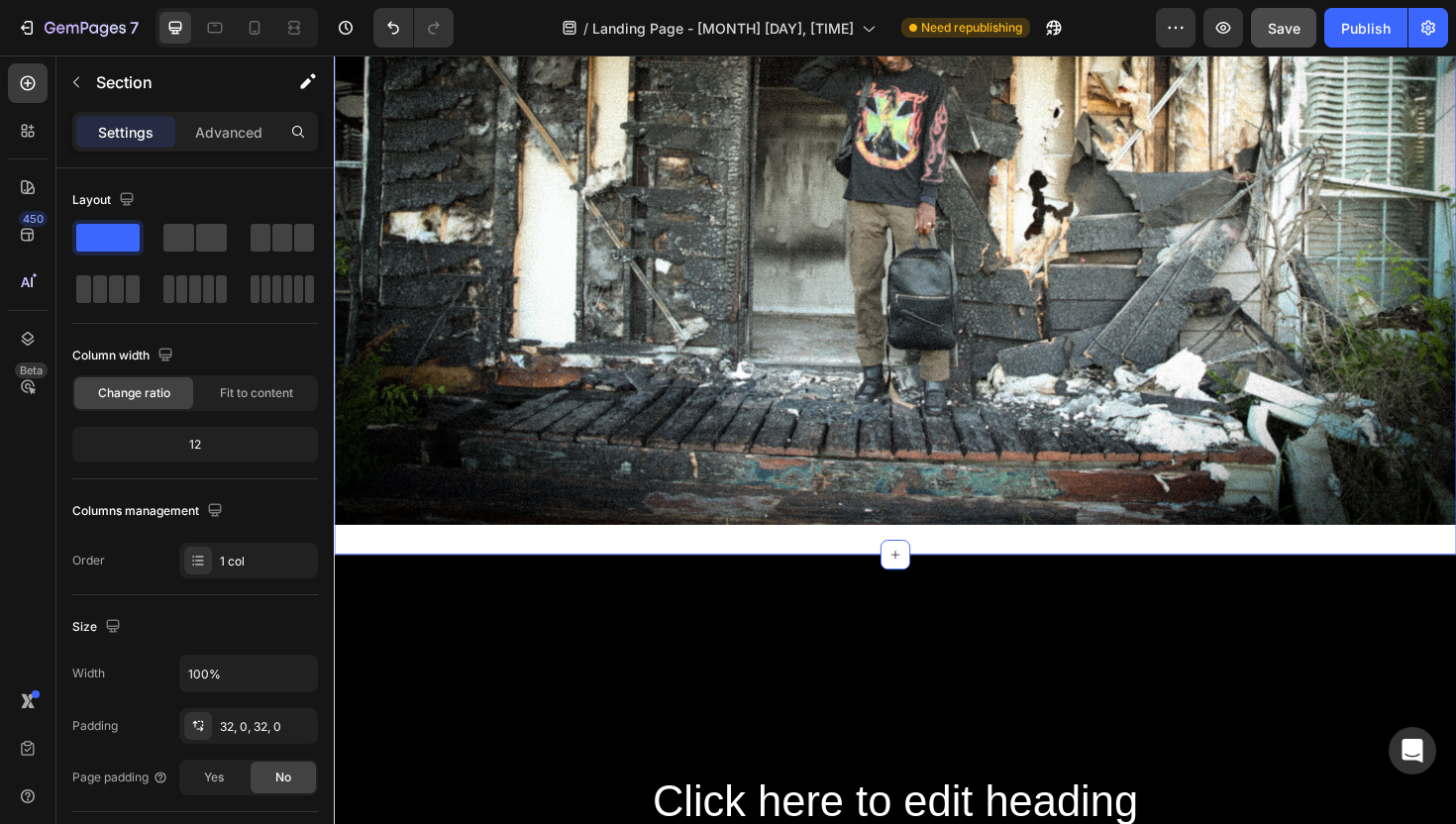 drag, startPoint x: 929, startPoint y: 579, endPoint x: 928, endPoint y: 552, distance: 27.01851 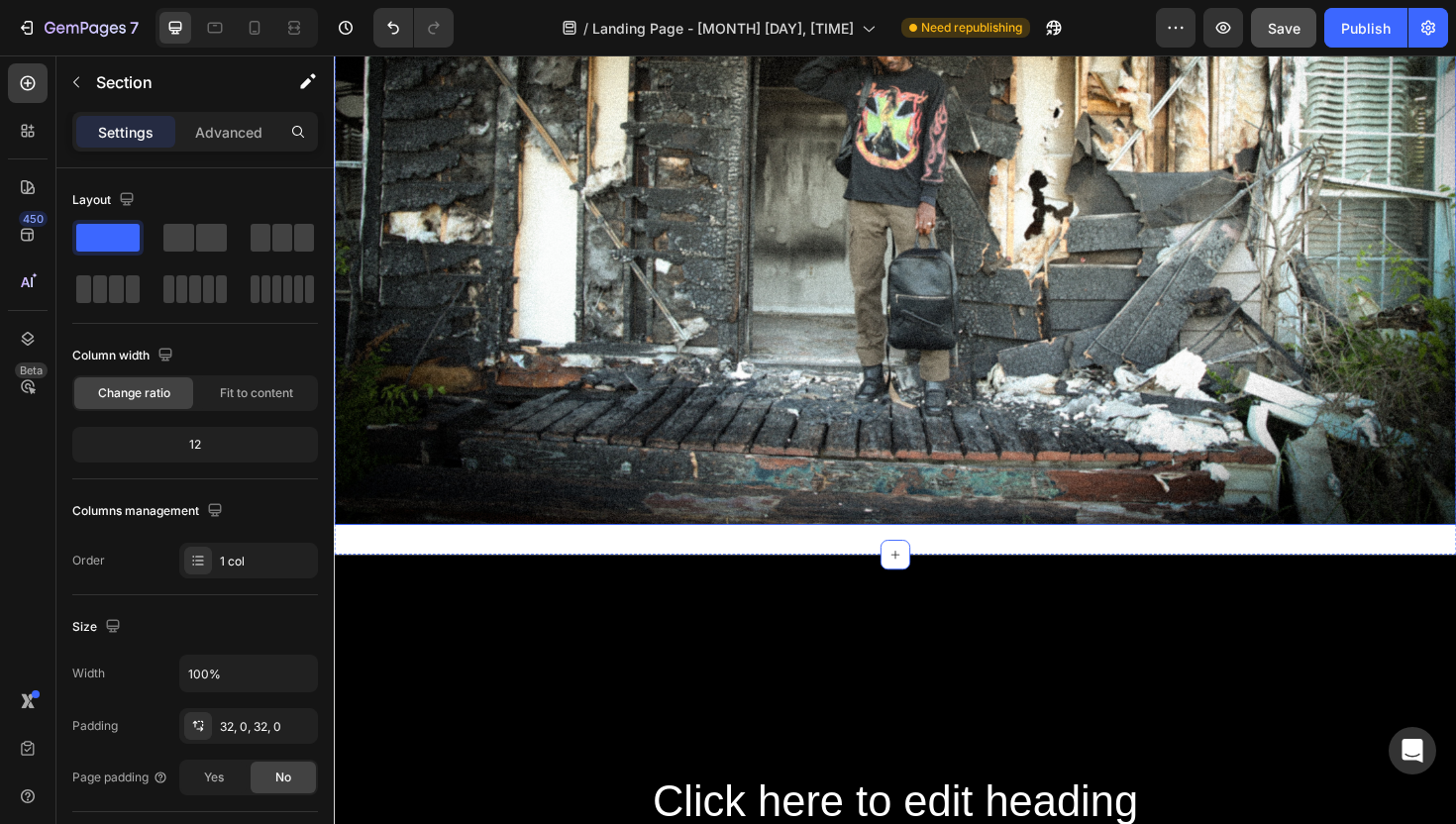 click on "Image" at bounding box center (928, 219) 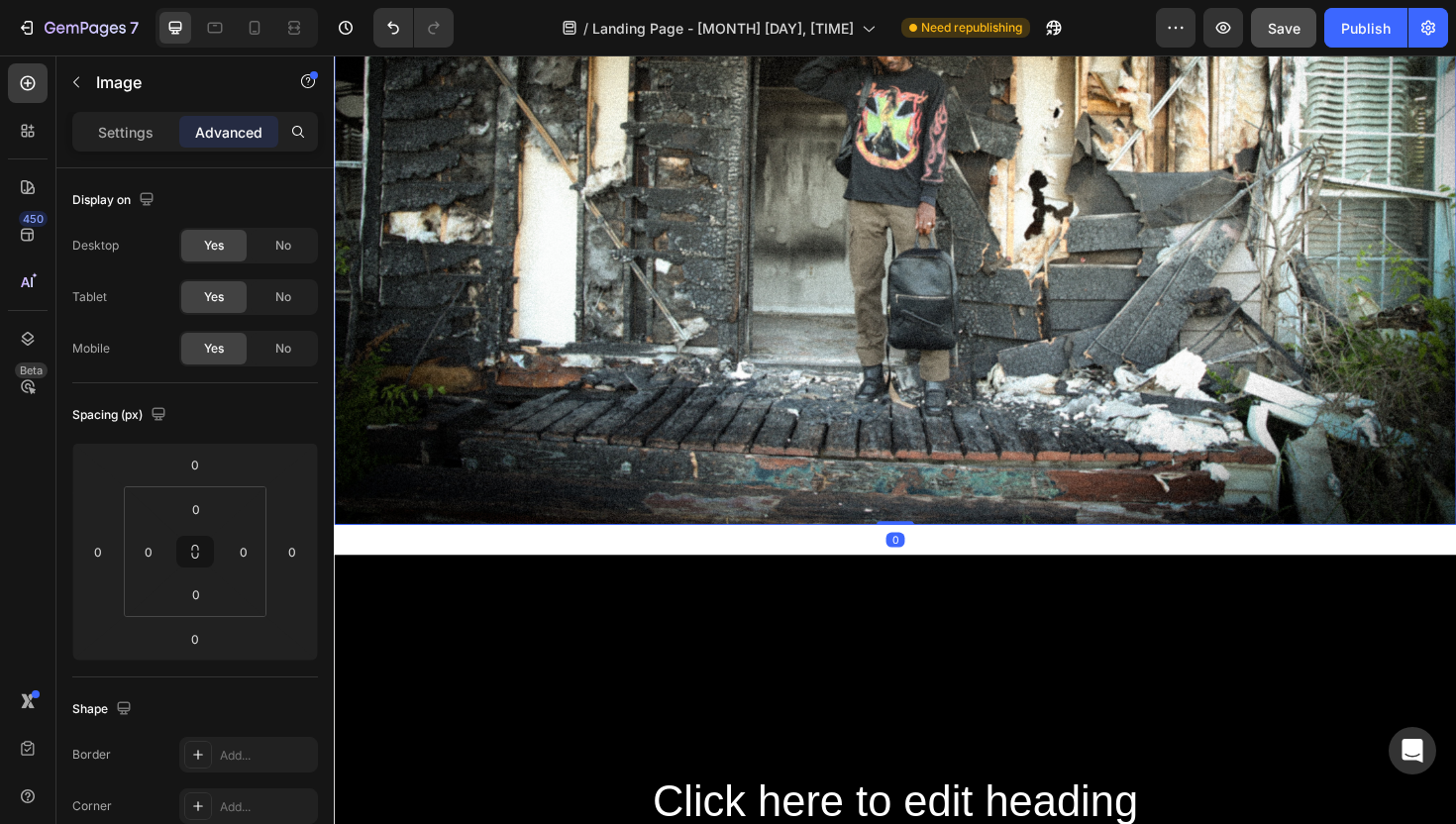 drag, startPoint x: 921, startPoint y: 552, endPoint x: 918, endPoint y: 453, distance: 99.04544 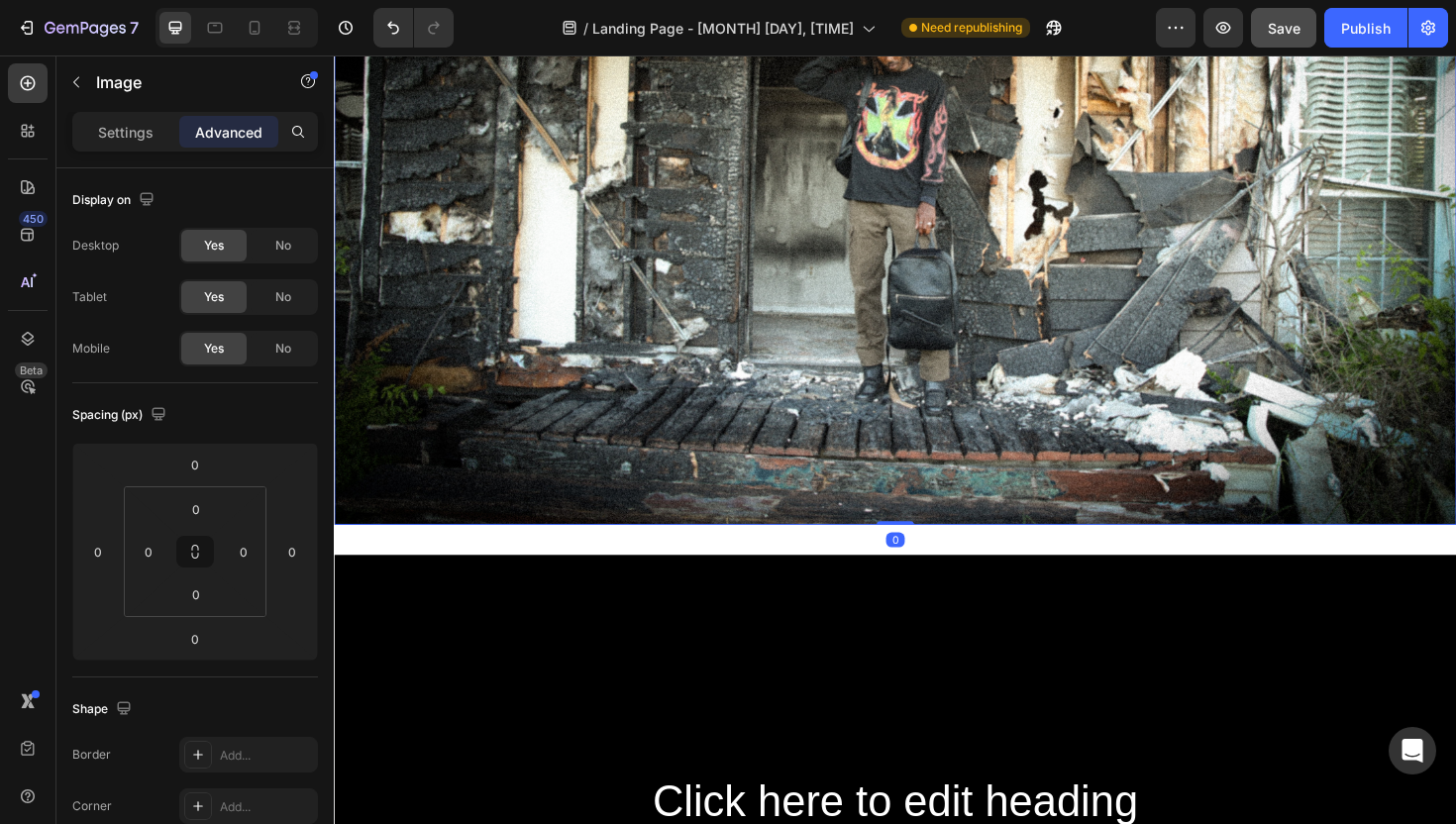 click on "Image   0" at bounding box center [928, 219] 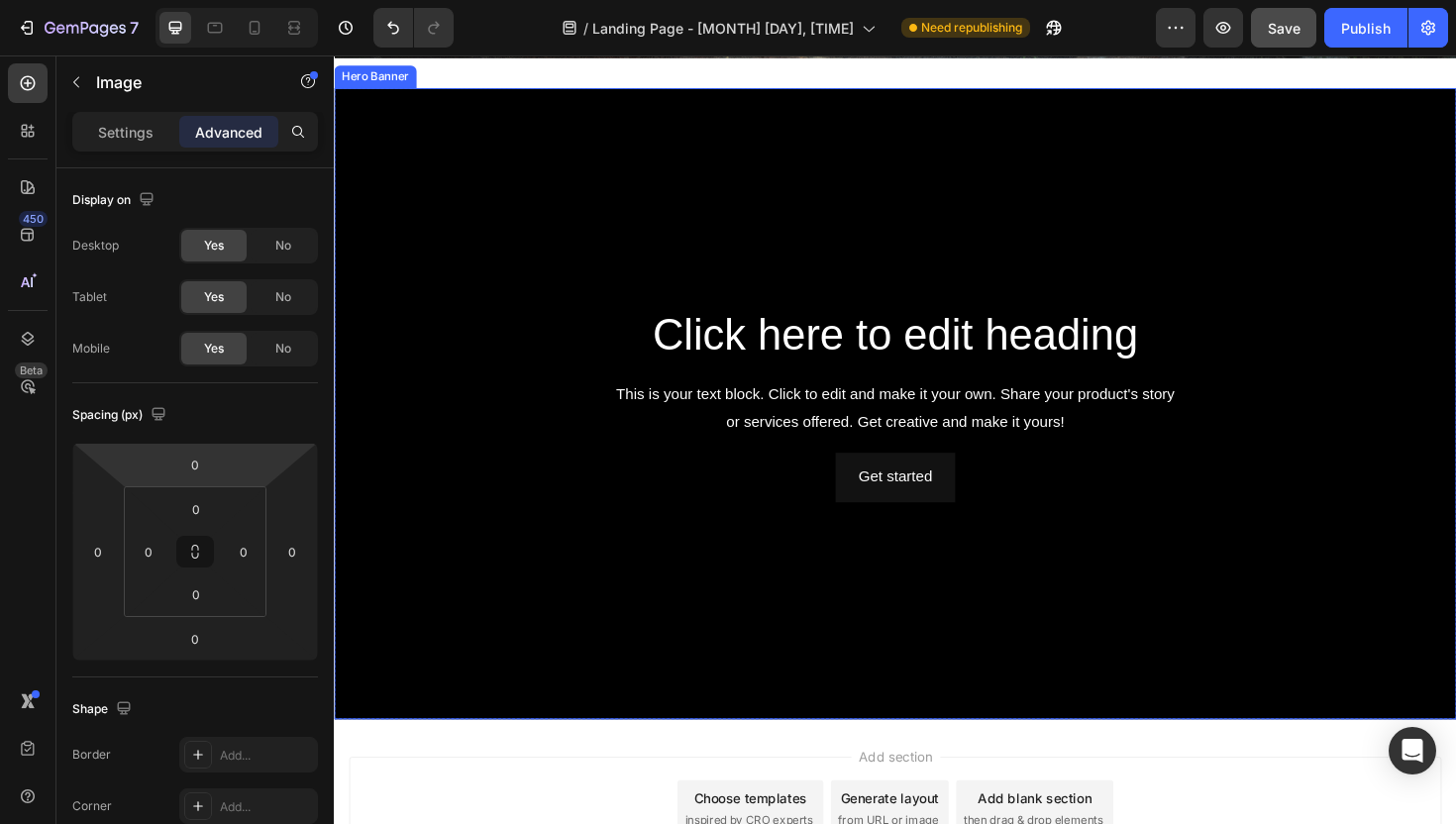 scroll, scrollTop: 750, scrollLeft: 0, axis: vertical 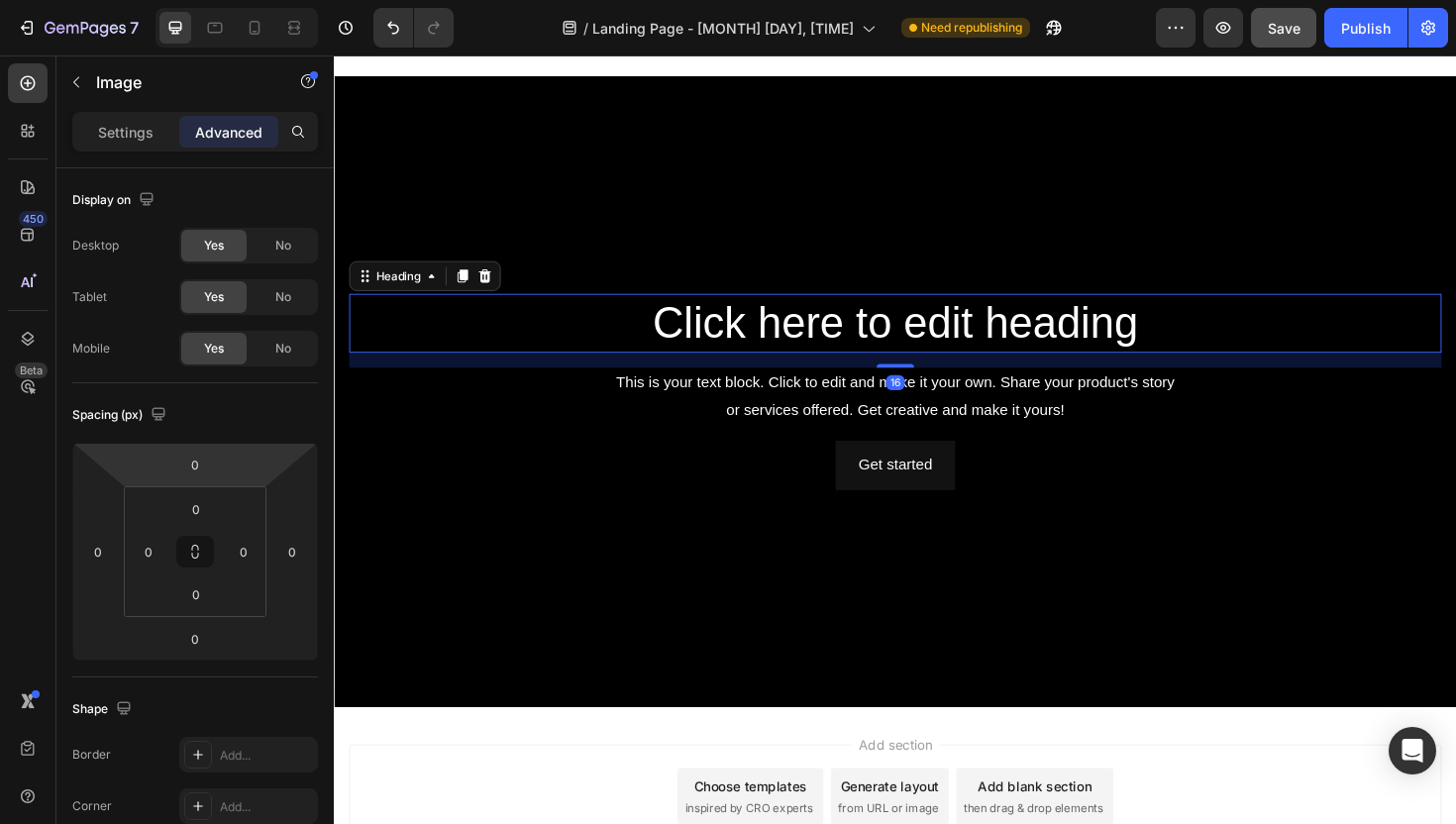 click on "Click here to edit heading" at bounding box center [928, 340] 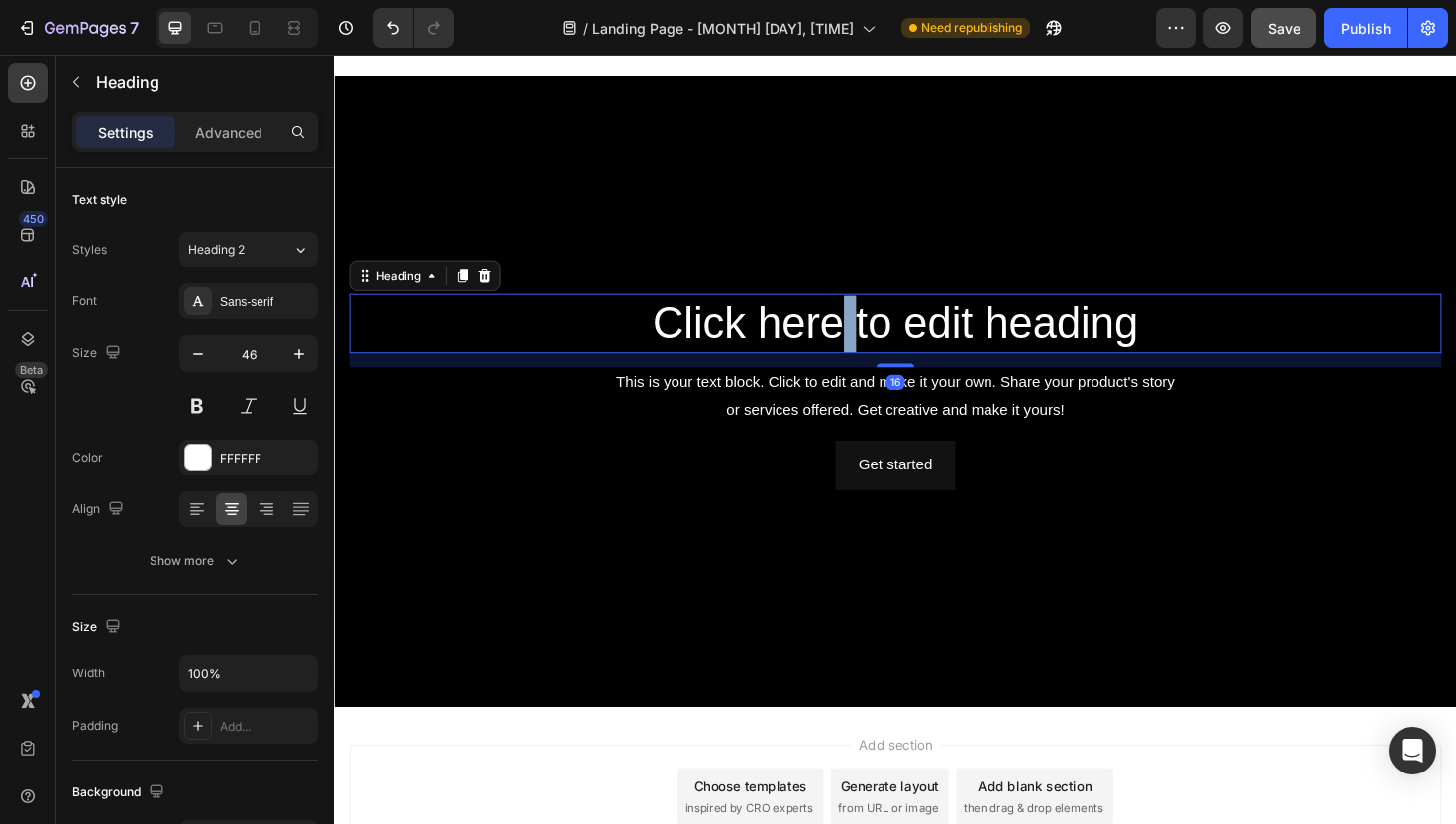 click on "Click here to edit heading" at bounding box center (928, 340) 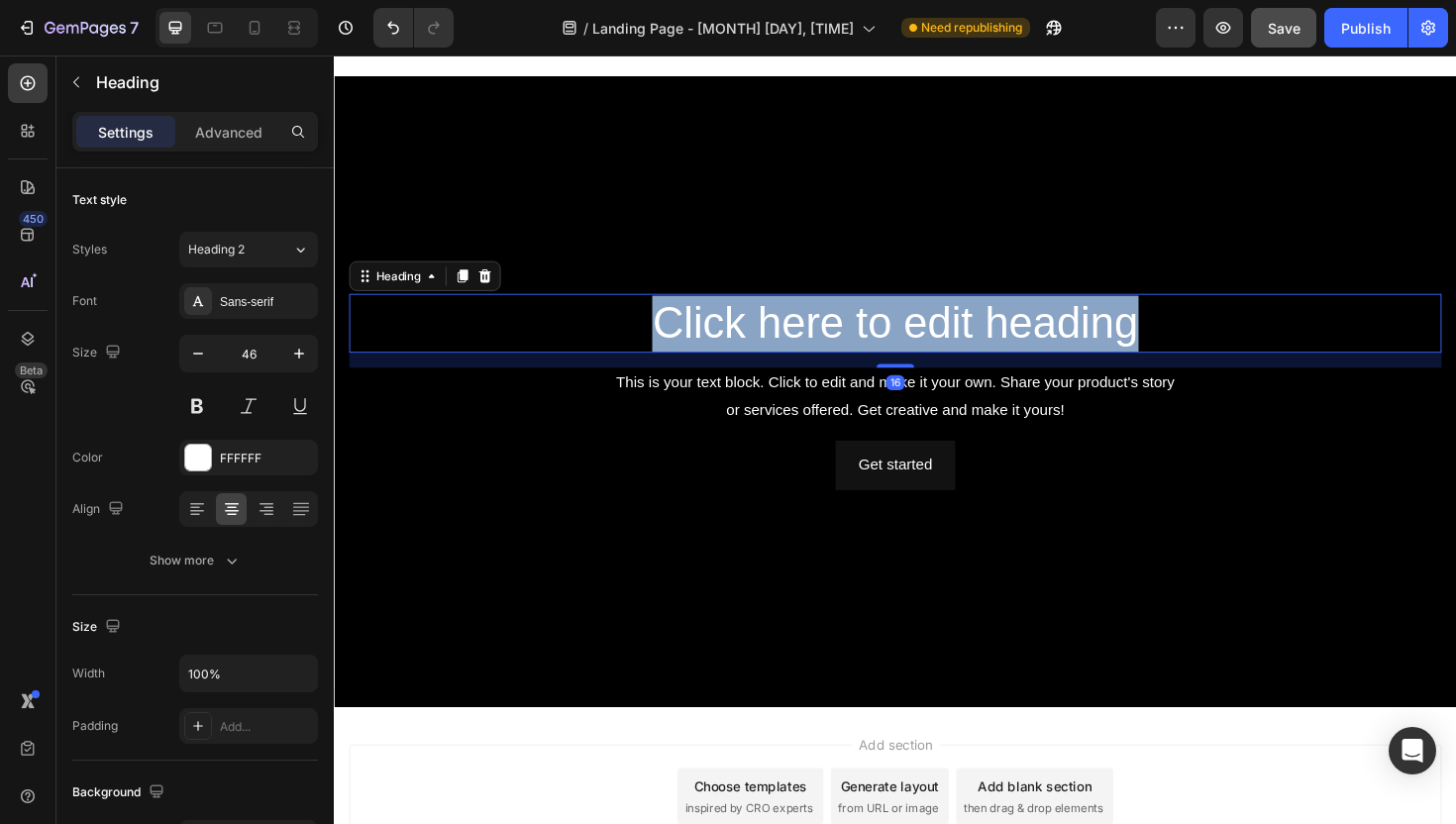 click on "Click here to edit heading" at bounding box center (928, 340) 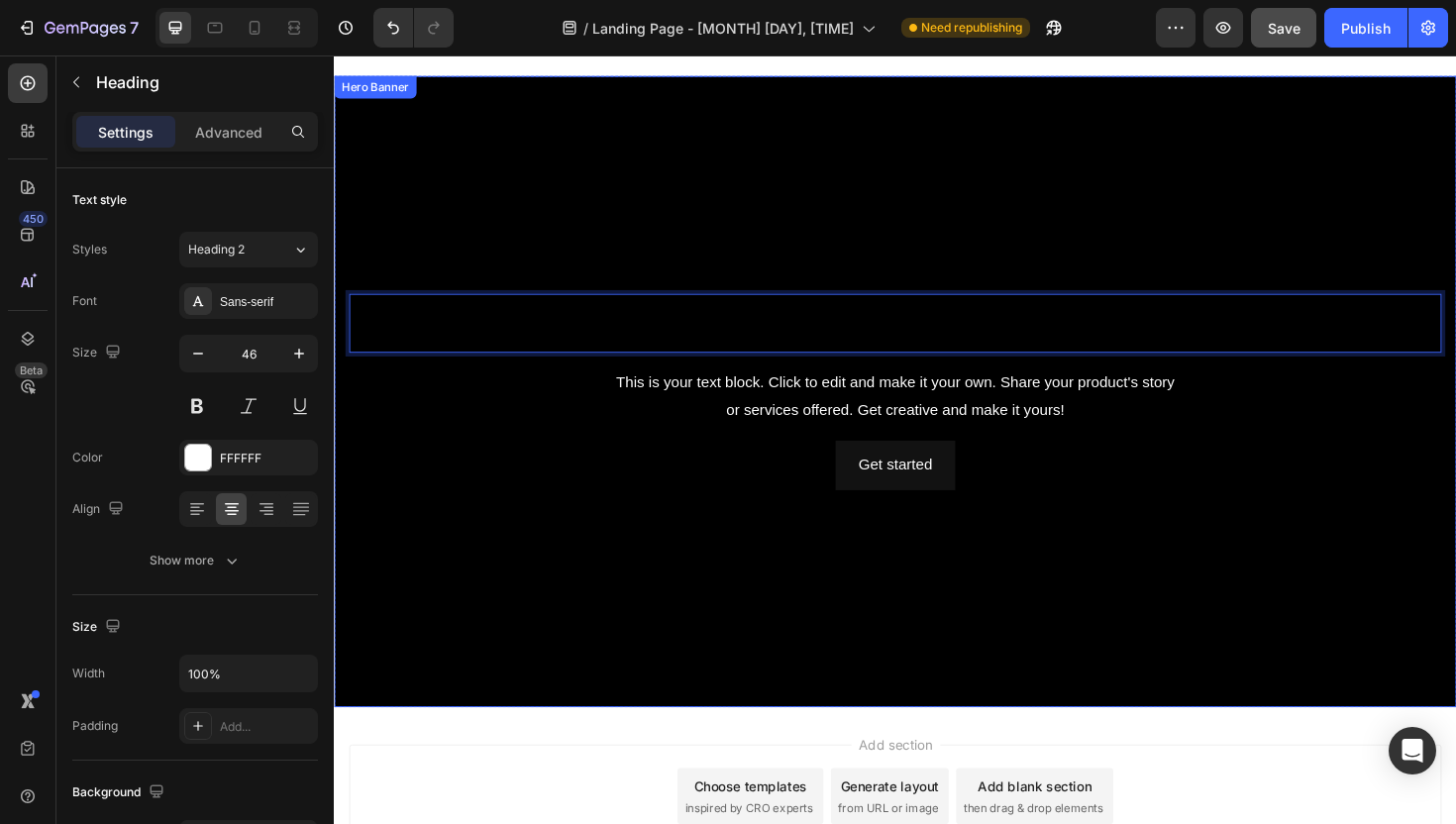 click on "Heading   16 This is your text block. Click to edit and make it your own. Share your product's story                   or services offered. Get creative and make it yours! Text Block Get started Button" at bounding box center [928, 412] 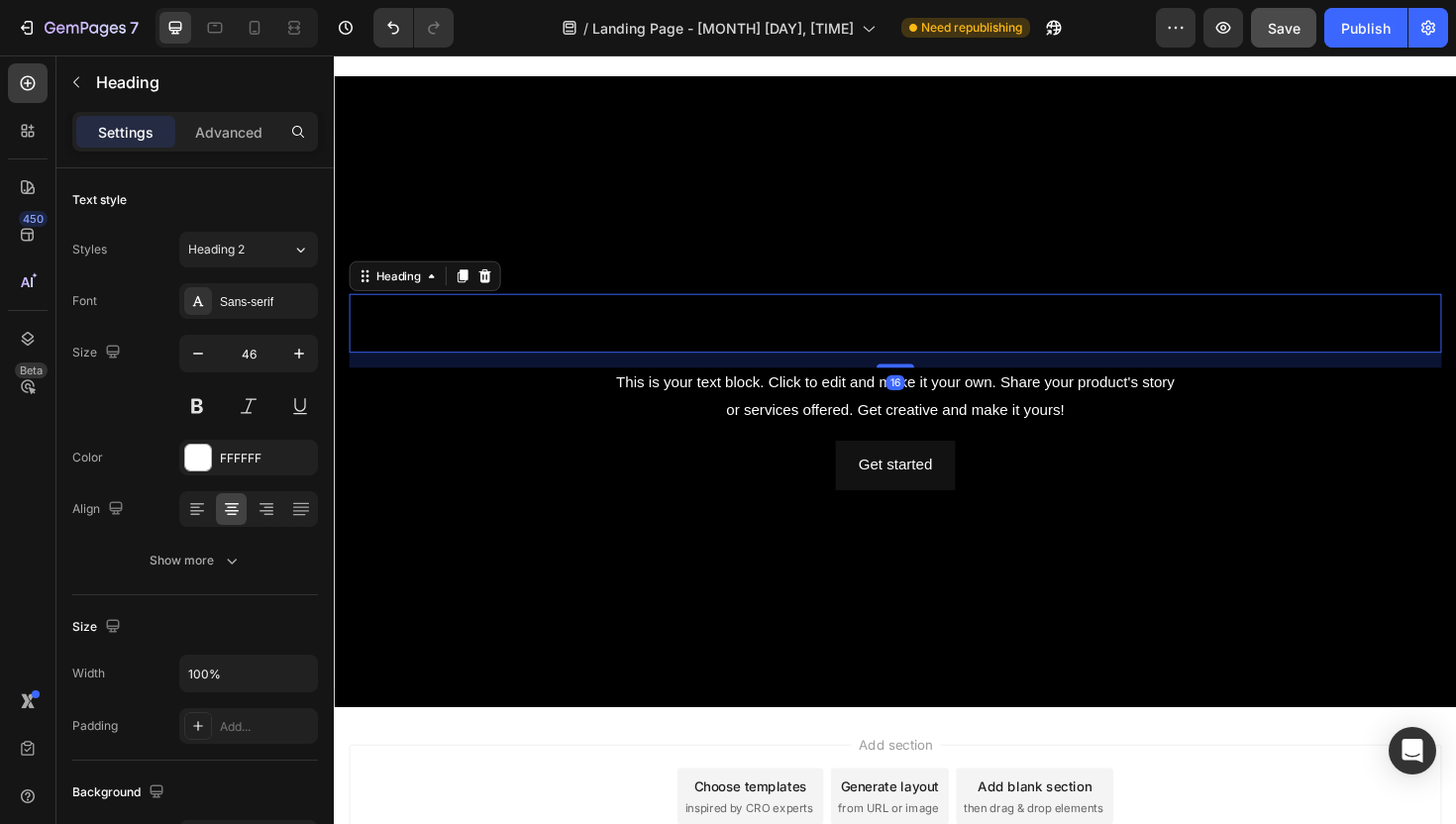 click on "Heading   16" at bounding box center (928, 340) 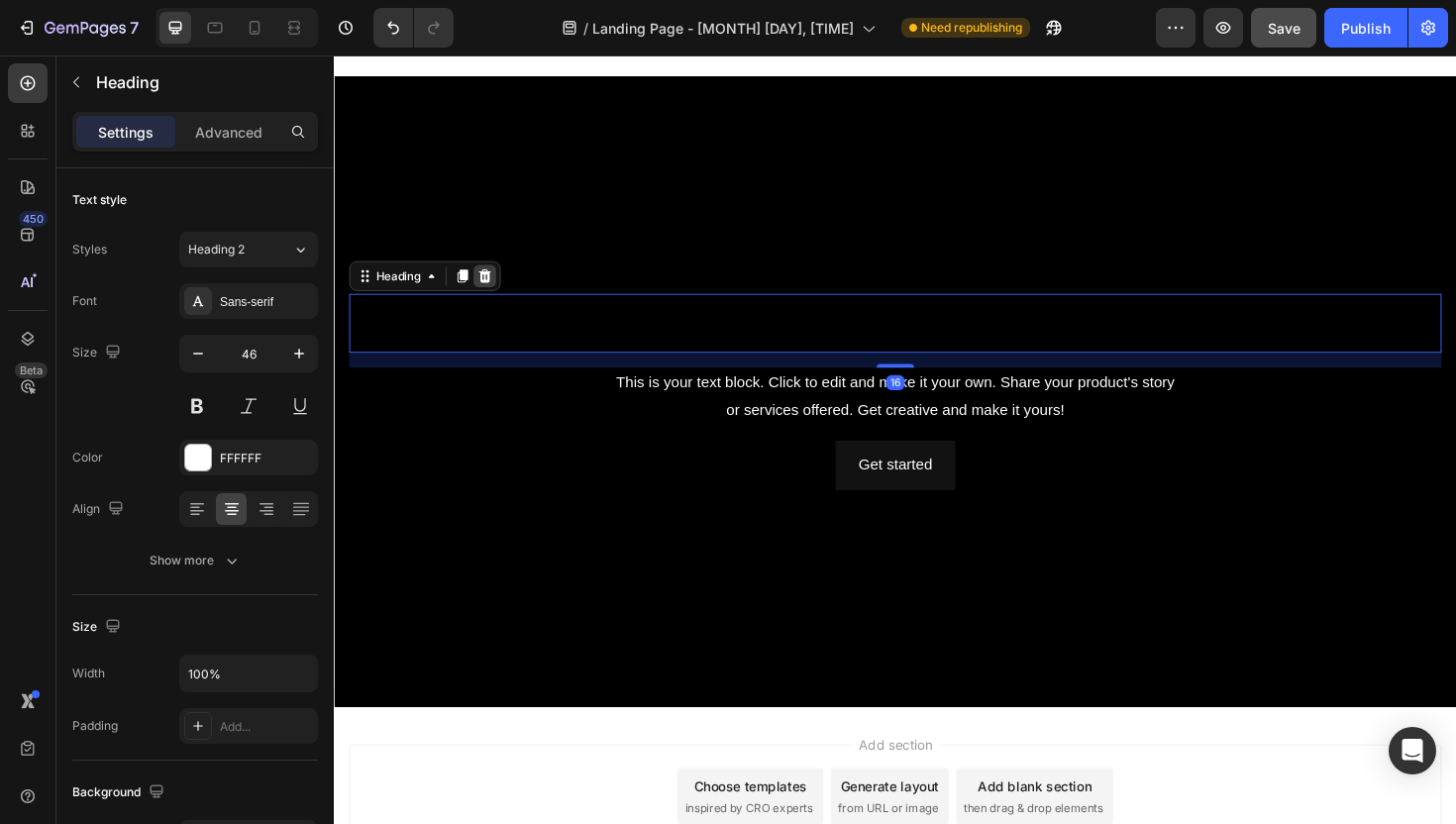 click 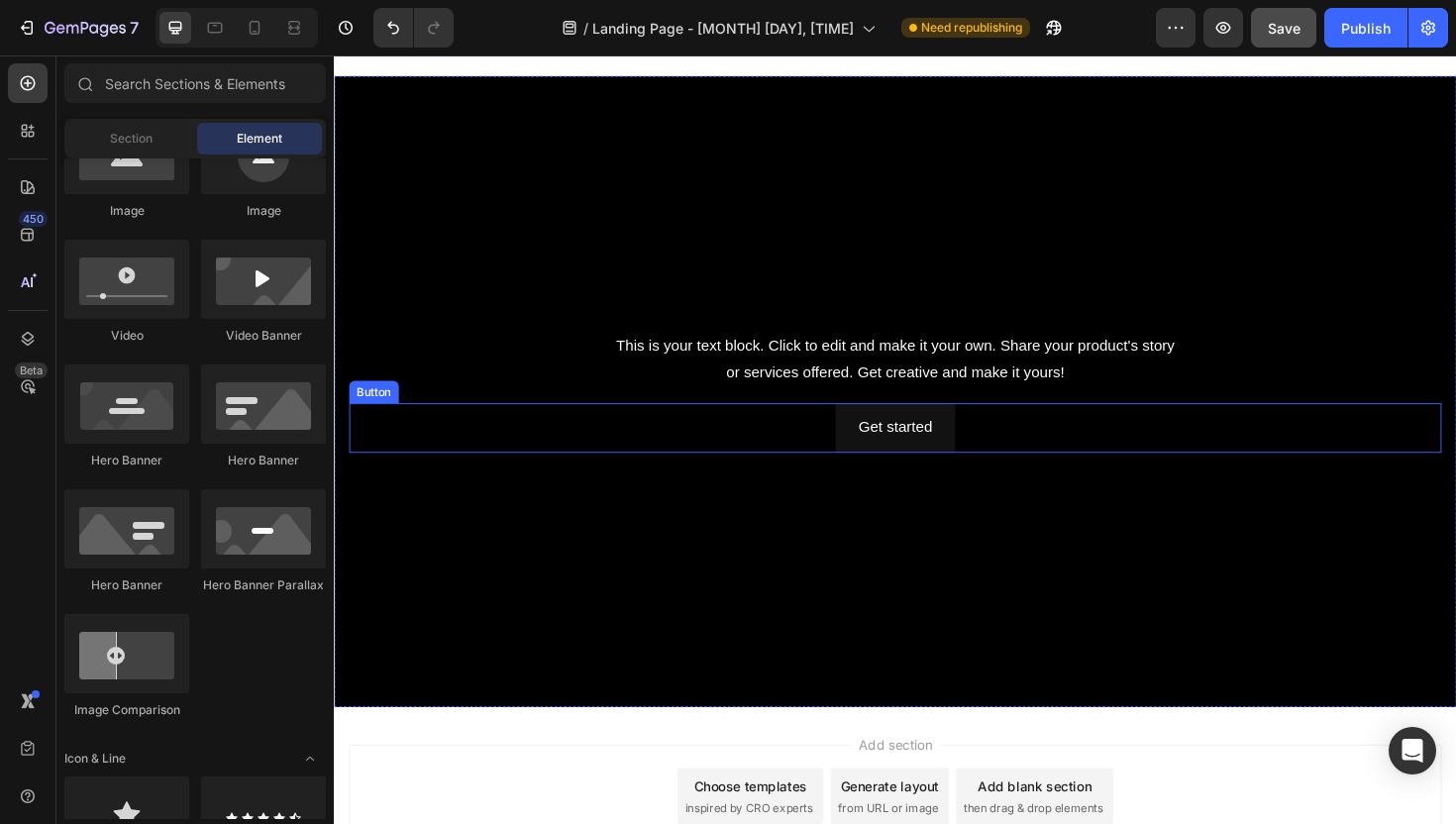 click on "This is your text block. Click to edit and make it your own. Share your product's story                   or services offered. Get creative and make it yours!" at bounding box center (928, 378) 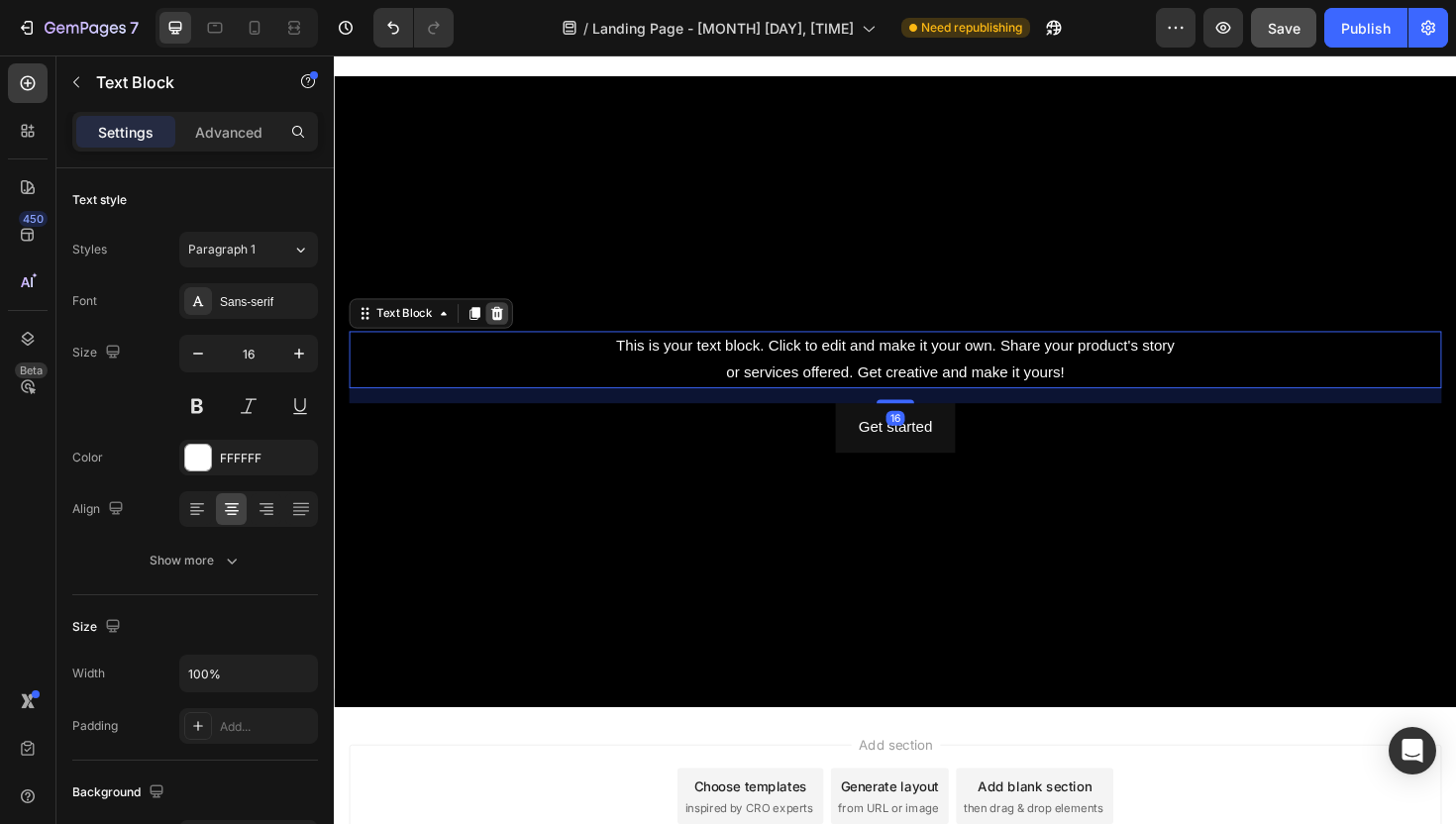 click 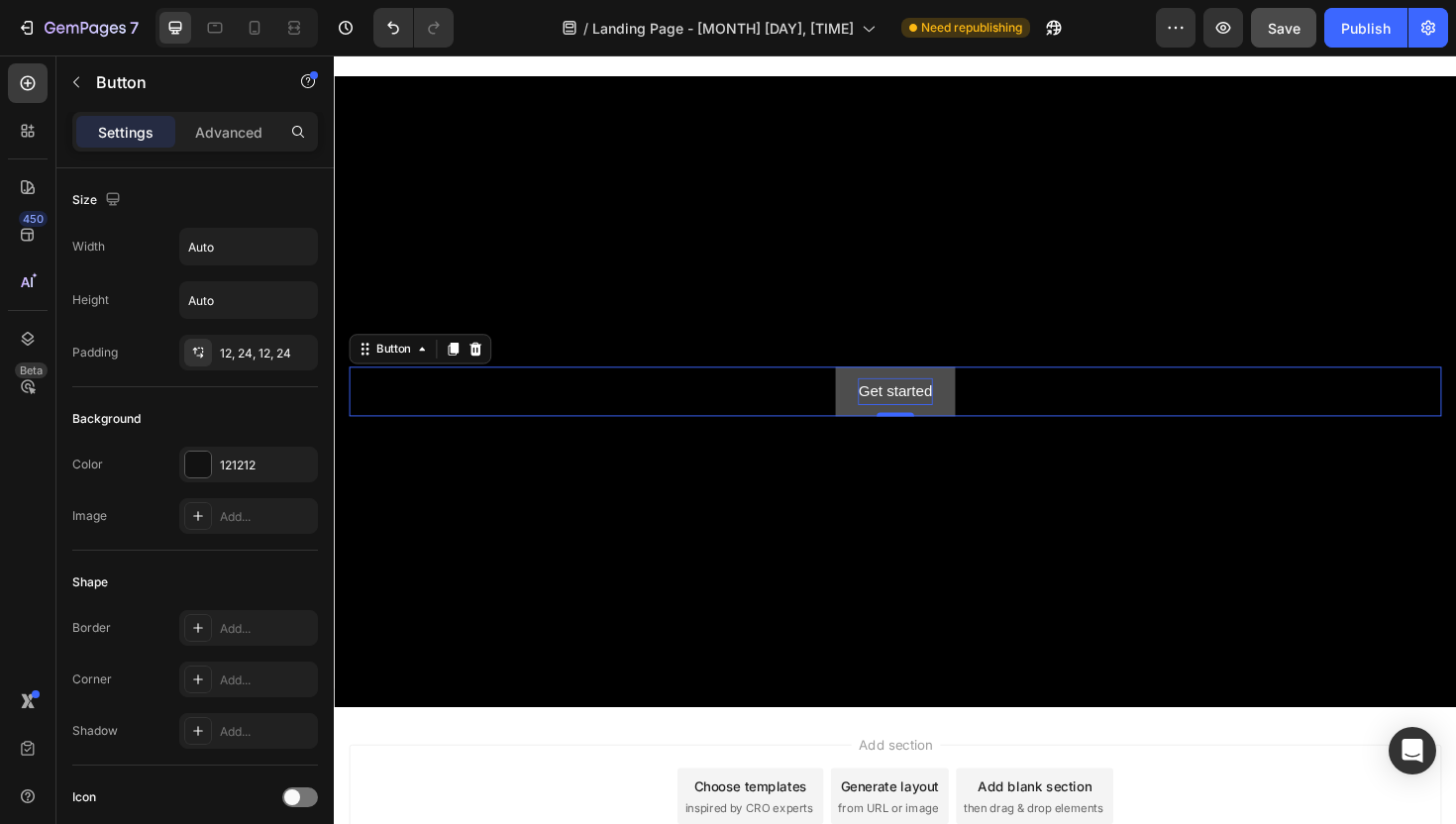 click on "Get started" at bounding box center (927, 411) 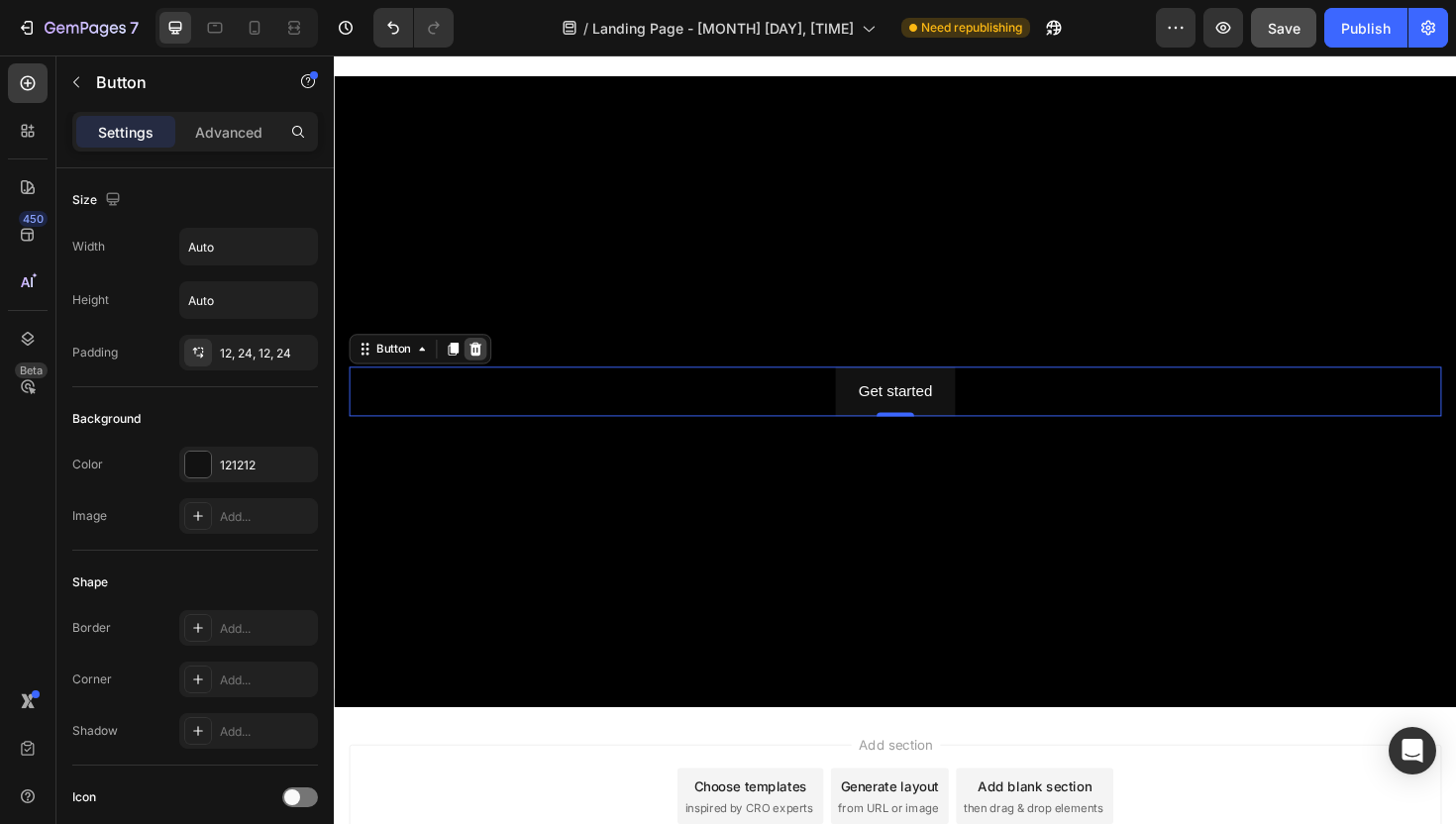 click 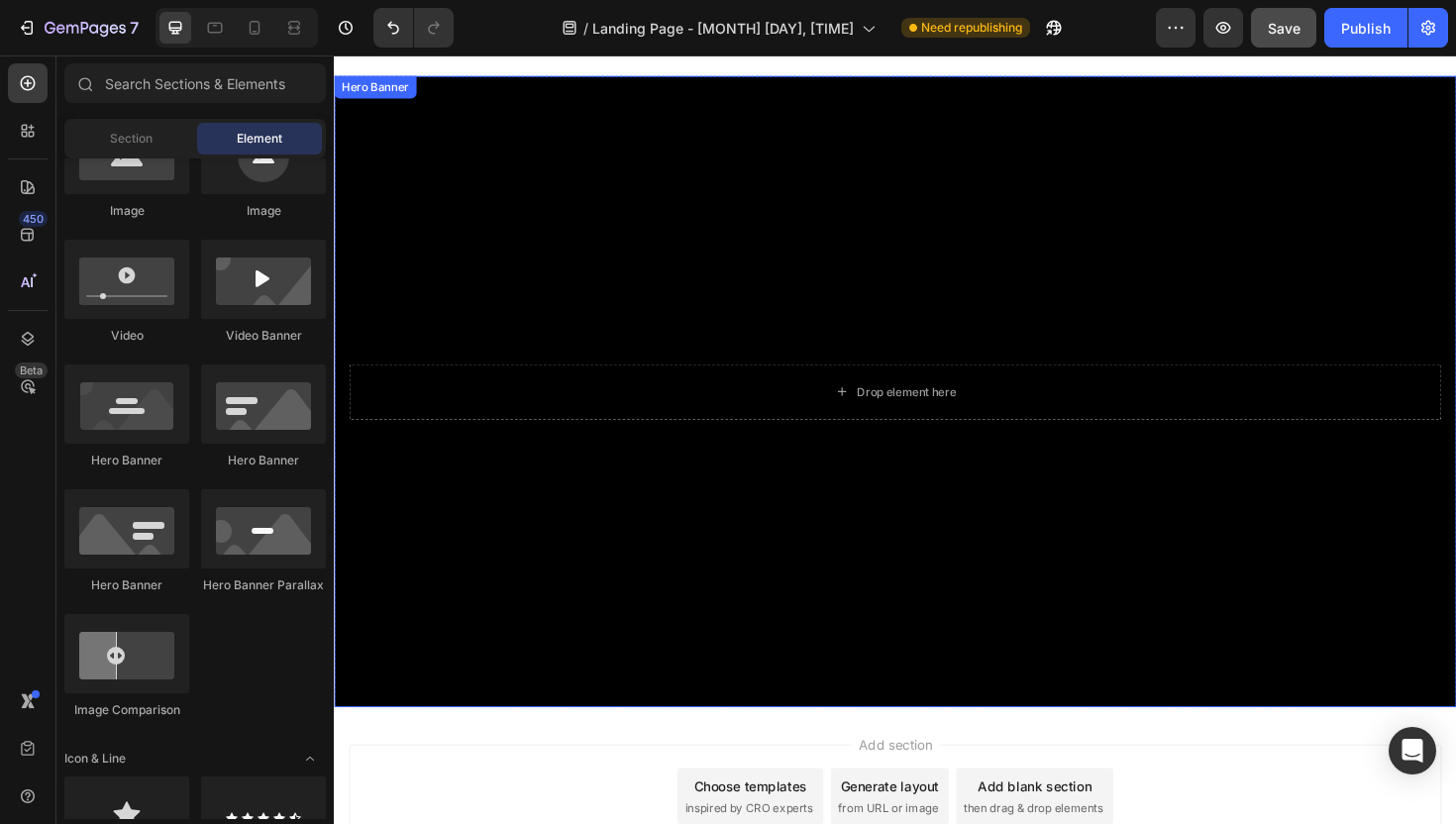 click at bounding box center (928, 411) 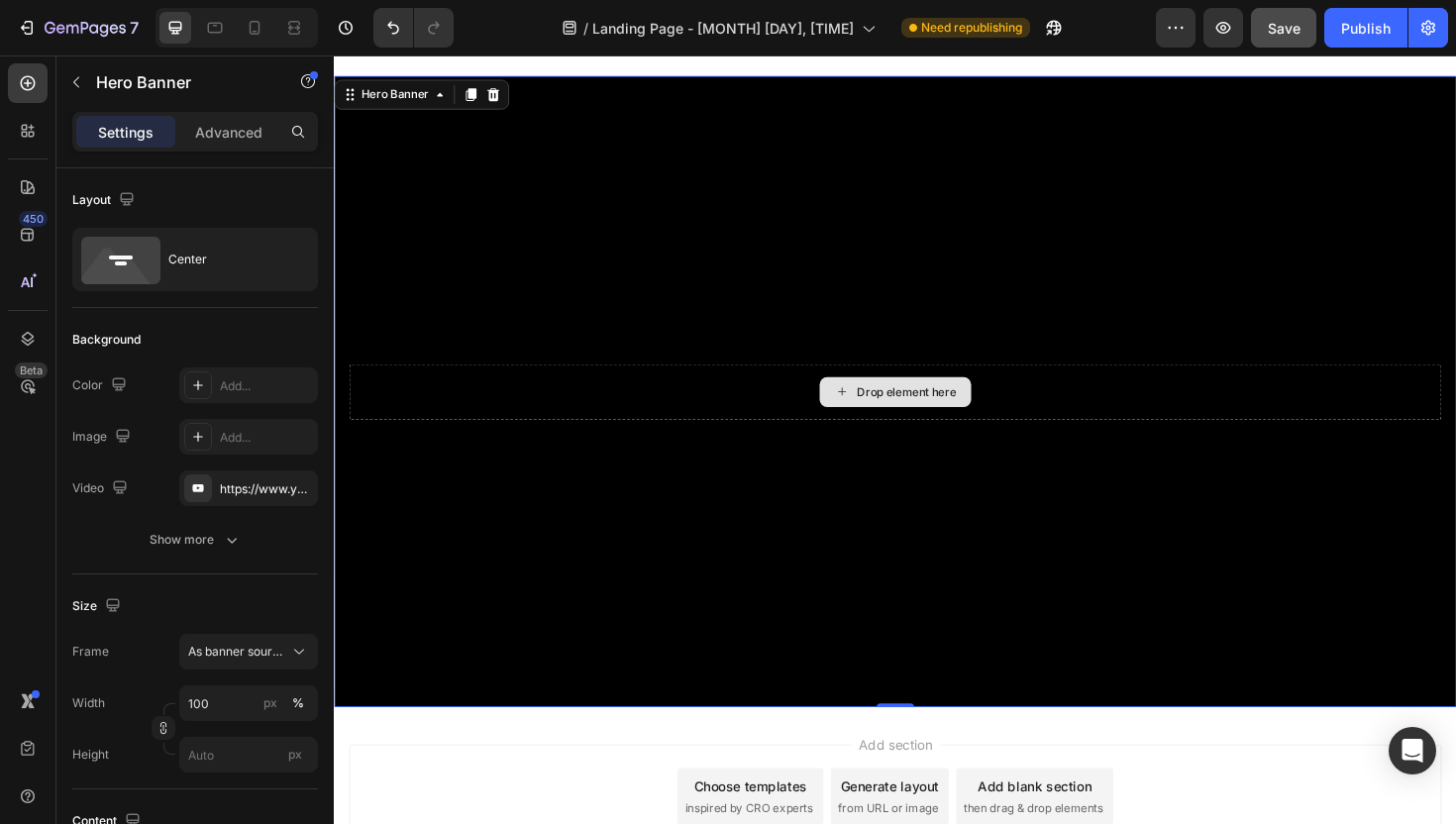 click on "Drop element here" at bounding box center [928, 412] 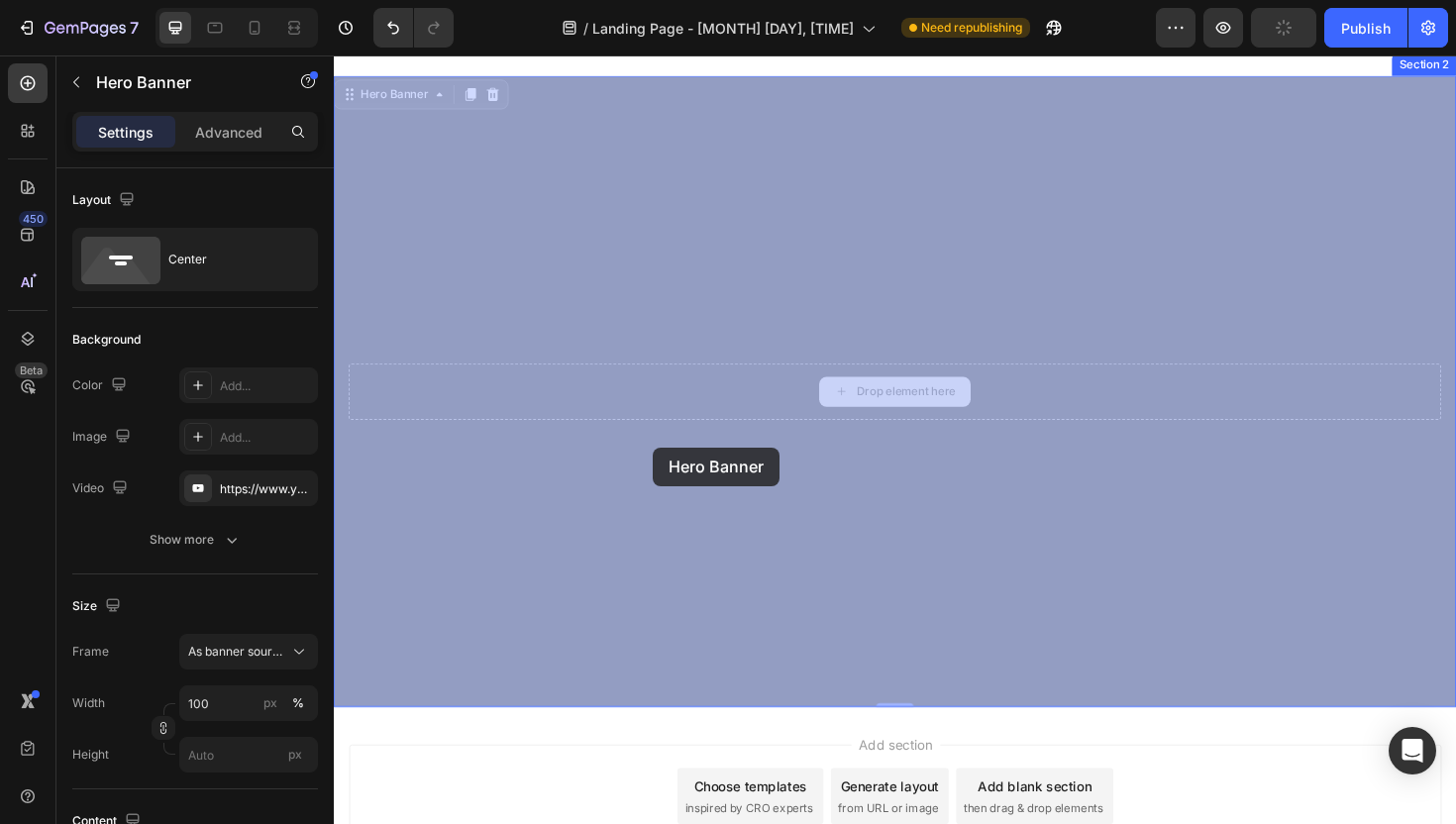 drag, startPoint x: 690, startPoint y: 382, endPoint x: 672, endPoint y: 469, distance: 88.84256 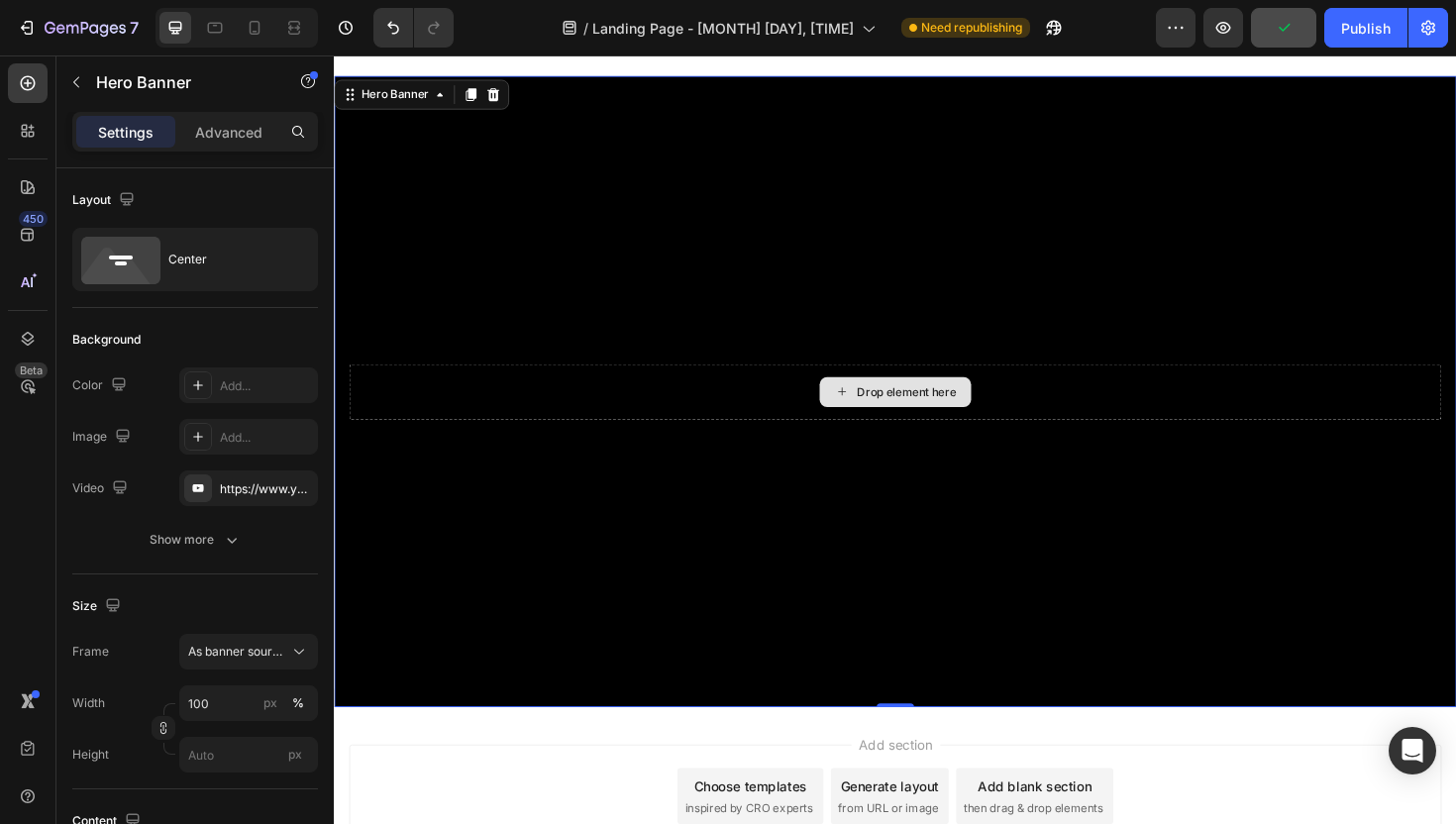 click on "Drop element here" at bounding box center [928, 412] 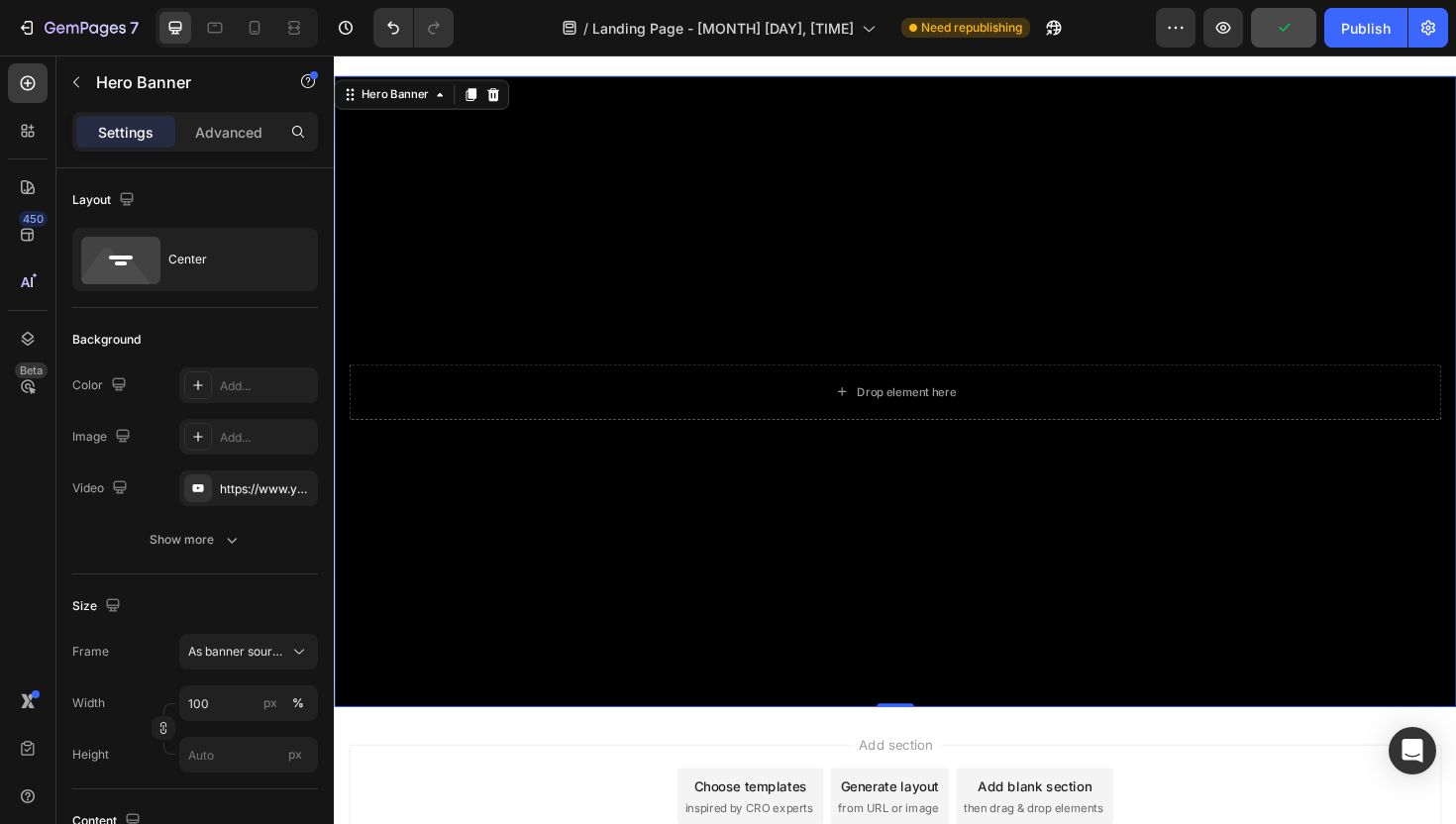 click at bounding box center [928, 411] 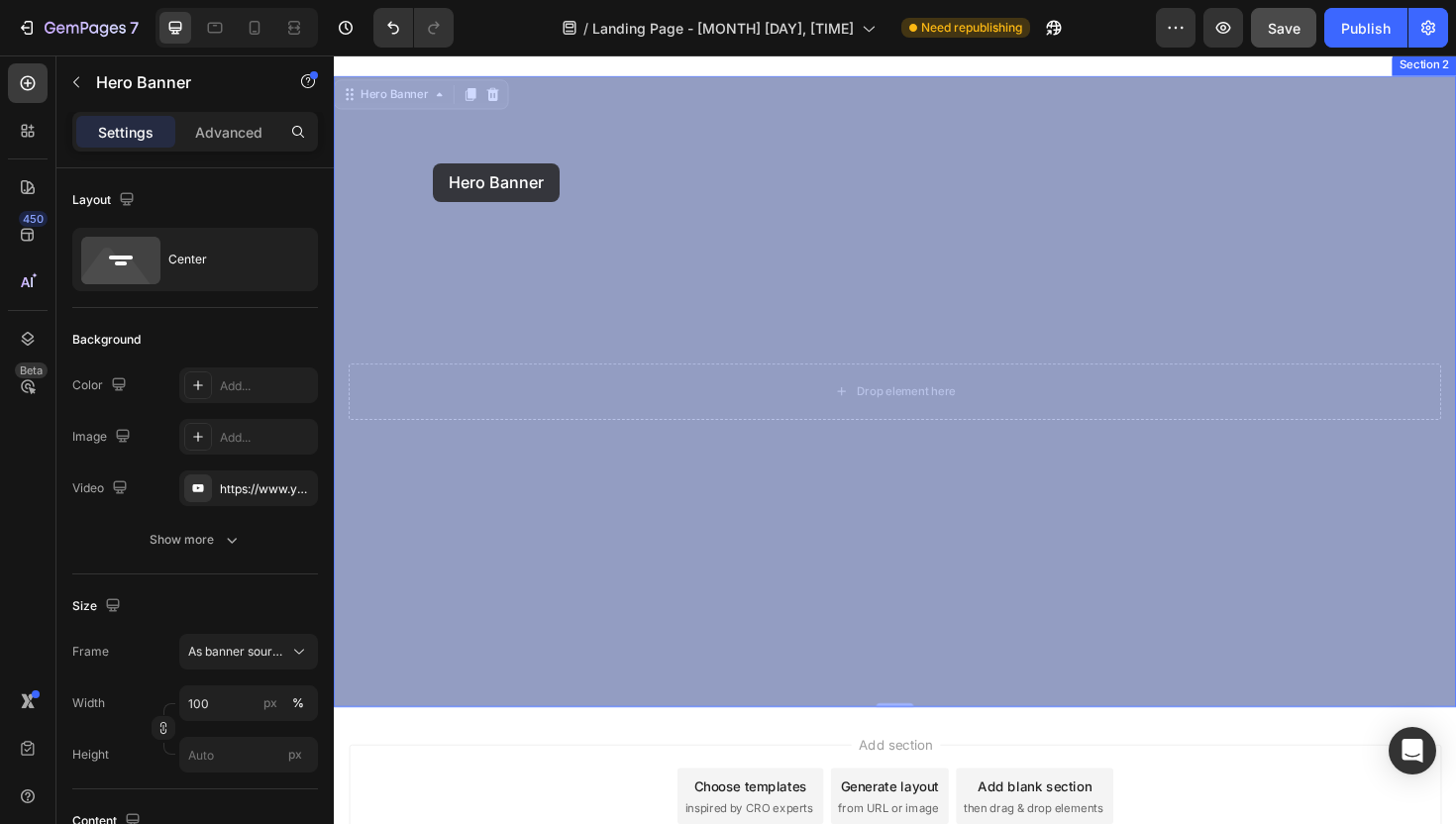 drag, startPoint x: 434, startPoint y: 181, endPoint x: 440, endPoint y: 165, distance: 17.088007 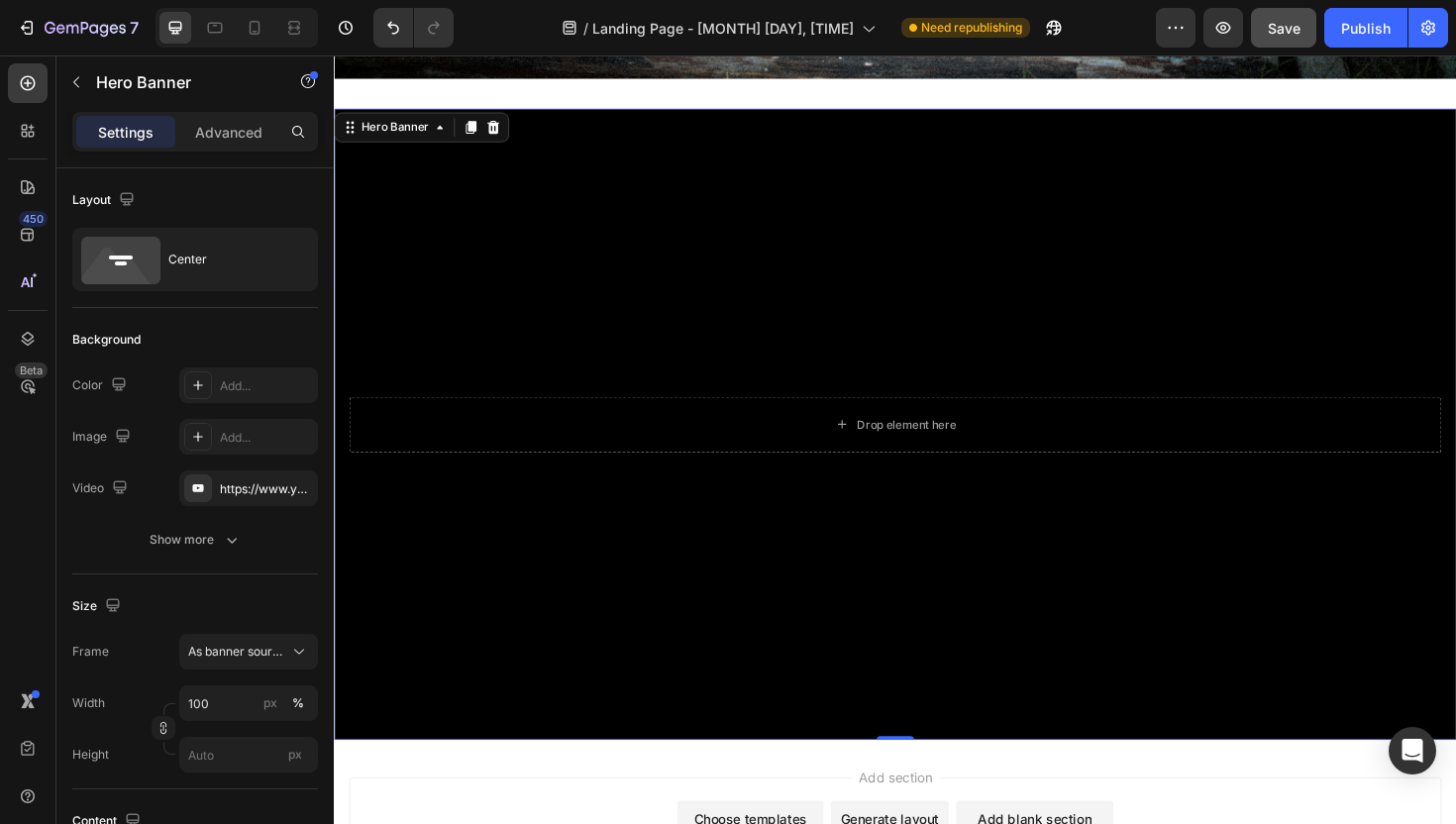 scroll, scrollTop: 580, scrollLeft: 0, axis: vertical 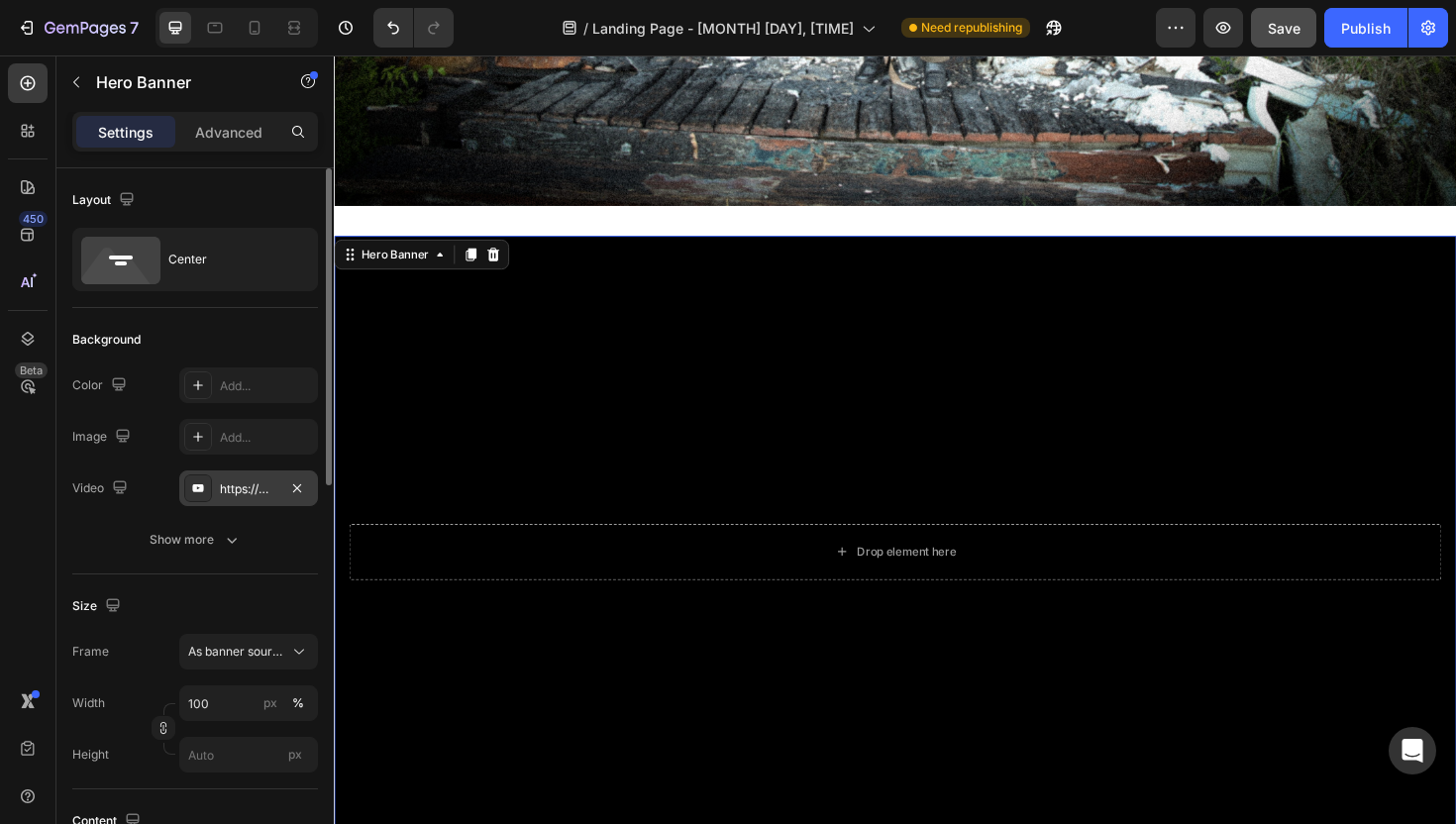 click on "https://www.youtube.com/watch?v=drIt4RH_kyQ" at bounding box center [249, 488] 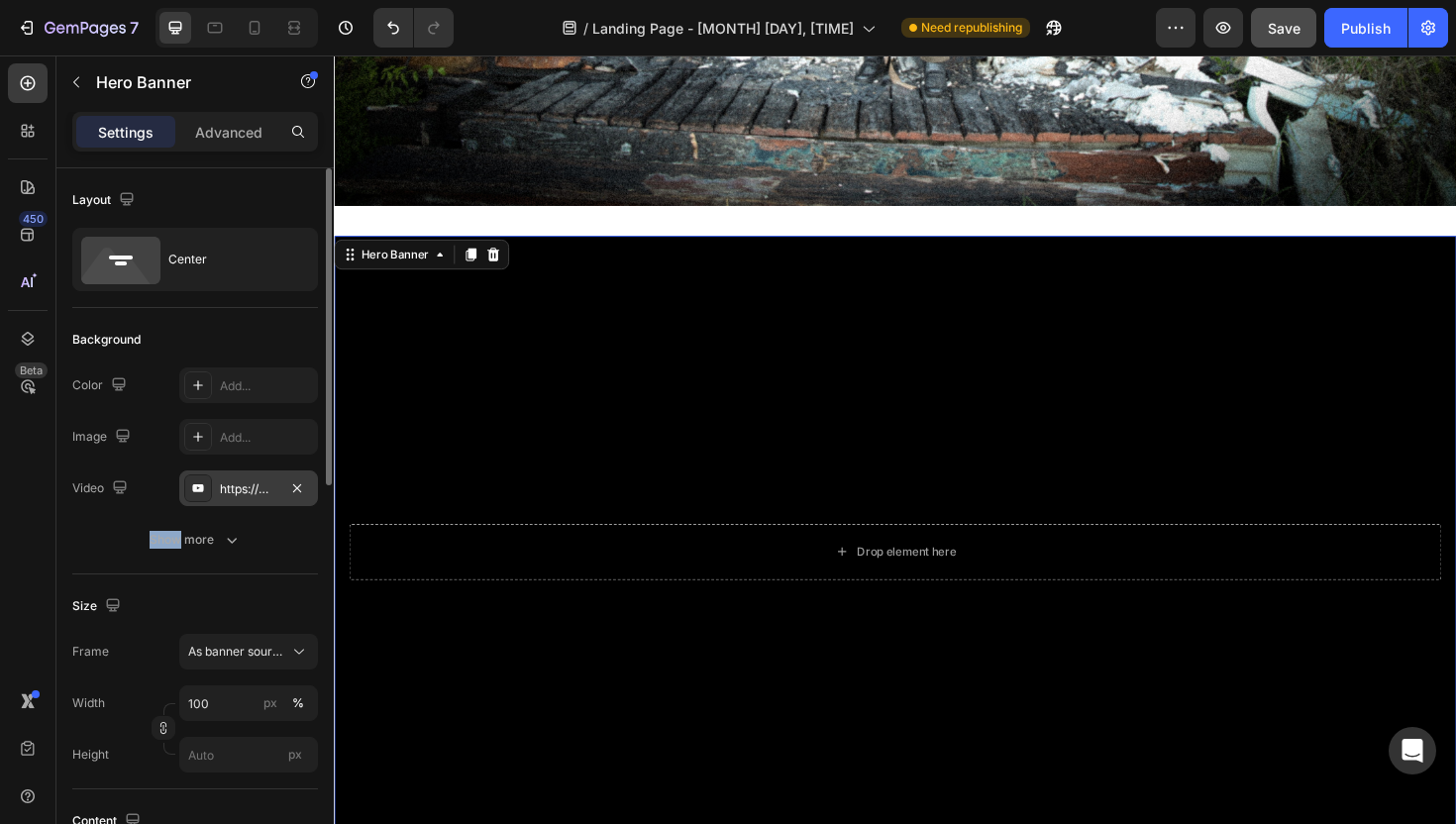 click on "https://www.youtube.com/watch?v=drIt4RH_kyQ" at bounding box center [249, 488] 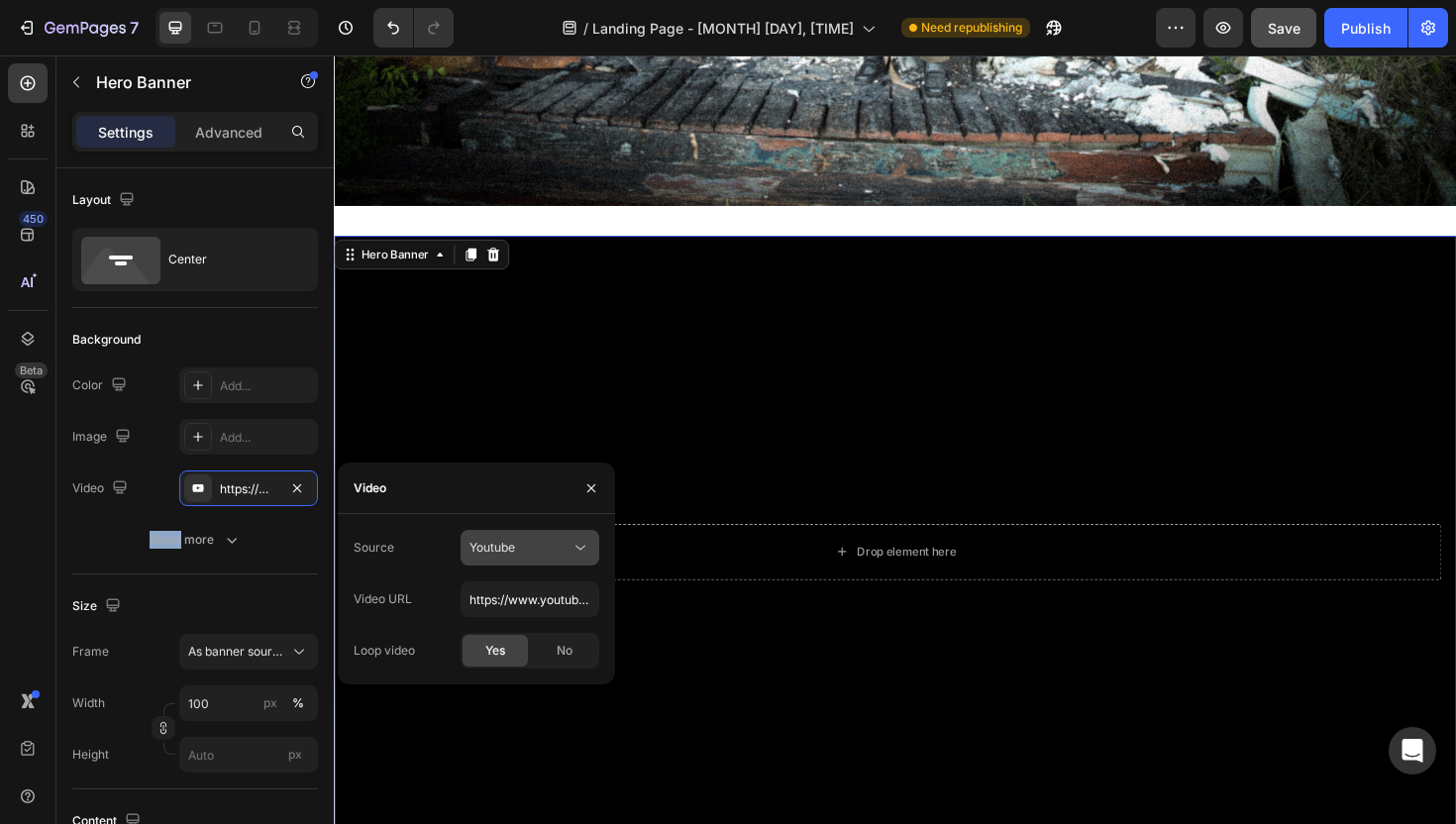 click on "Youtube" at bounding box center (520, 548) 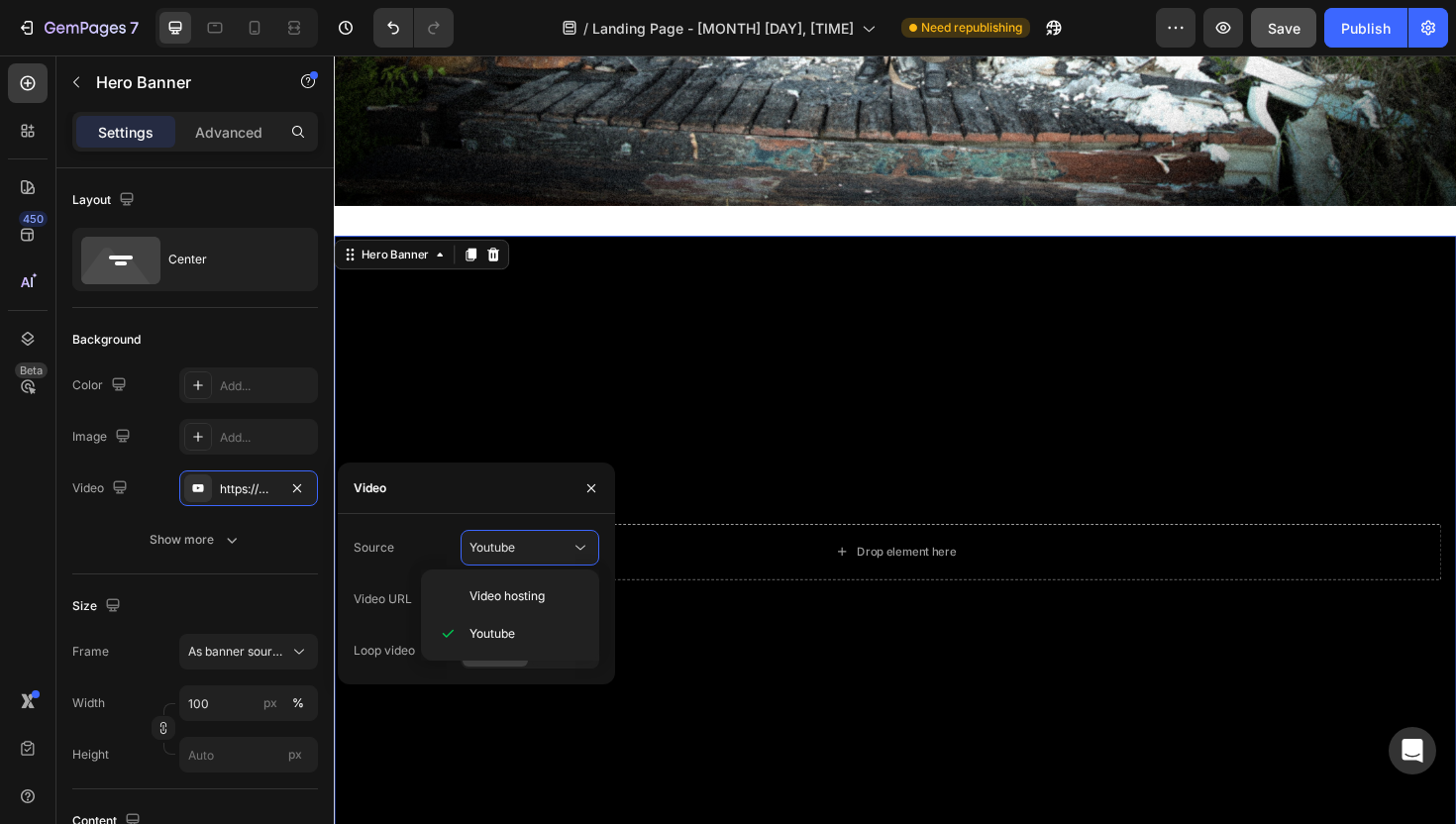 click on "Video" at bounding box center [476, 488] 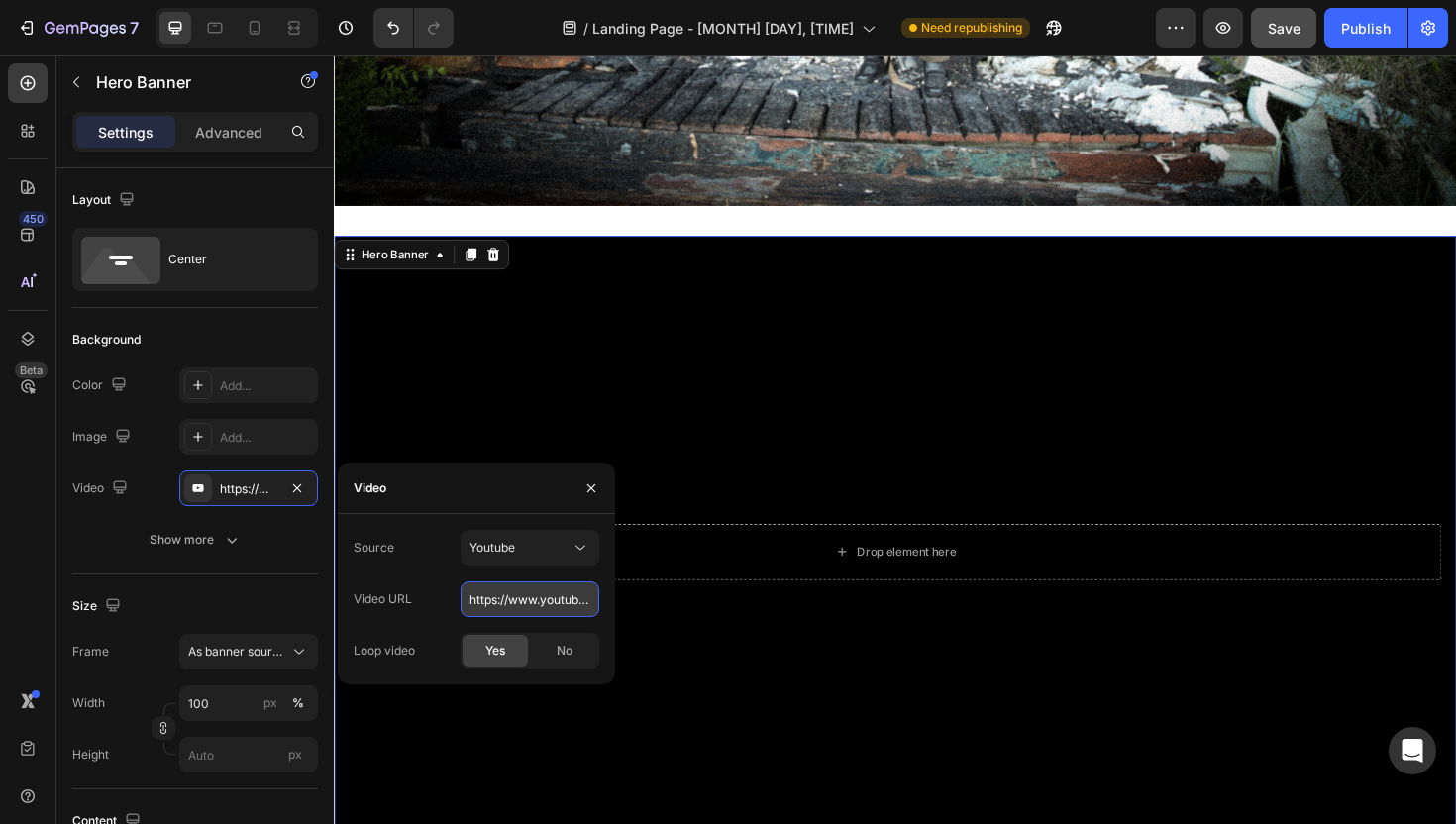 click on "https://www.youtube.com/watch?v=drIt4RH_kyQ" at bounding box center [530, 599] 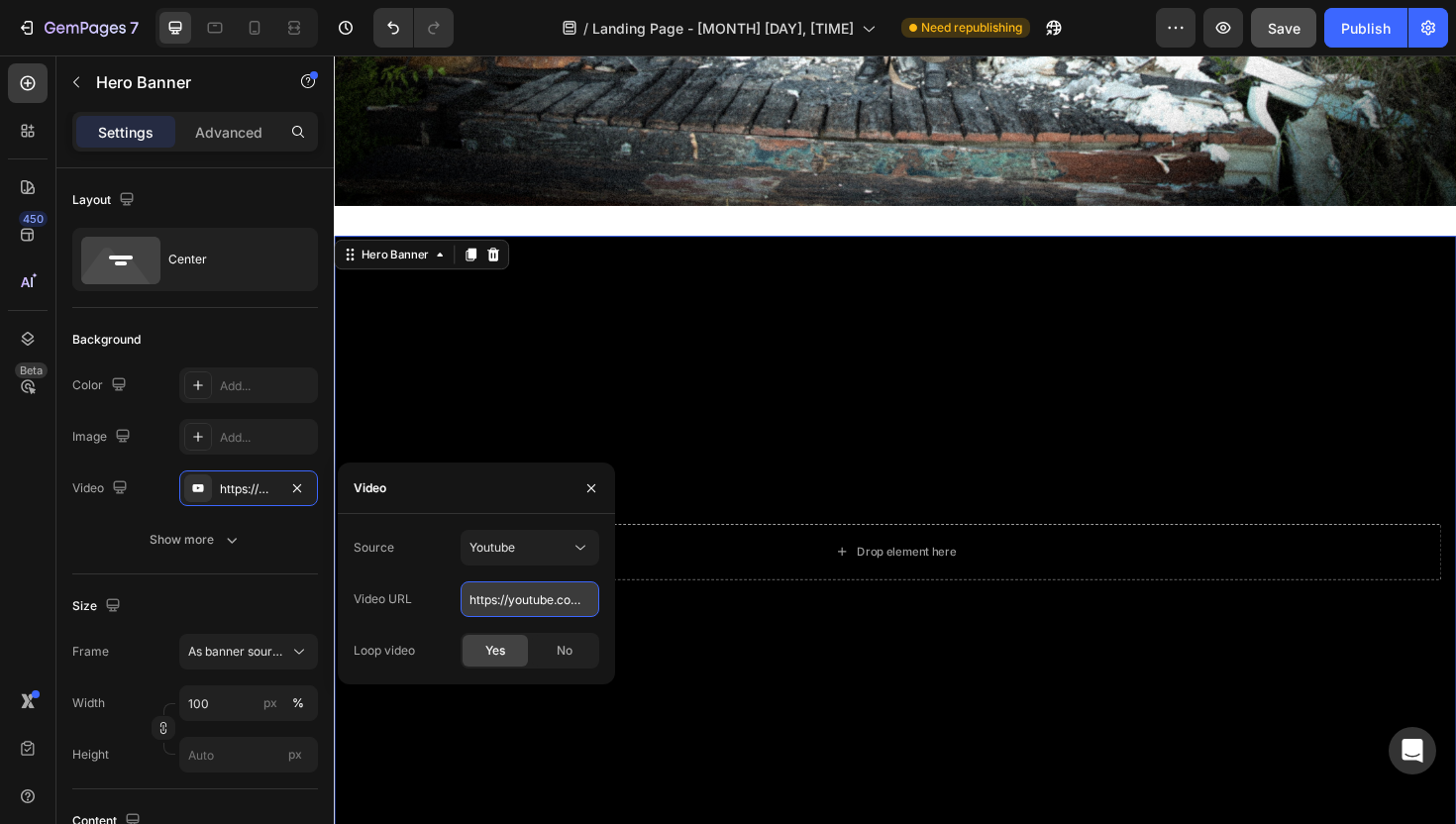 scroll, scrollTop: 0, scrollLeft: 193, axis: horizontal 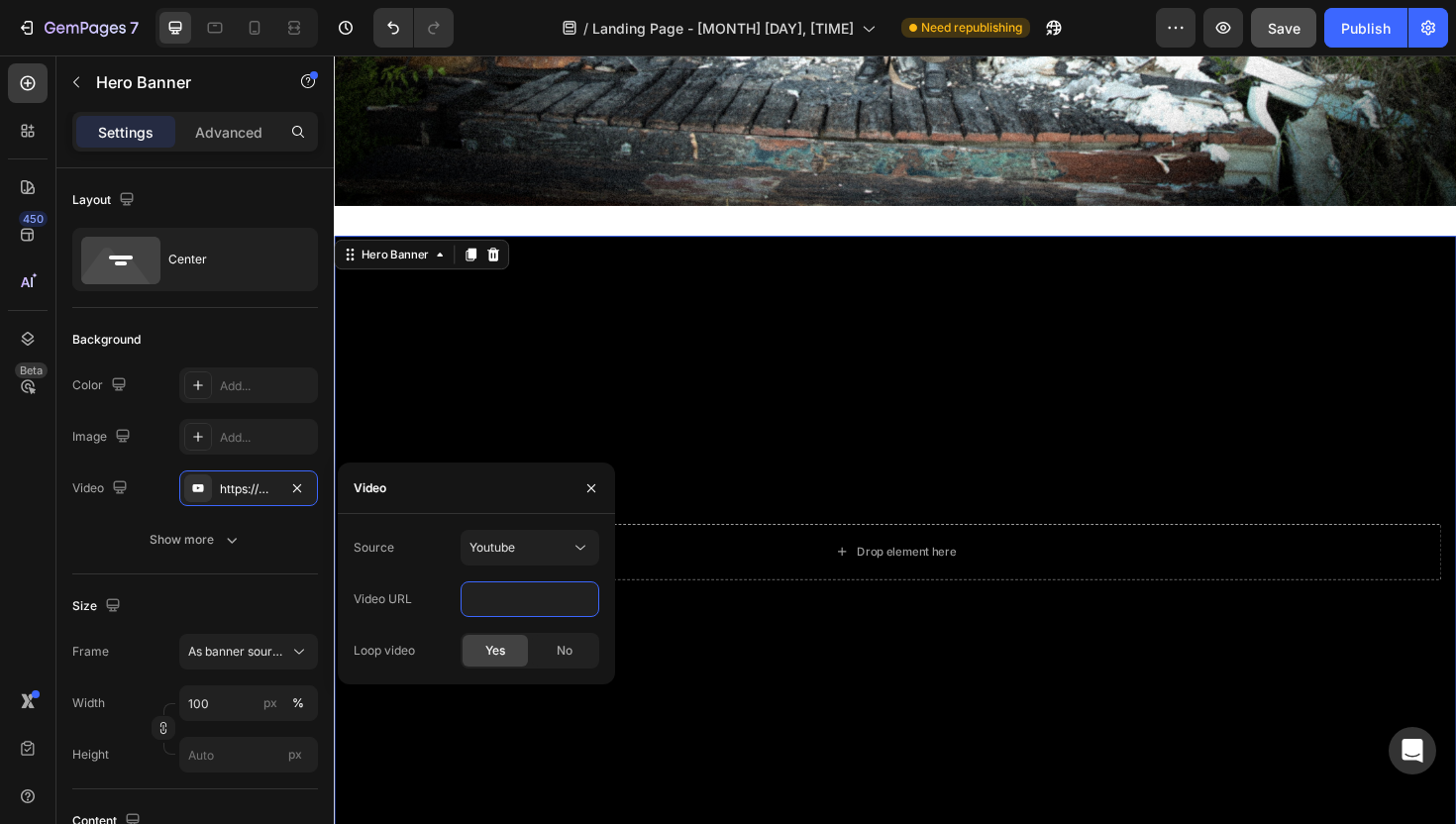 type on "https://youtube.com/shorts/OxferDltMKo?feature=share" 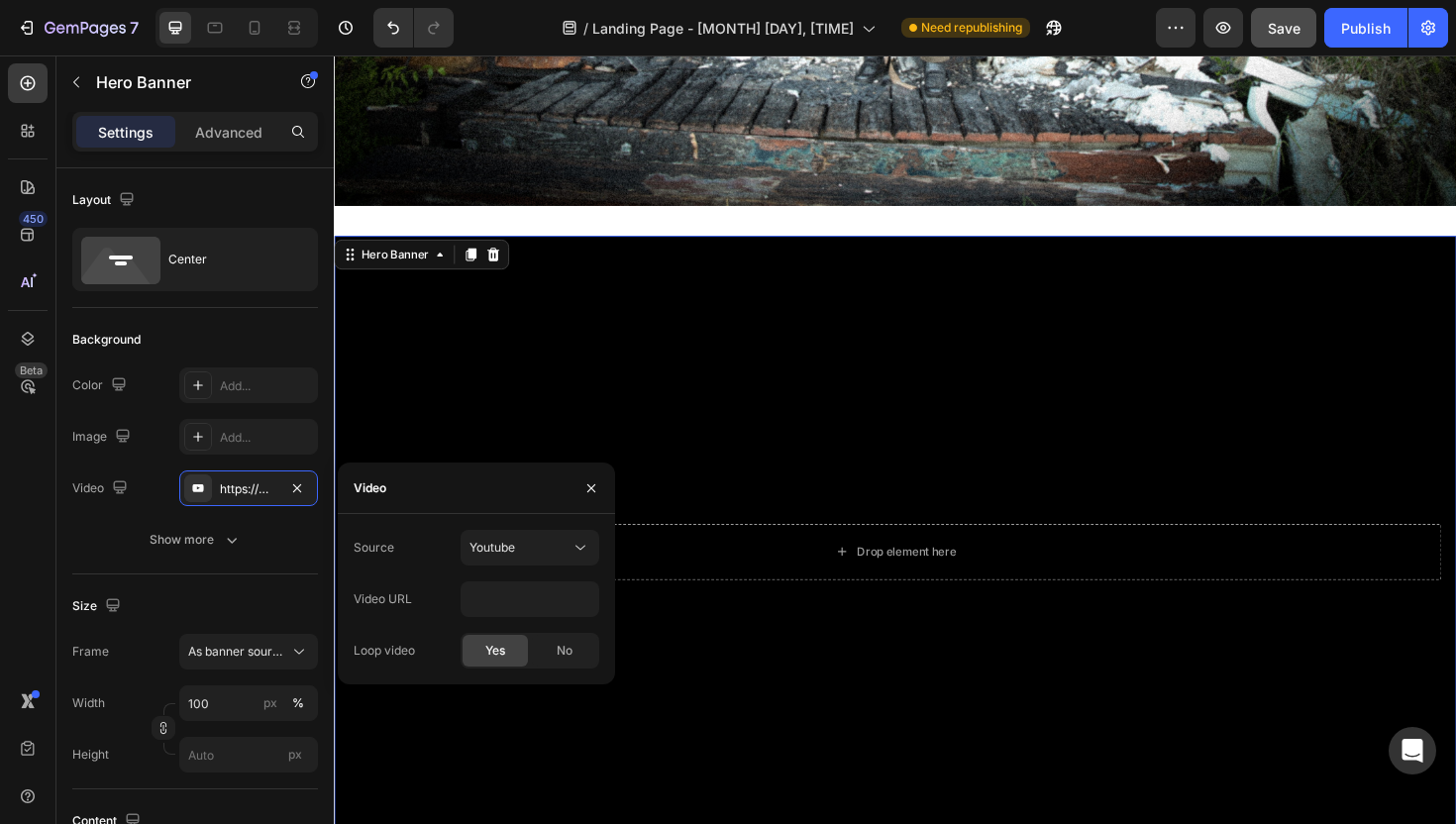 type on "Auto" 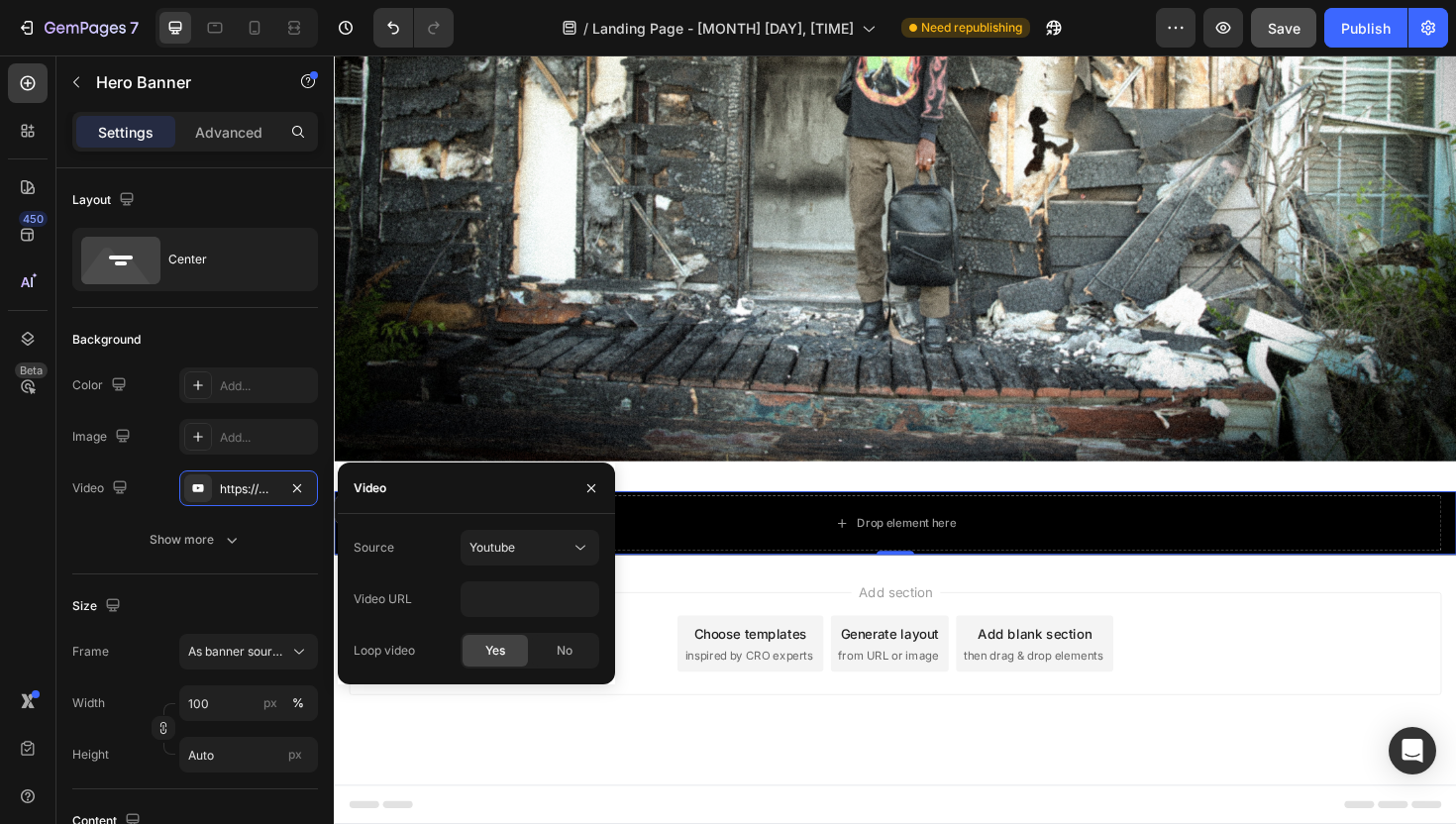 click on "Video" at bounding box center [476, 488] 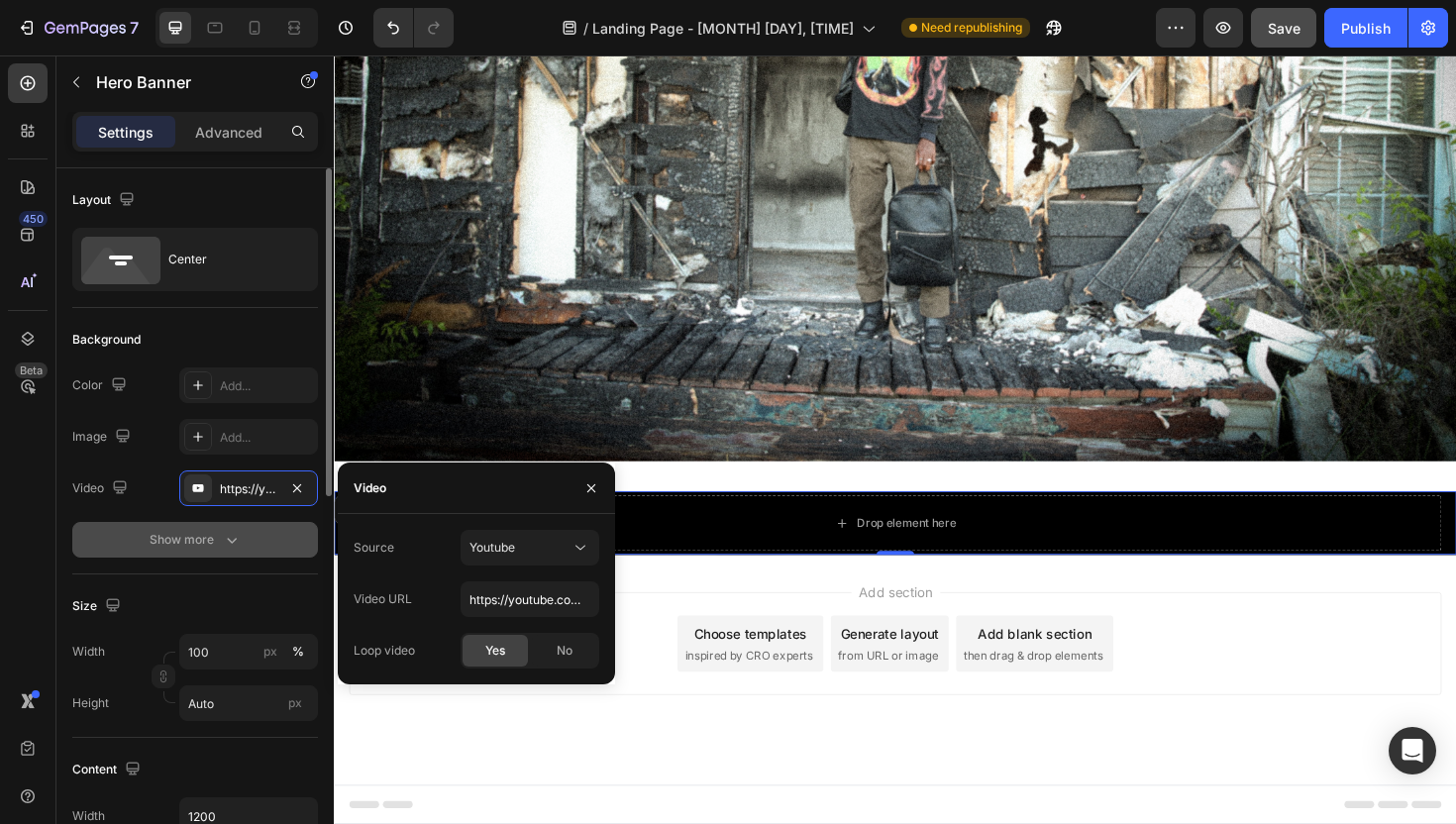 click on "Show more" at bounding box center (195, 540) 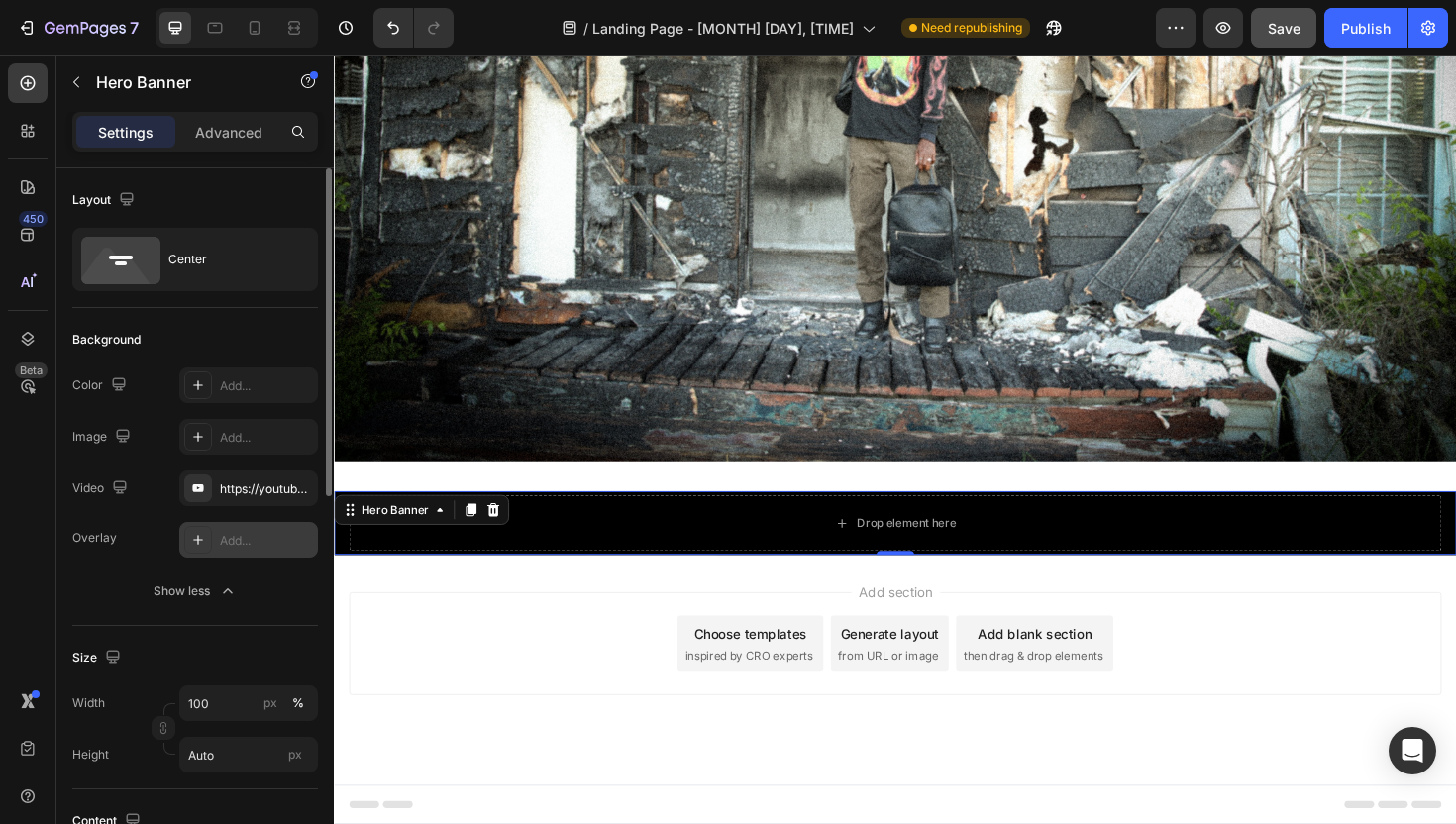 click 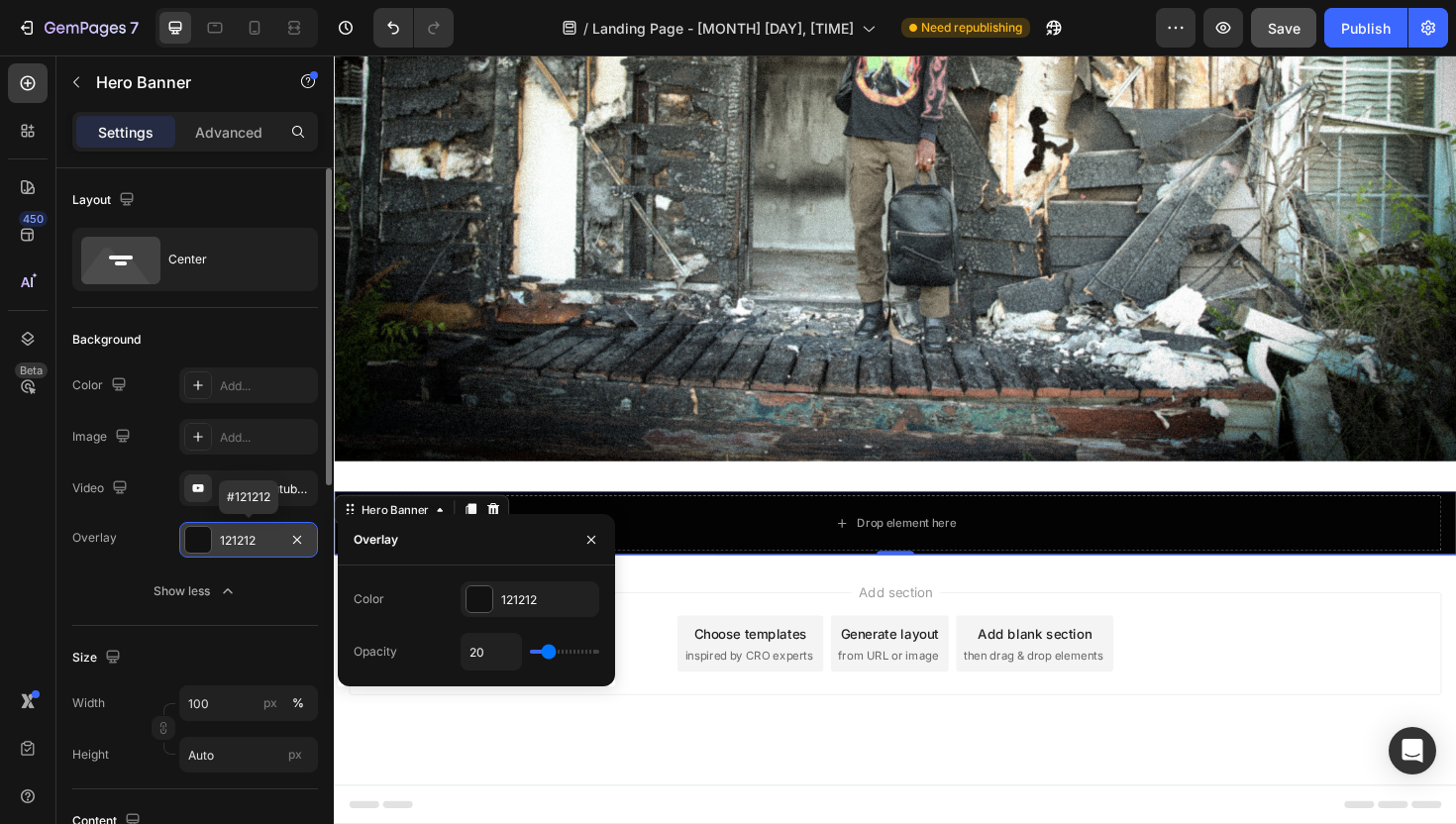 click at bounding box center [198, 540] 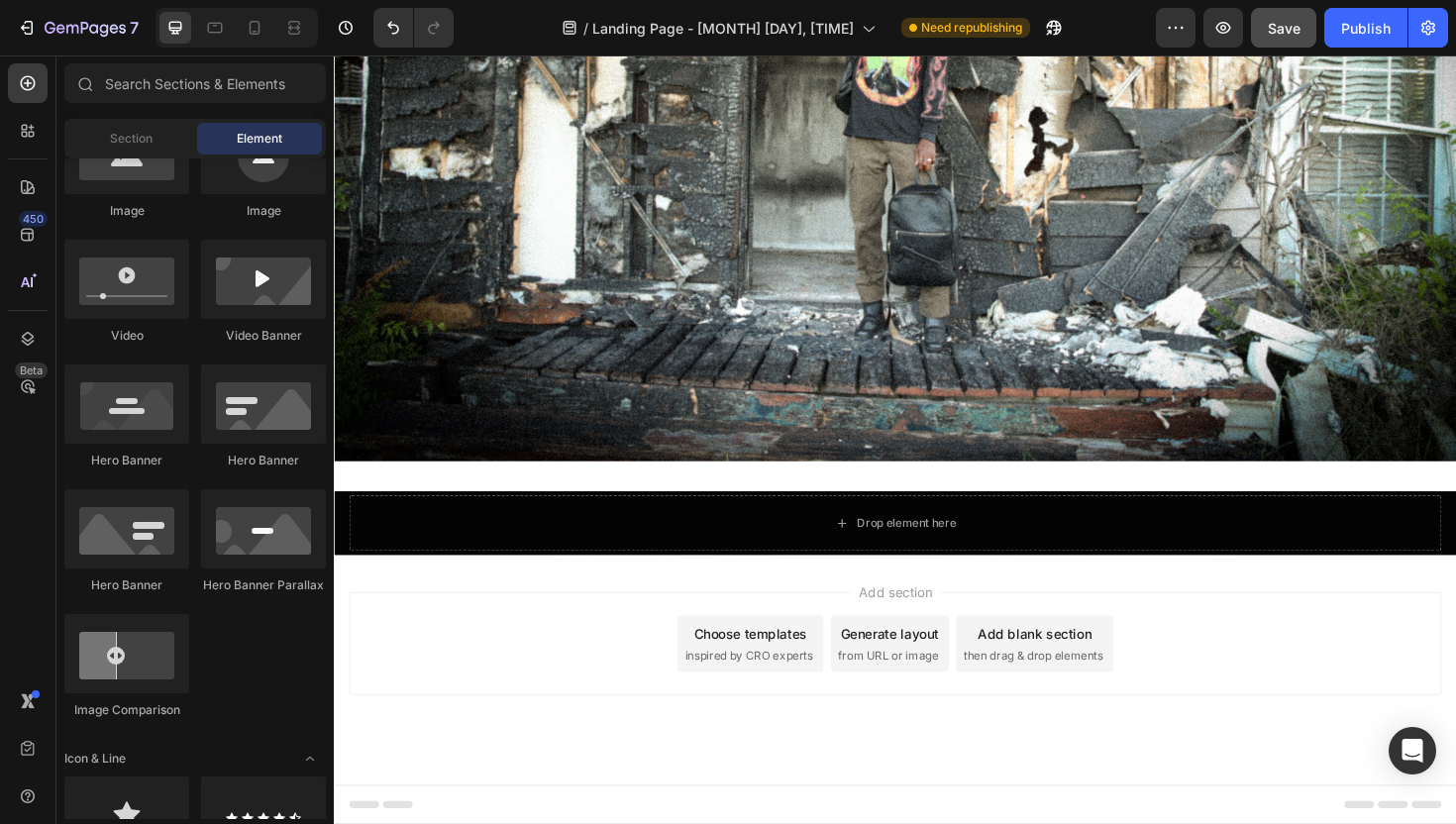 click on "Add section Choose templates inspired by CRO experts Generate layout from URL or image Add blank section then drag & drop elements" at bounding box center (928, 678) 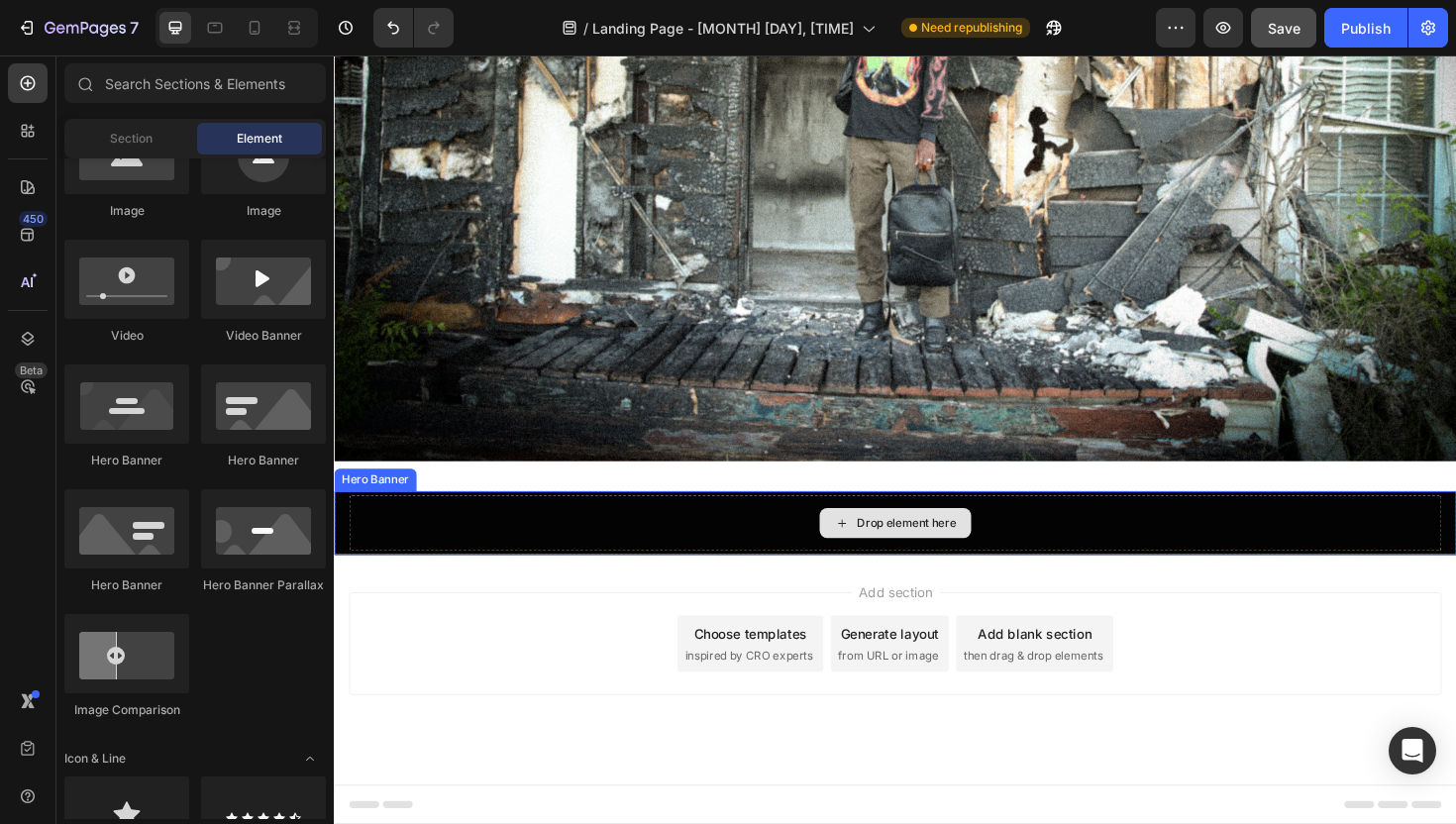 click on "Drop element here" at bounding box center (928, 551) 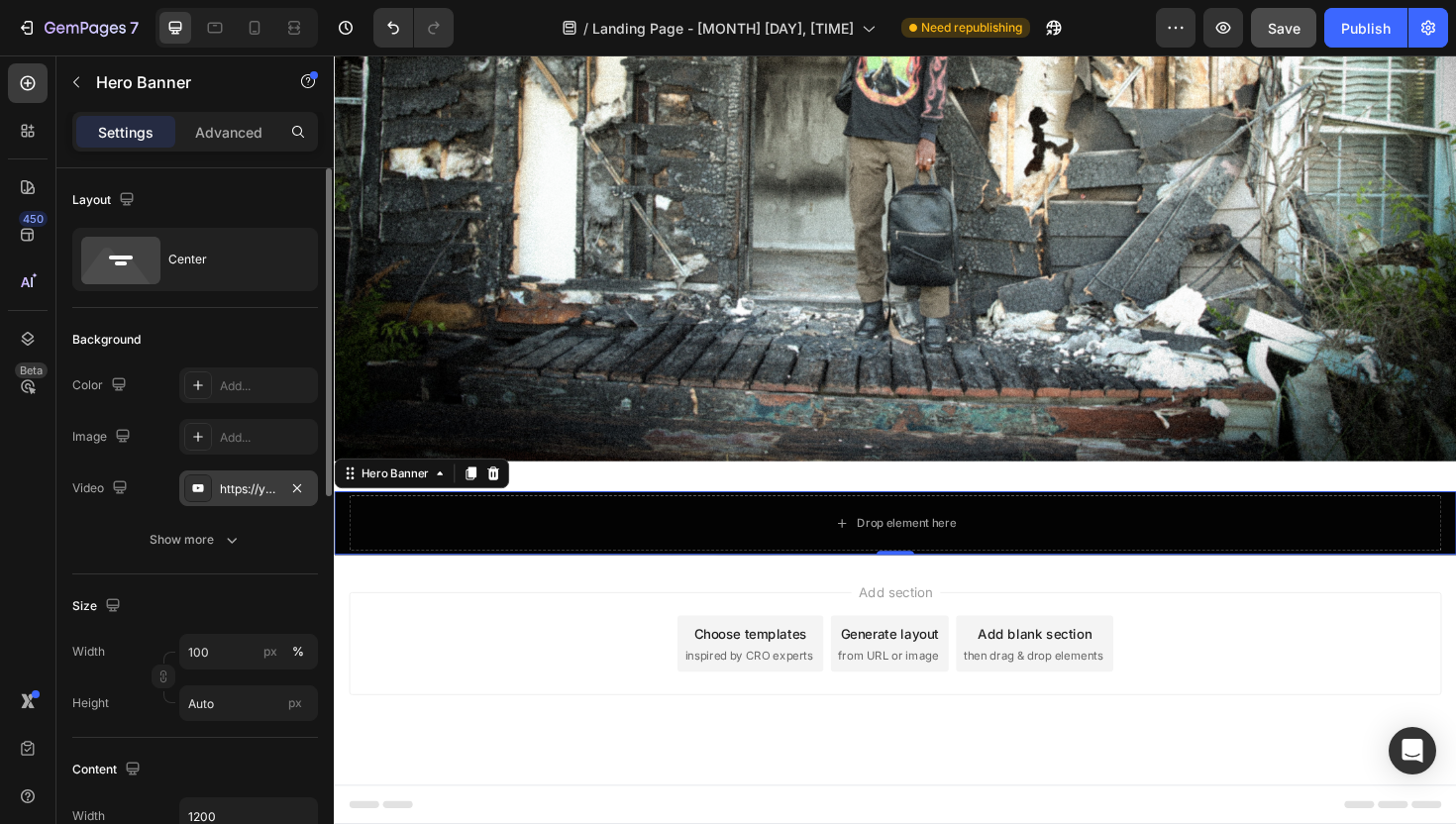click on "https://youtube.com/shorts/OxferDltMKo?feature=share" at bounding box center (249, 488) 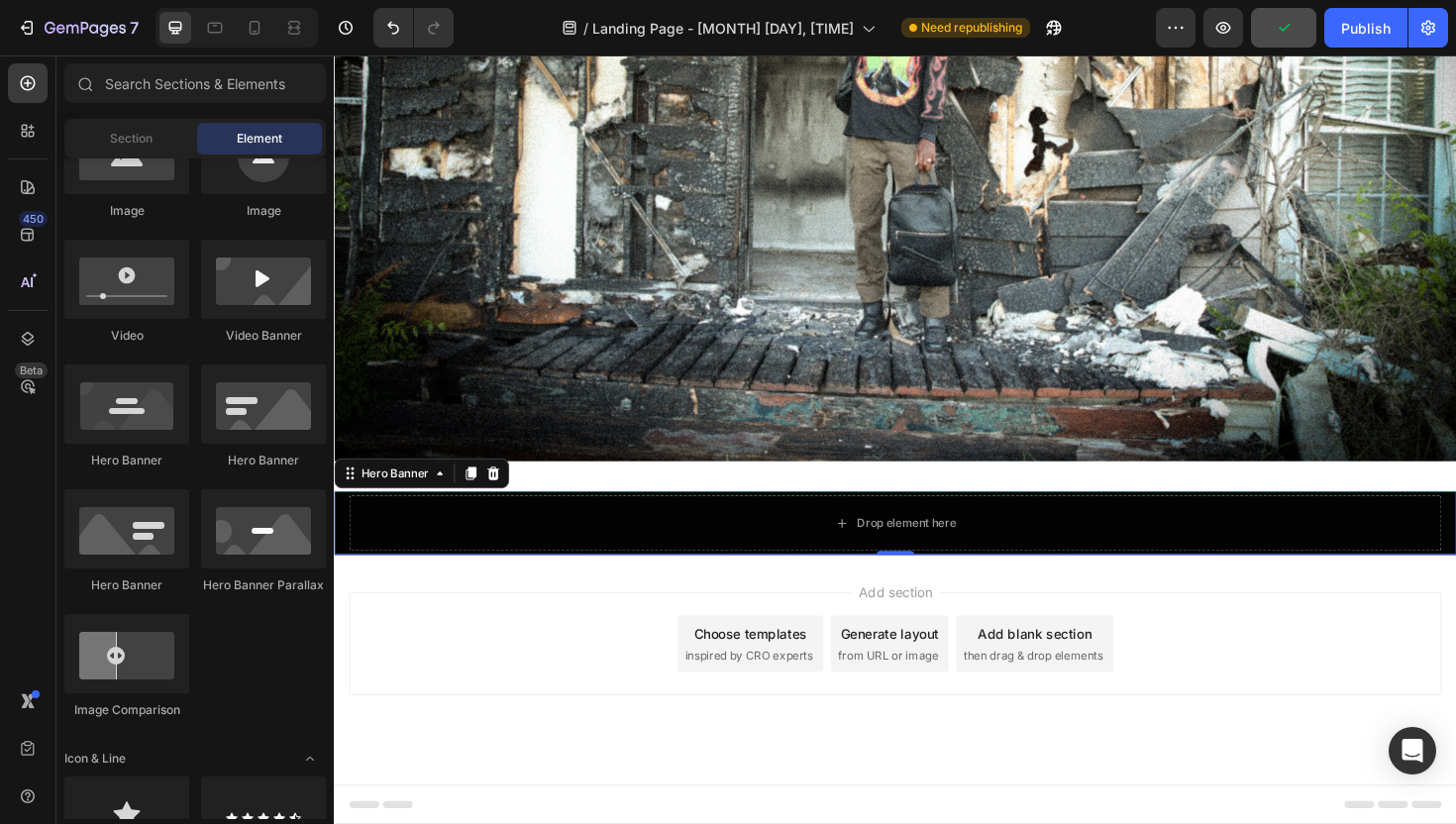 click on "Add section Choose templates inspired by CRO experts Generate layout from URL or image Add blank section then drag & drop elements" at bounding box center (928, 706) 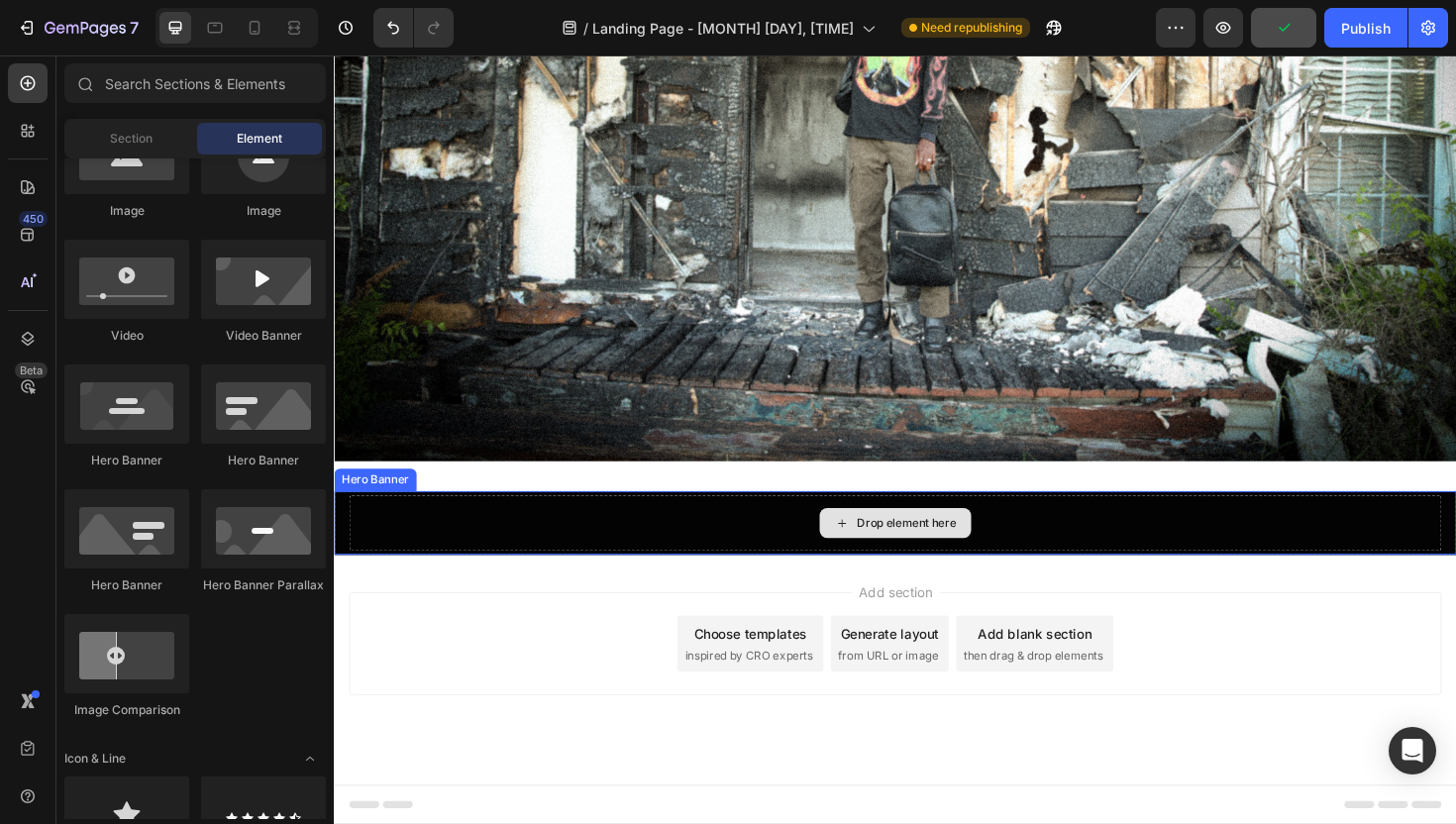 click on "Drop element here" at bounding box center (928, 551) 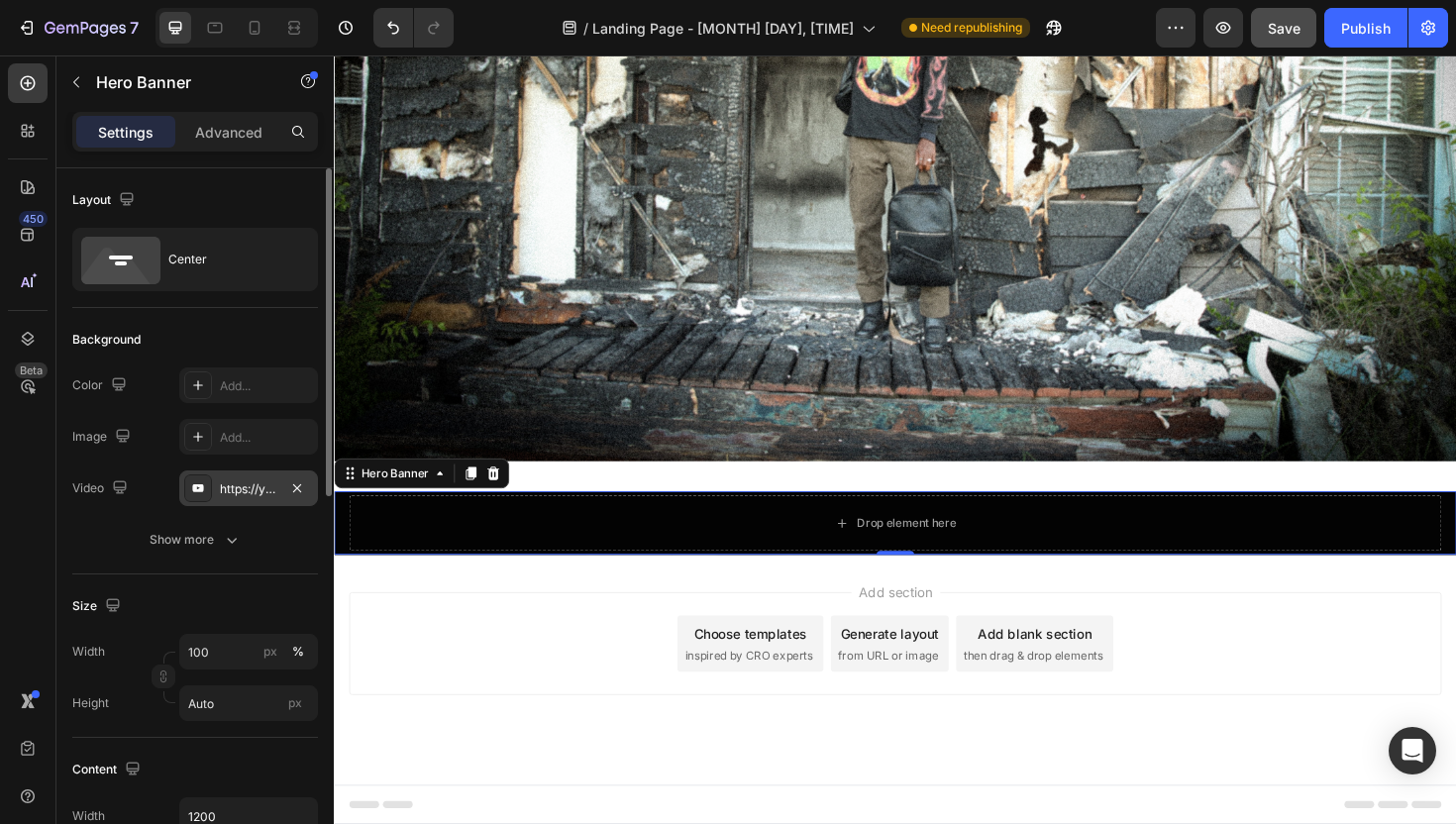 click on "https://youtube.com/shorts/OxferDltMKo?feature=share" at bounding box center [249, 489] 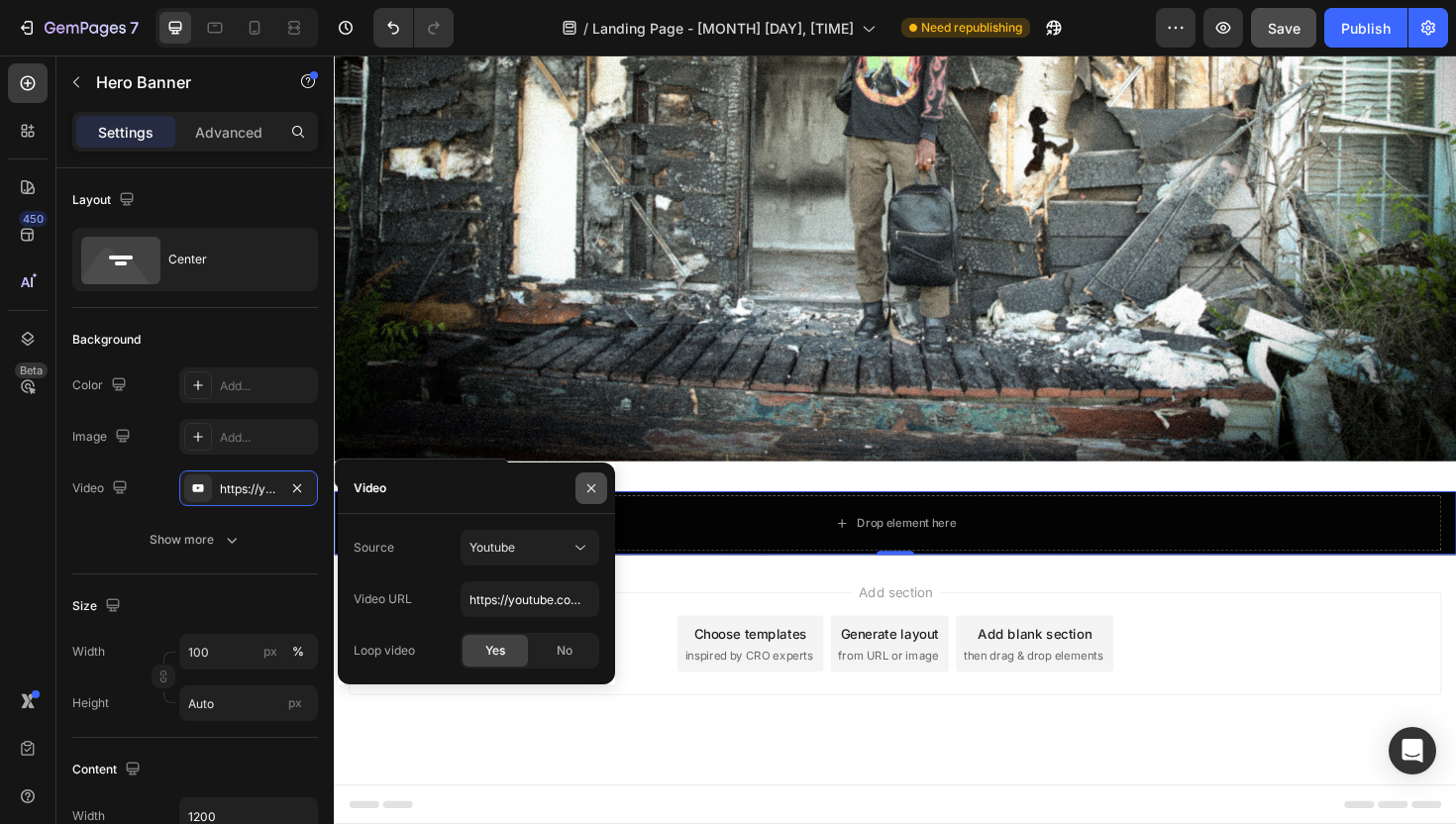 click at bounding box center (591, 488) 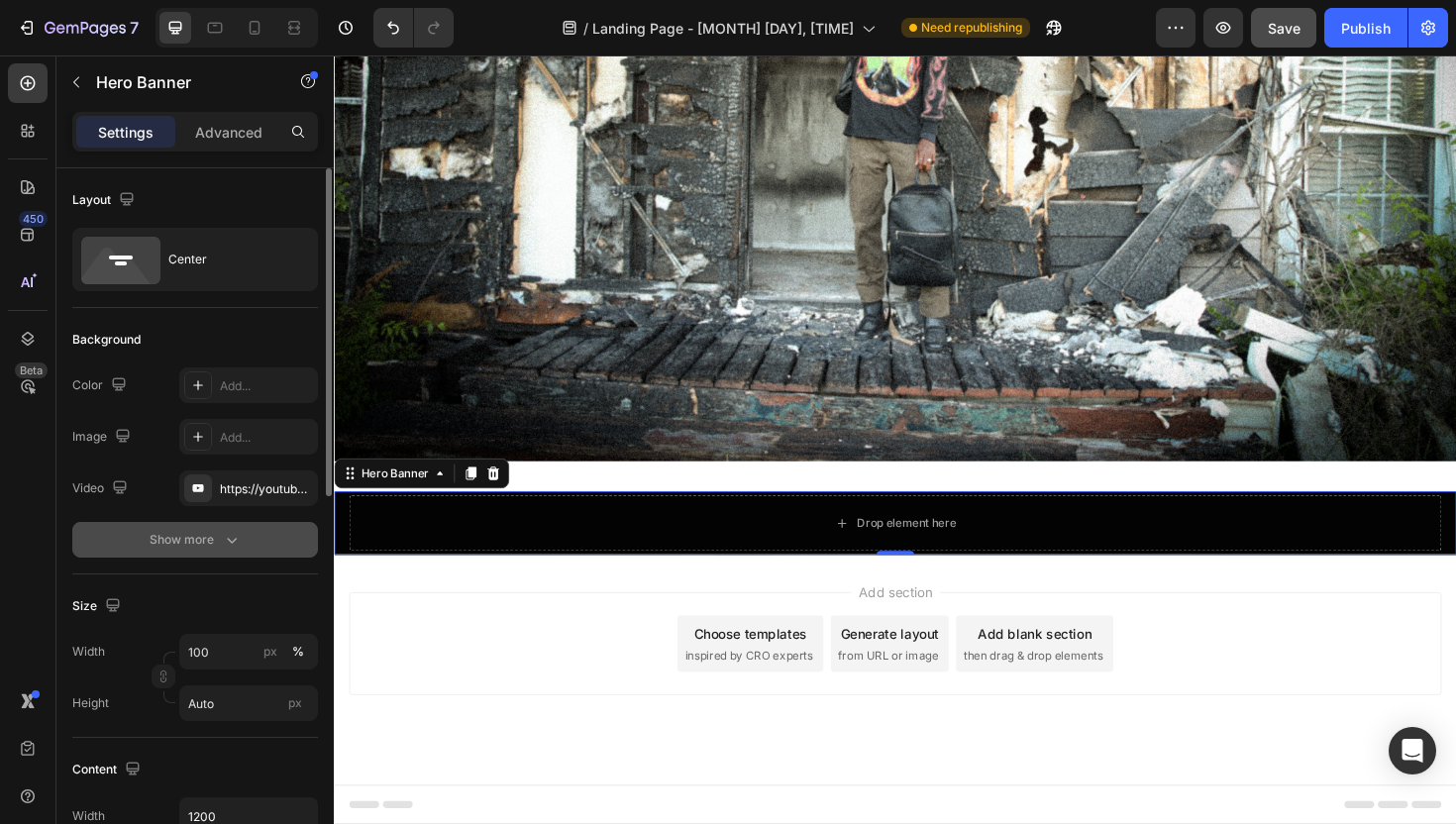 click on "Show more" at bounding box center (195, 540) 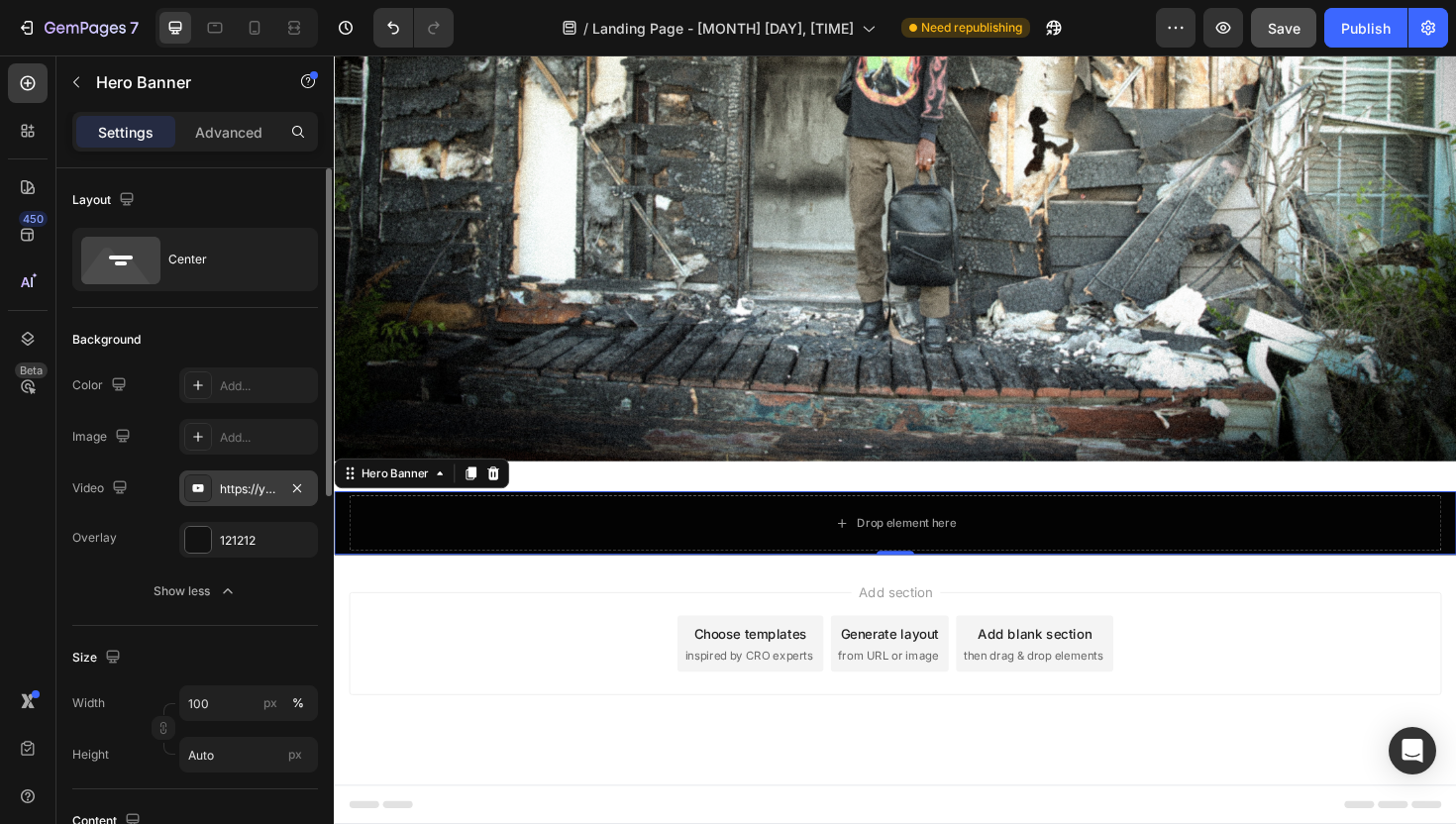 click on "https://youtube.com/shorts/OxferDltMKo?feature=share" at bounding box center (249, 489) 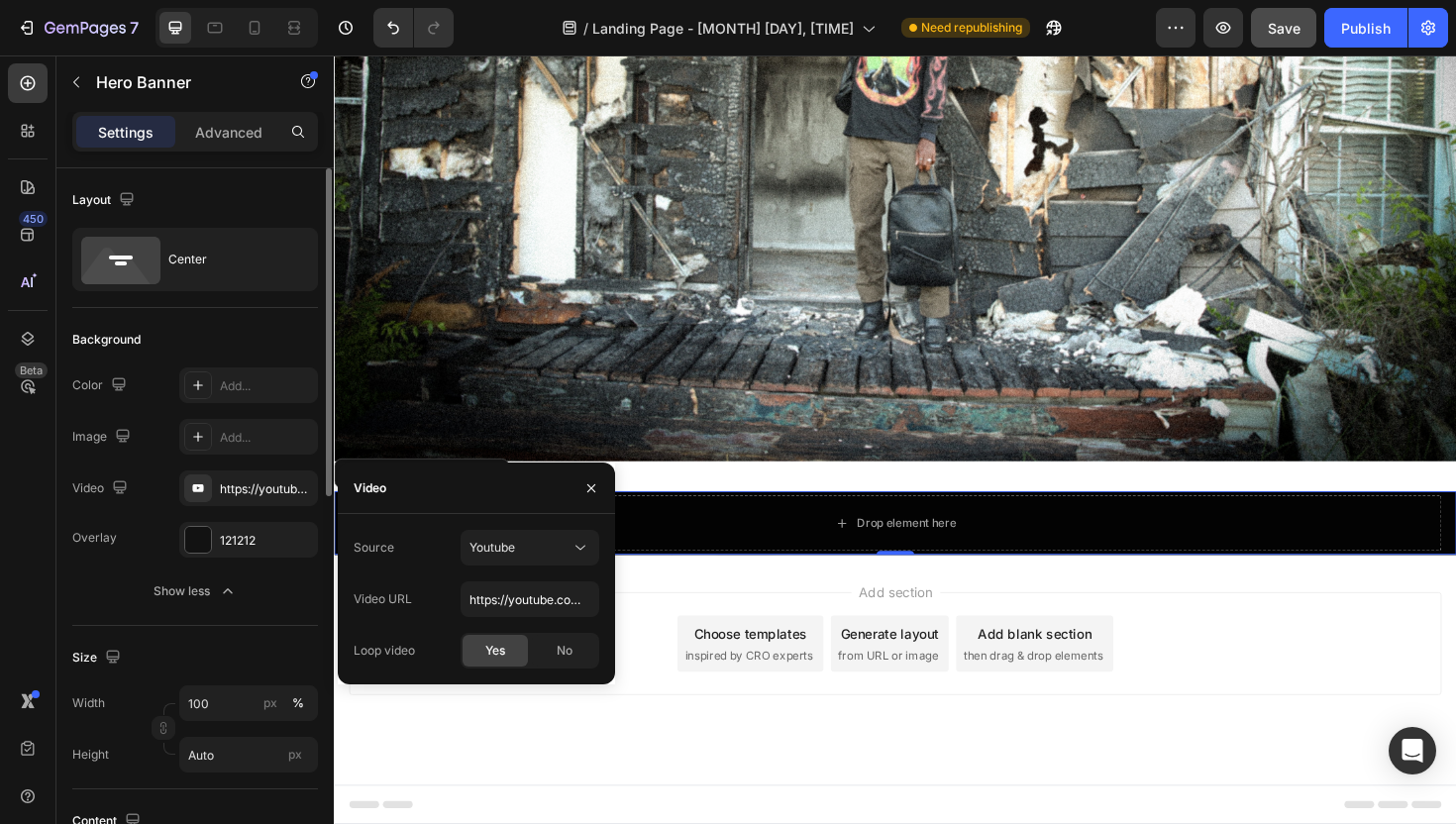 click on "The changes might be hidden by  the video. Color Add... Image Add... Video https://youtube.com/shorts/OxferDltMKo?feature=share Overlay 121212 Show less" at bounding box center [195, 488] 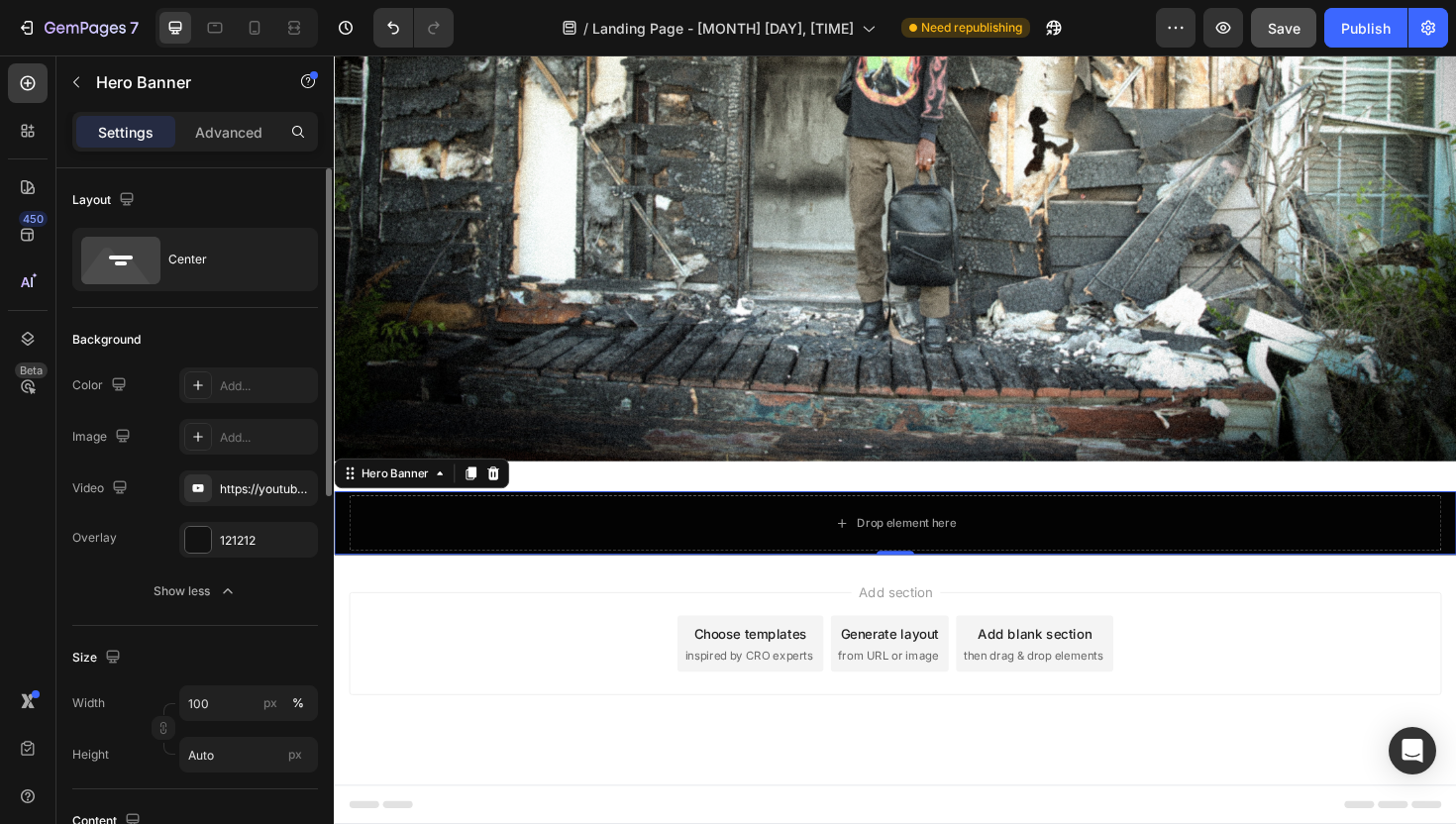 click on "Video" at bounding box center [102, 488] 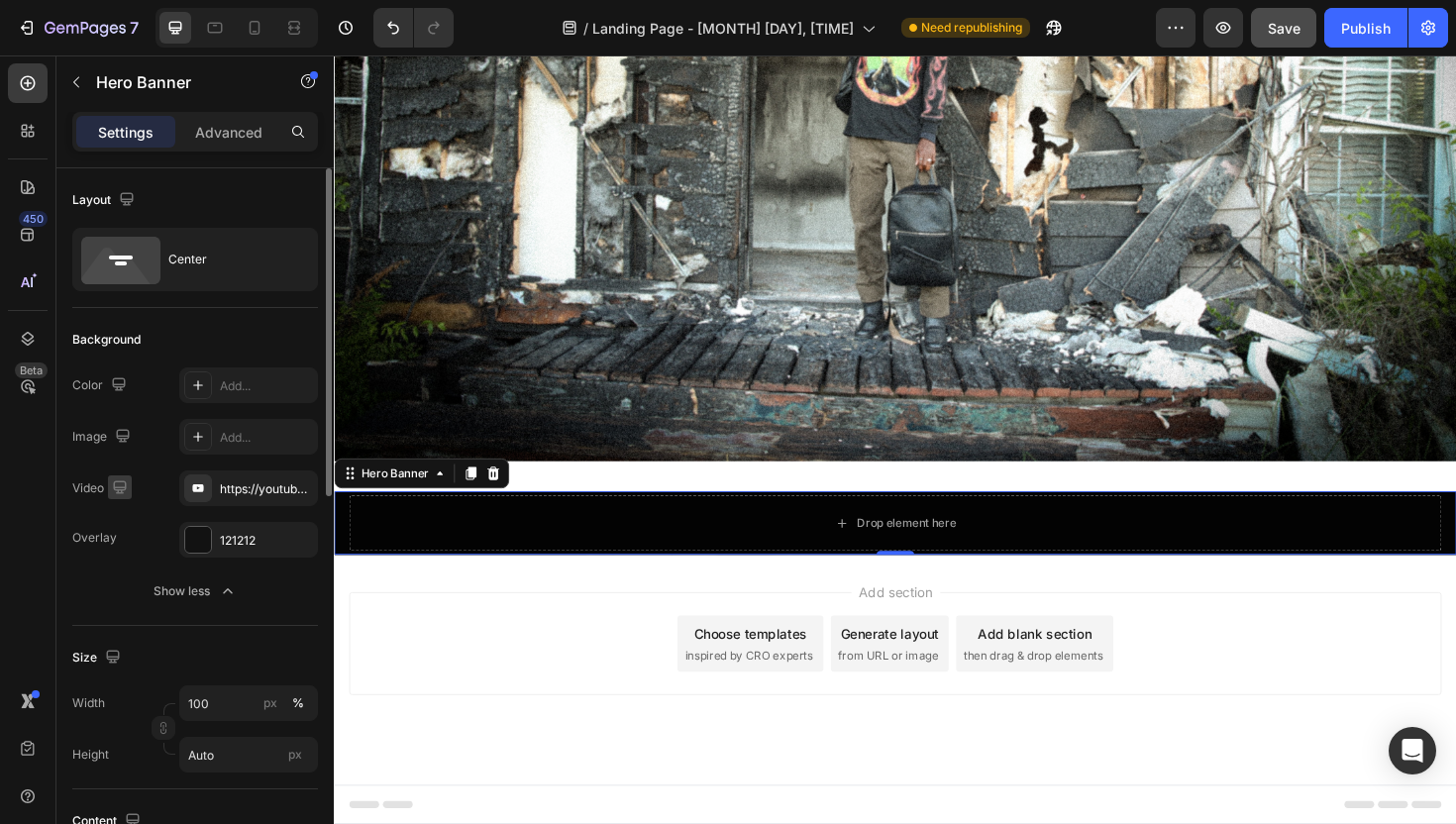 click 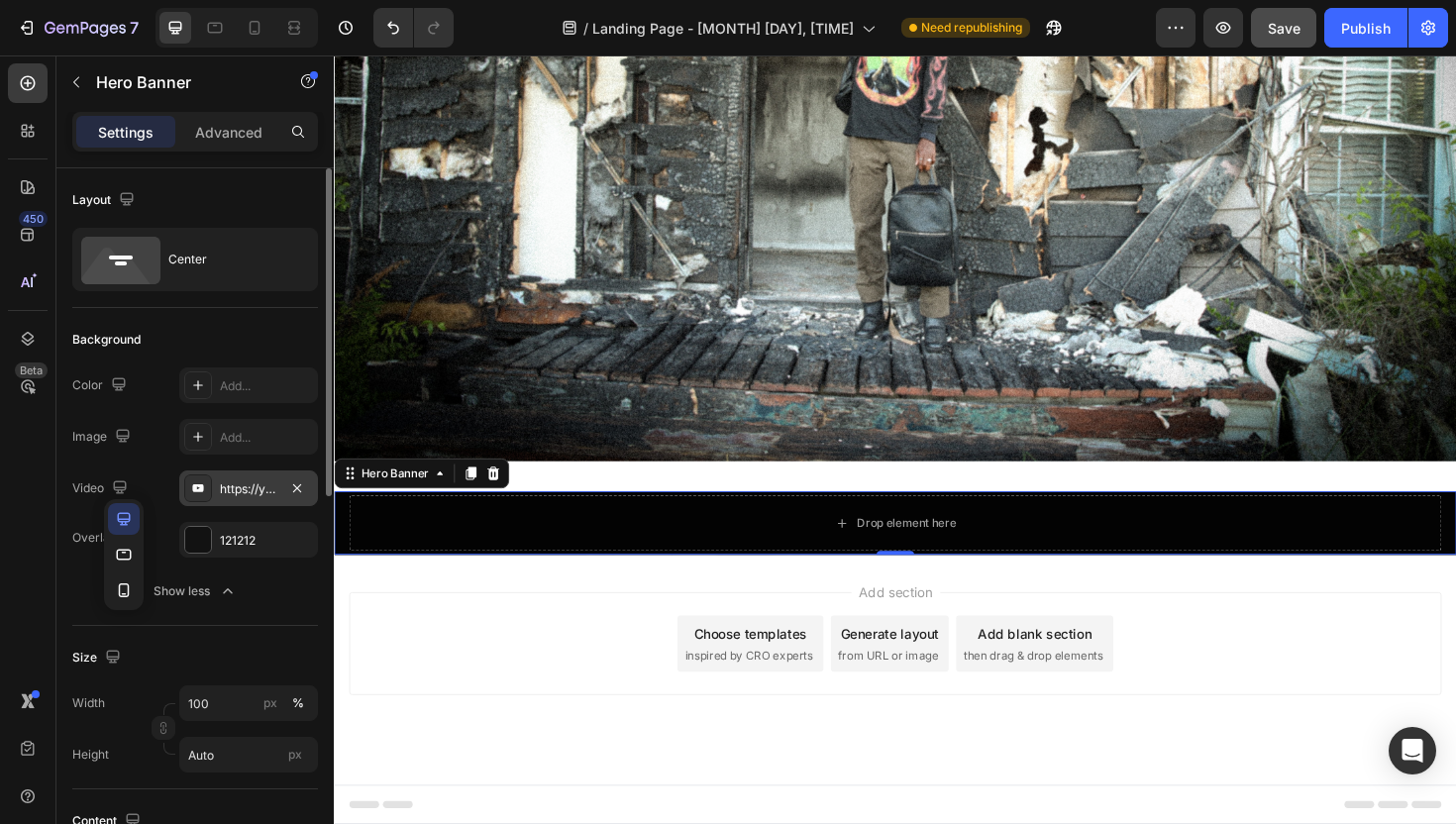 click 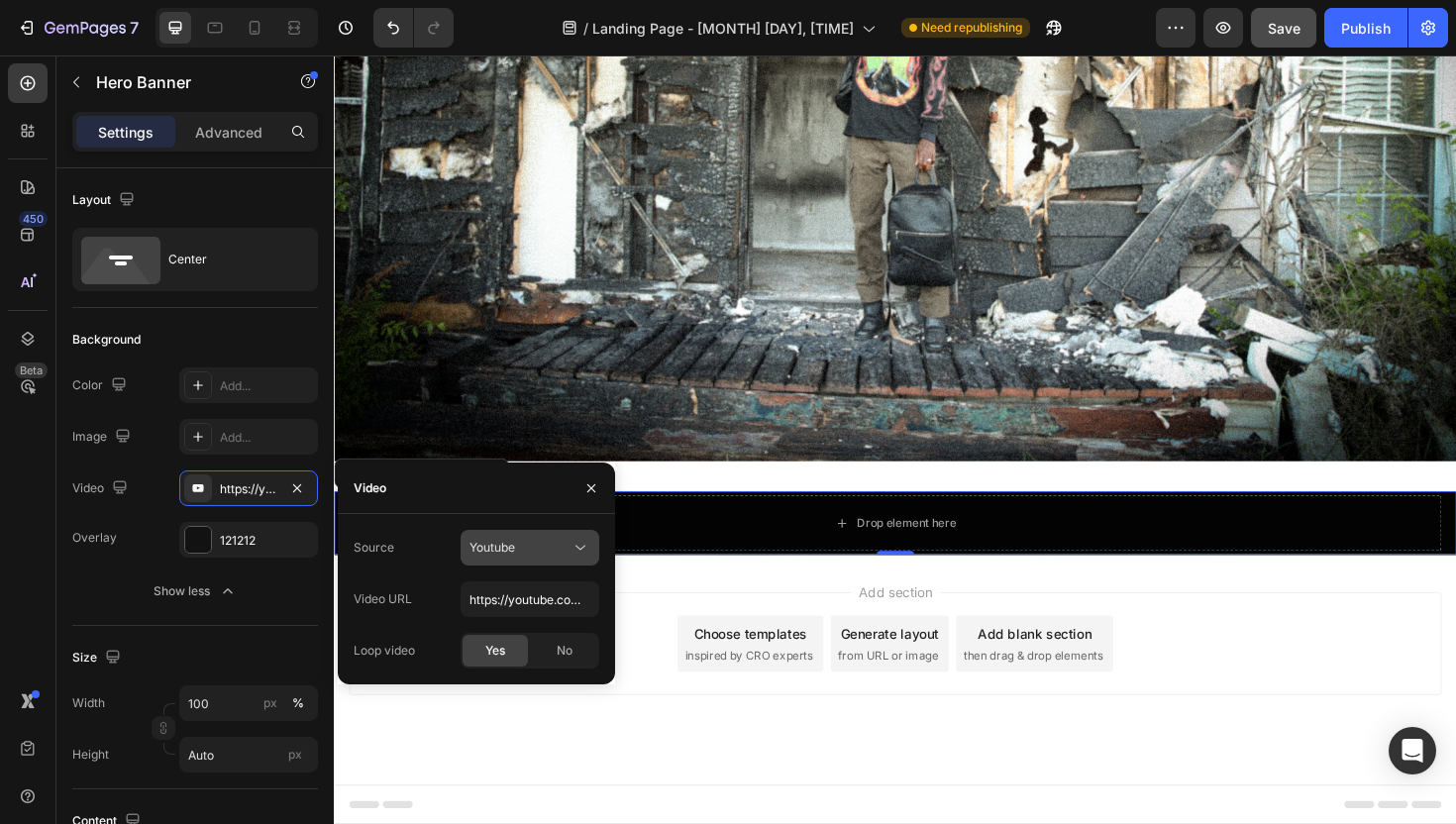 click on "Youtube" 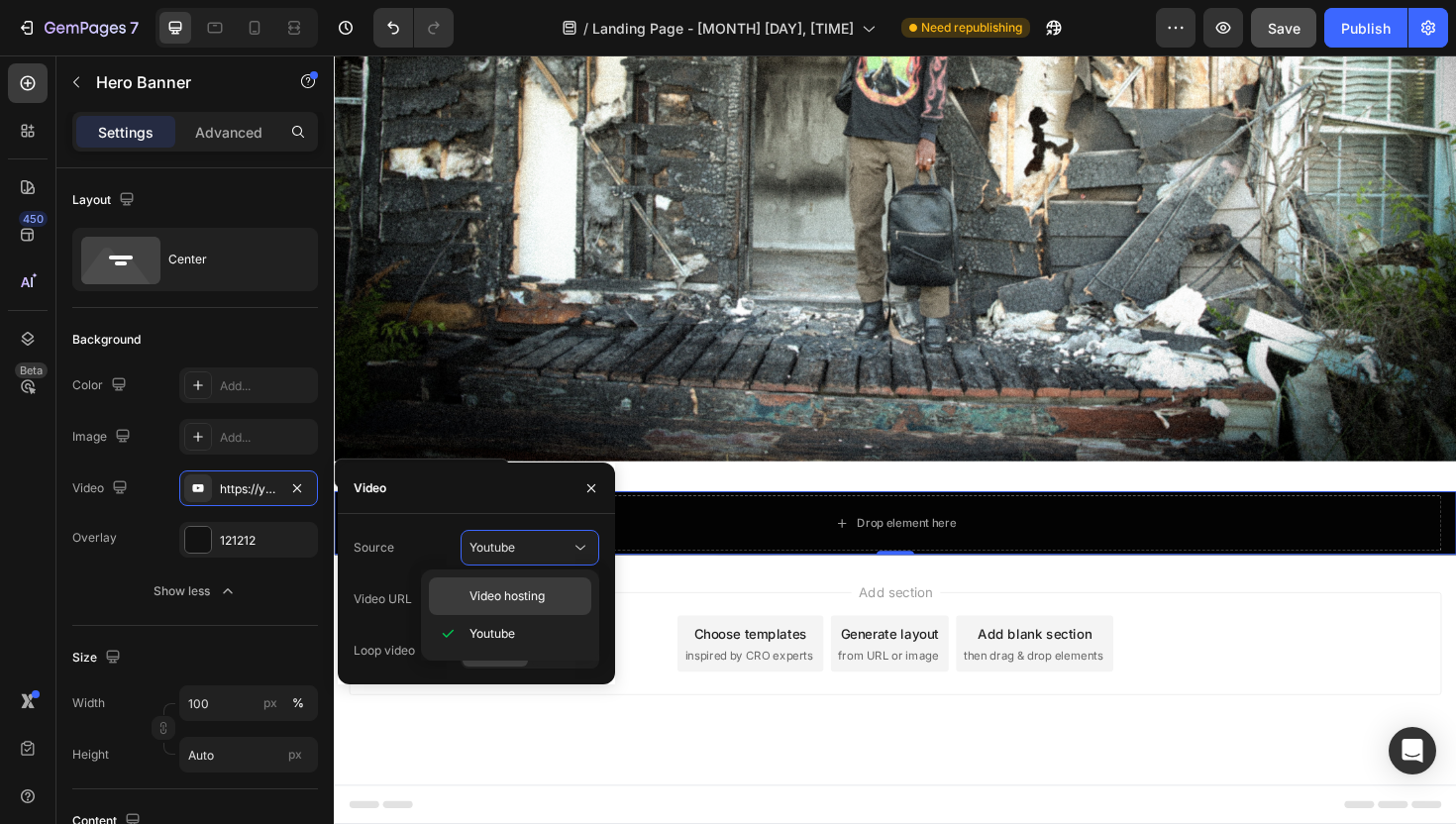 click on "Video hosting" at bounding box center [507, 596] 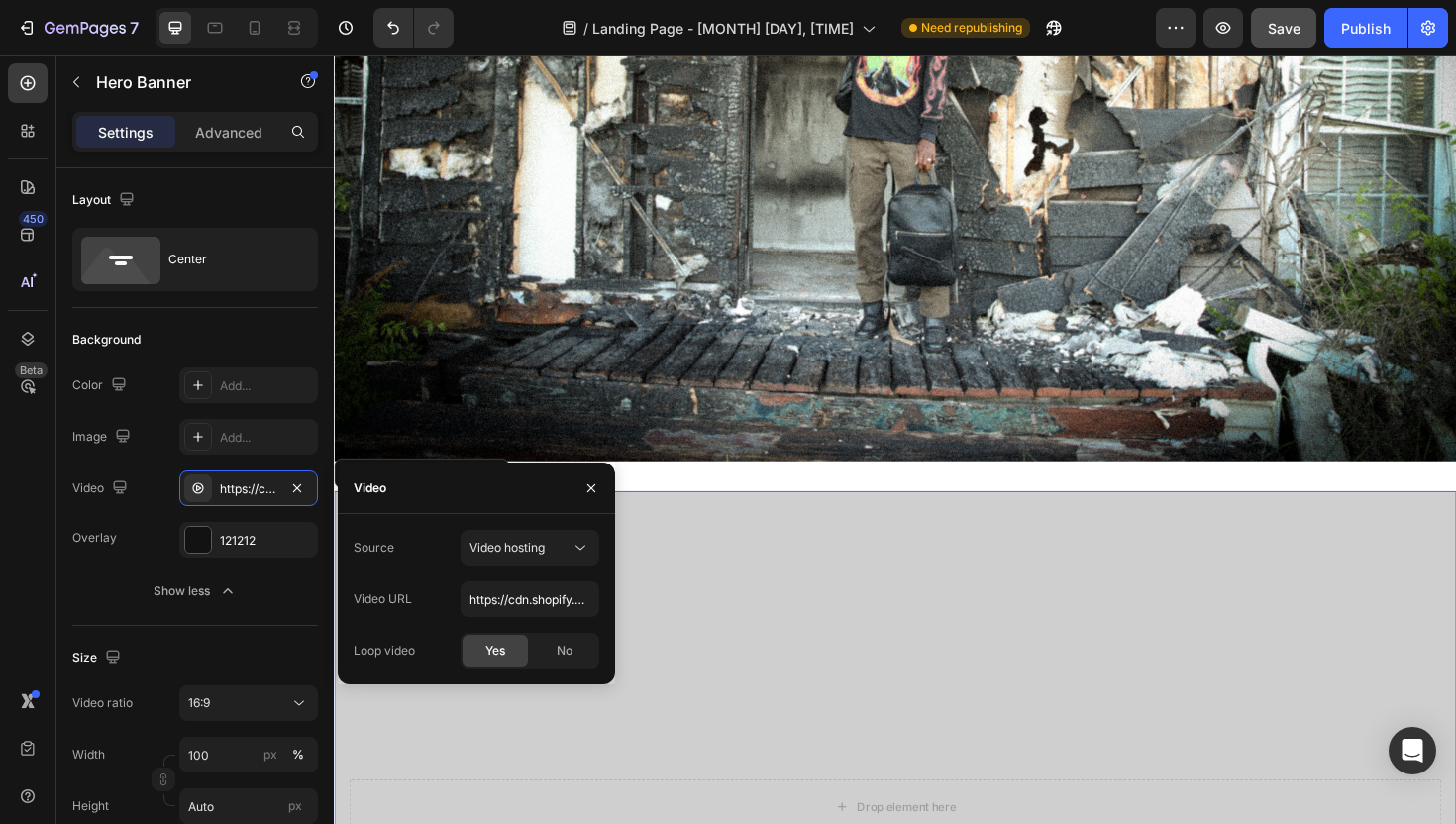 scroll, scrollTop: 580, scrollLeft: 0, axis: vertical 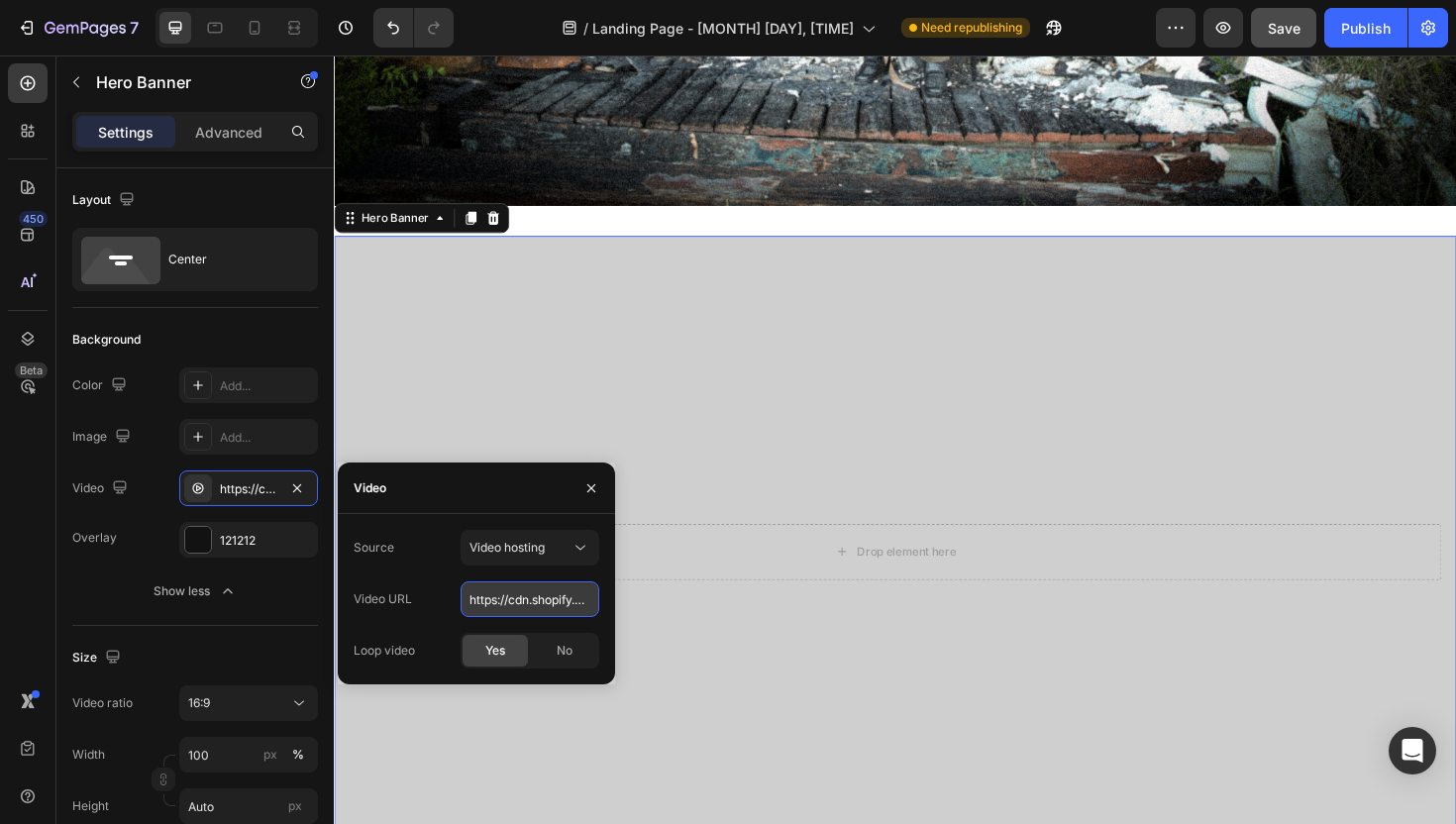 click on "https://cdn.shopify.com/videos/c/o/v/92a407d4e0c94a288eb54cac18c387dc.mp4" at bounding box center [530, 599] 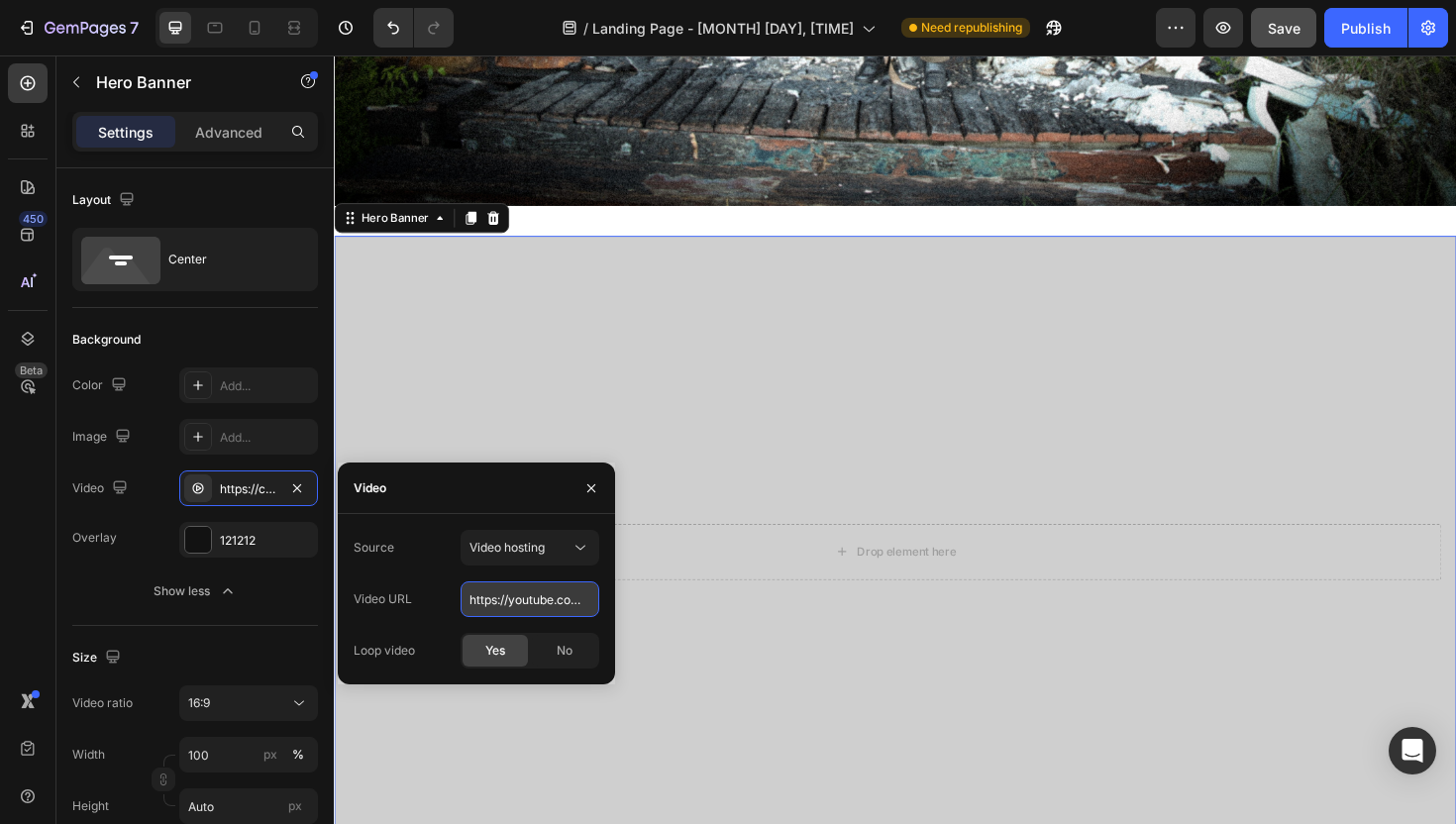 scroll, scrollTop: 0, scrollLeft: 193, axis: horizontal 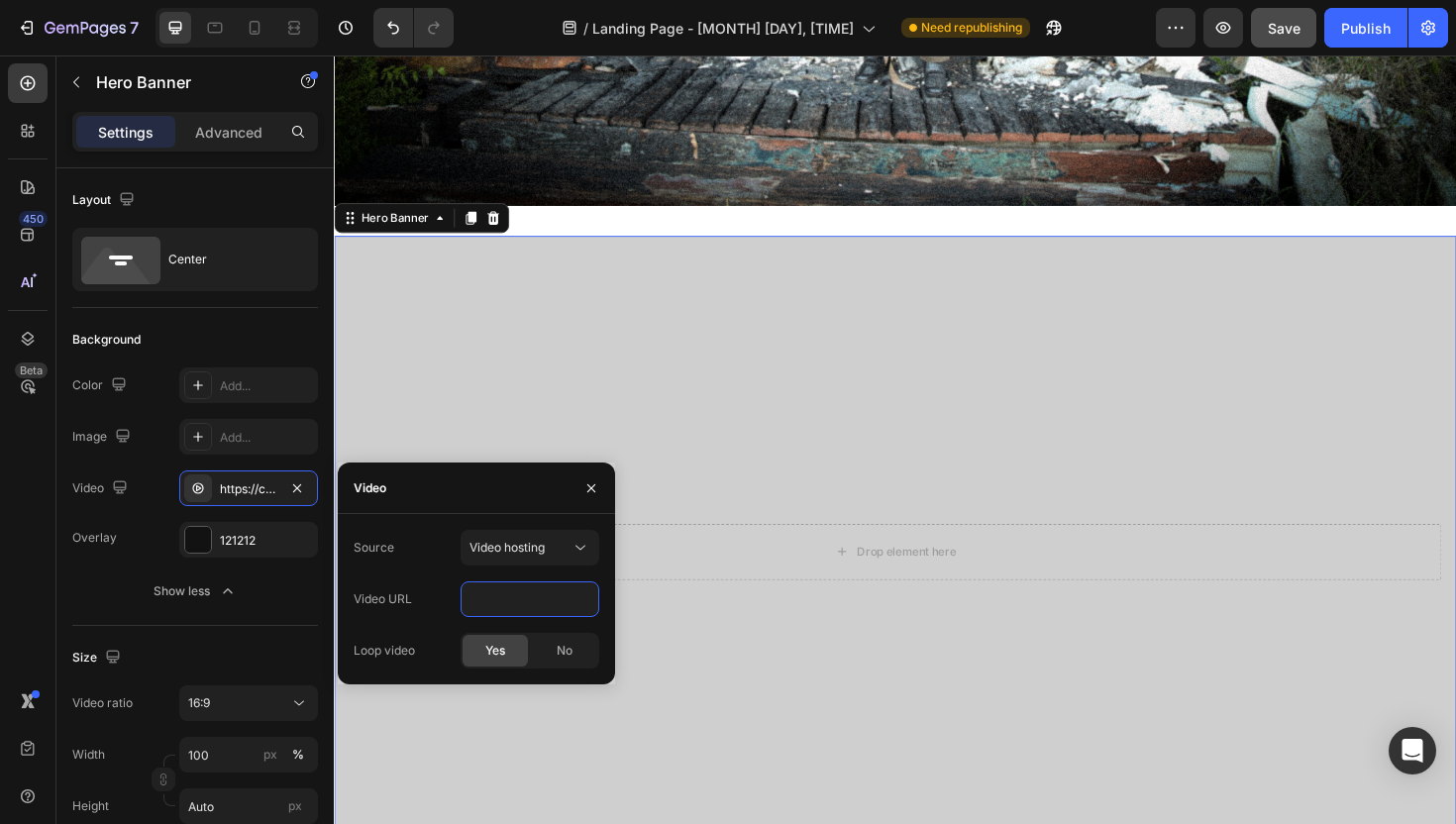 type on "https://youtube.com/shorts/OxferDltMKo?feature=share" 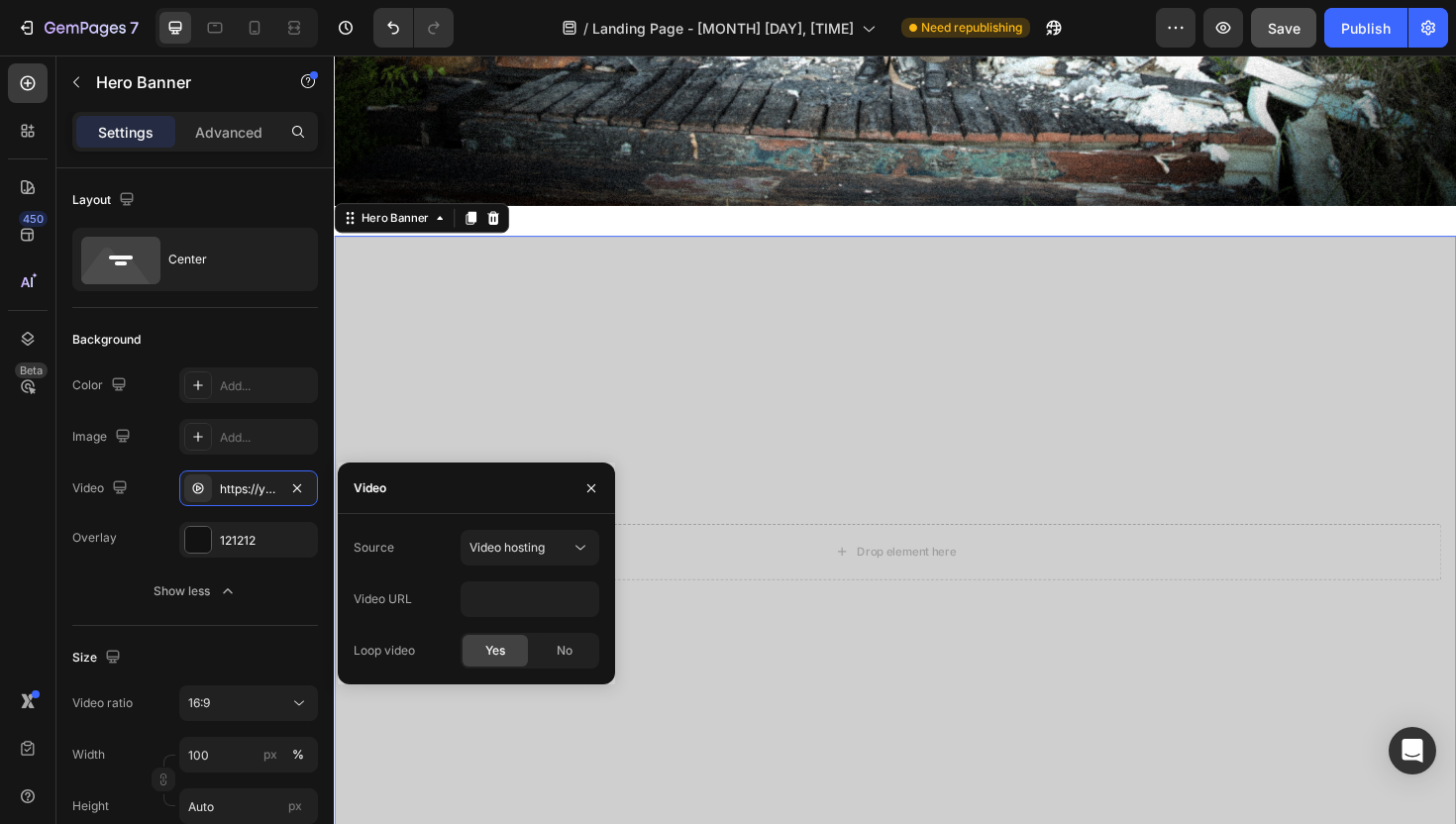 scroll, scrollTop: 0, scrollLeft: 0, axis: both 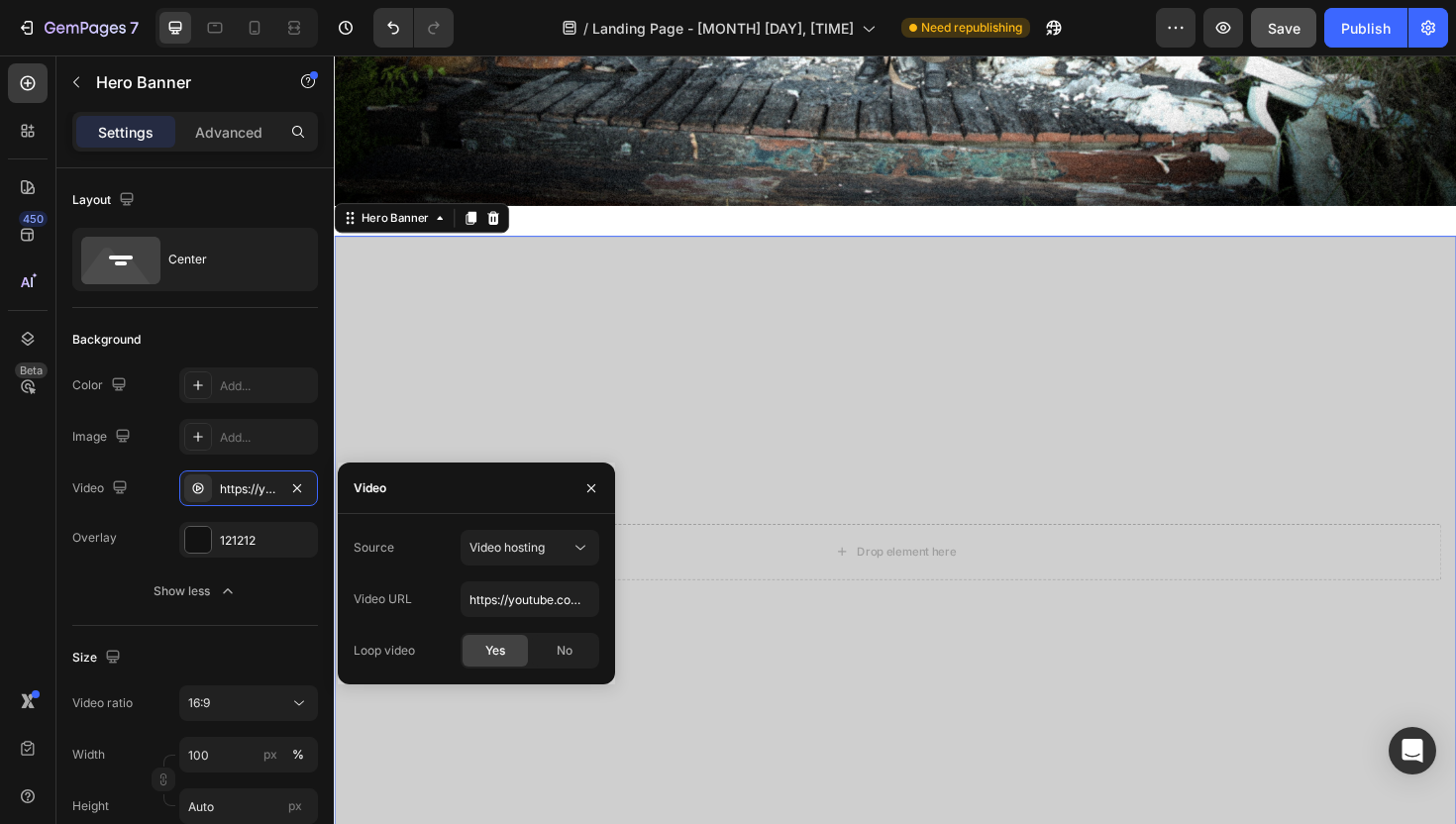 click on "Video" at bounding box center (476, 488) 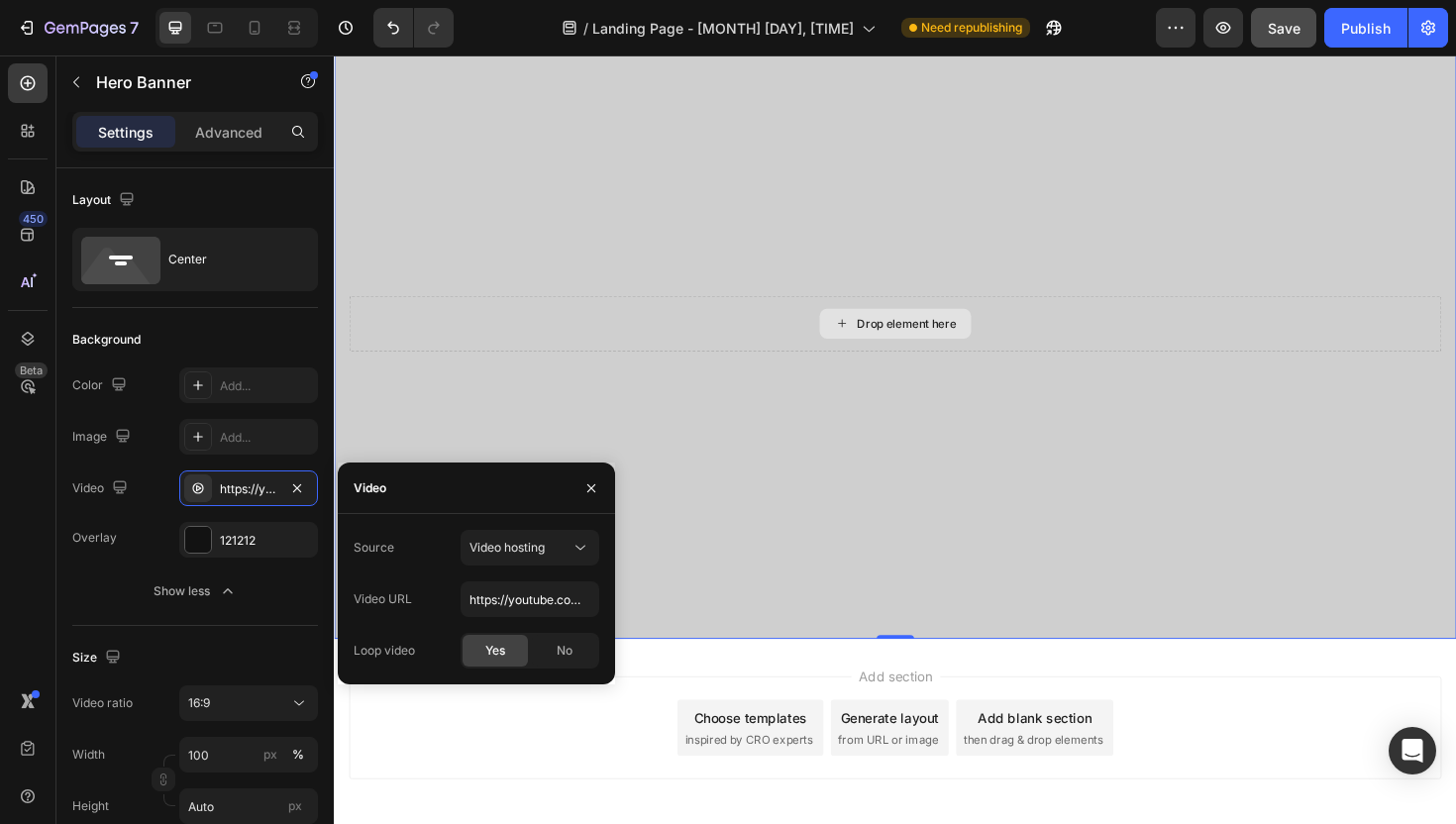 scroll, scrollTop: 838, scrollLeft: 0, axis: vertical 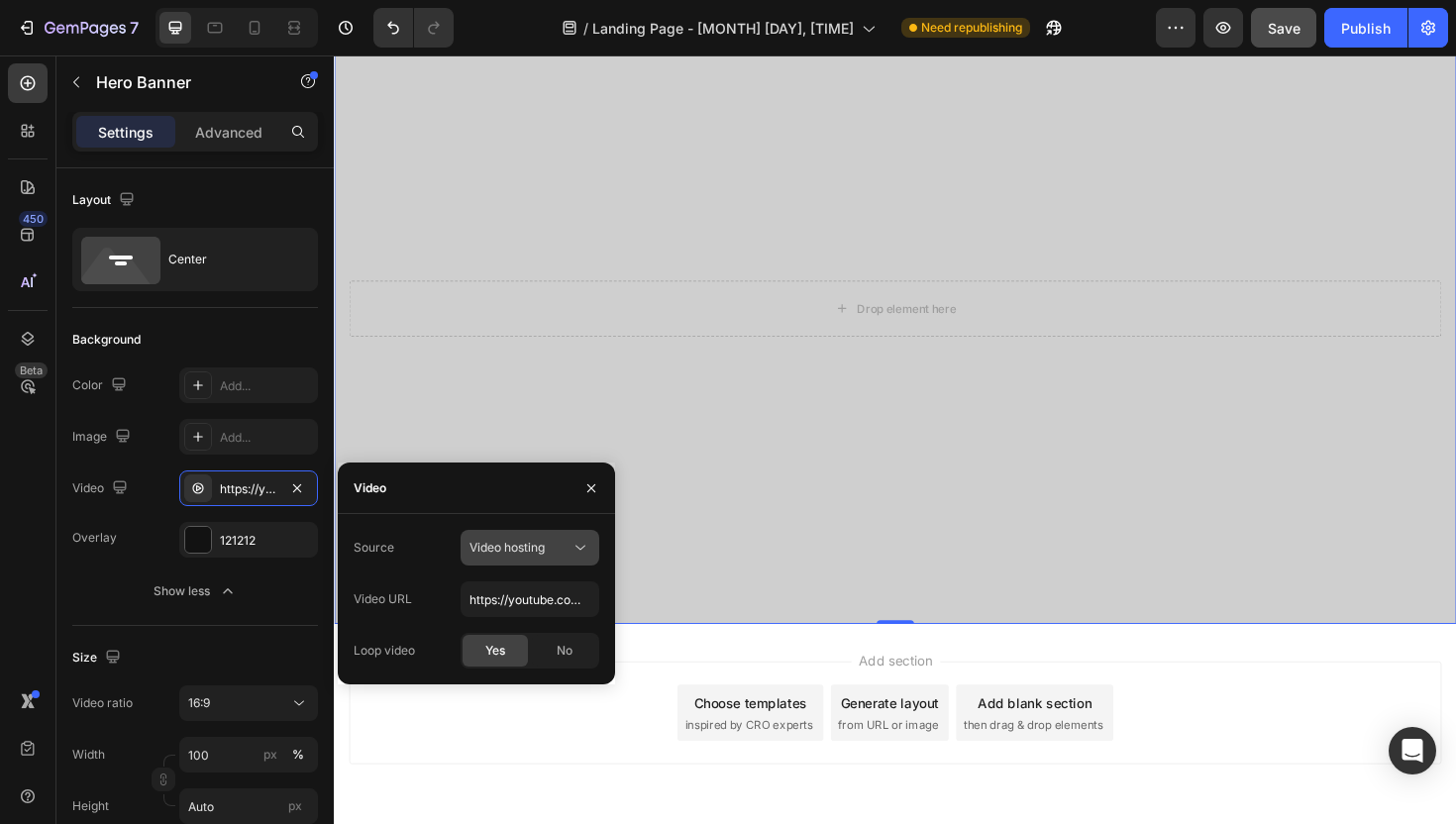 click on "Video hosting" at bounding box center (507, 547) 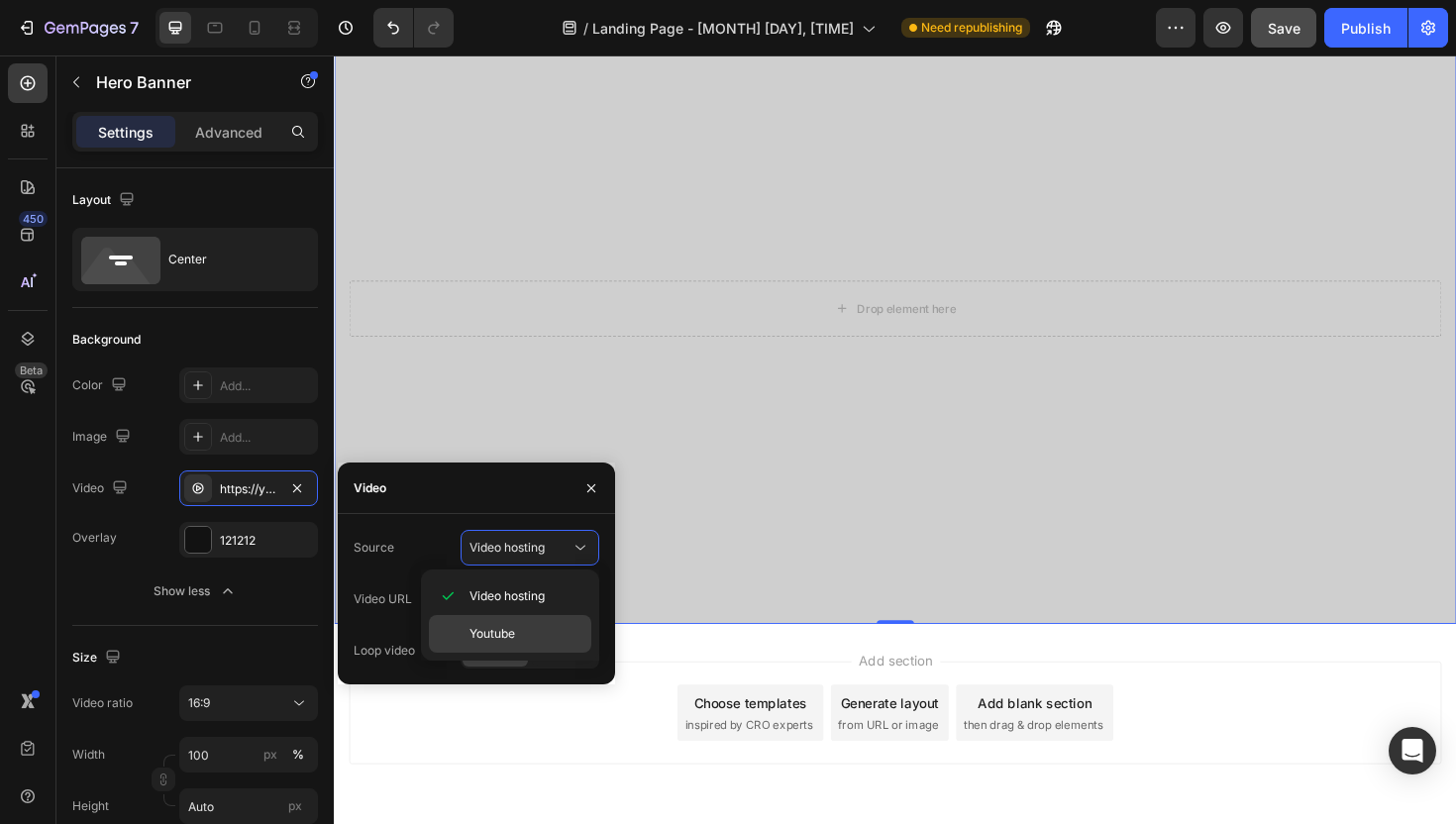 click on "Youtube" at bounding box center (492, 634) 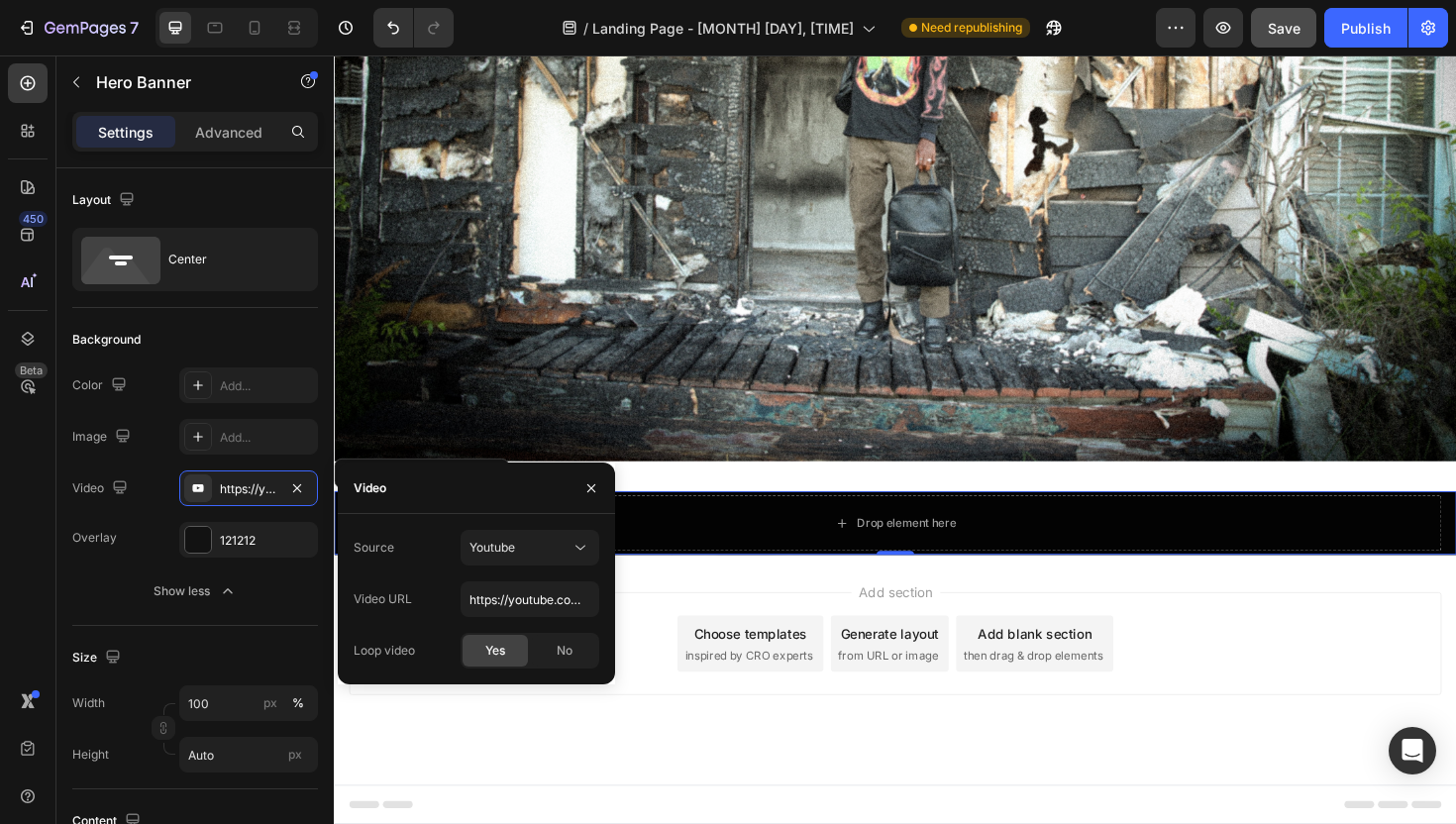 scroll, scrollTop: 310, scrollLeft: 0, axis: vertical 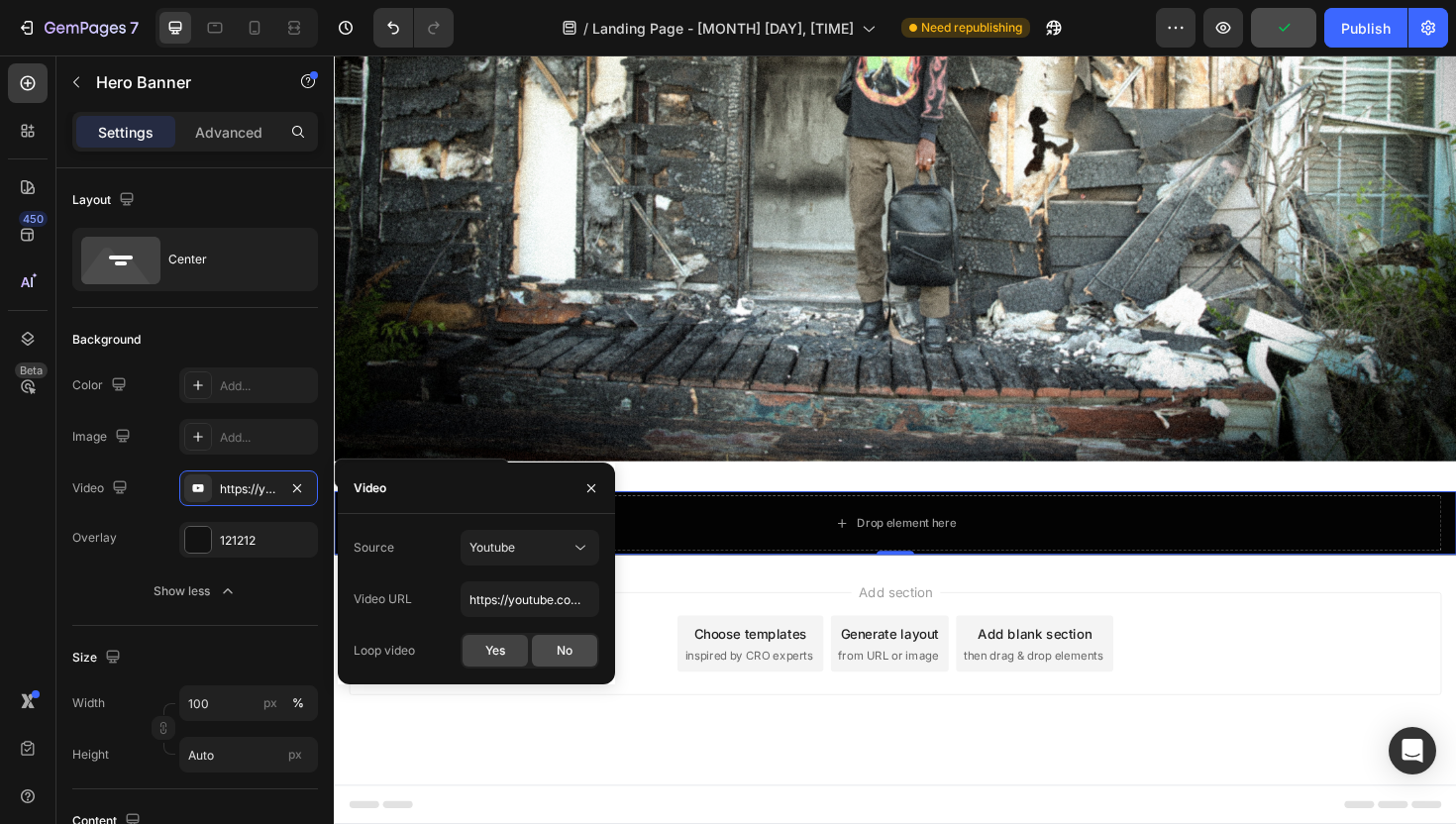 click on "No" 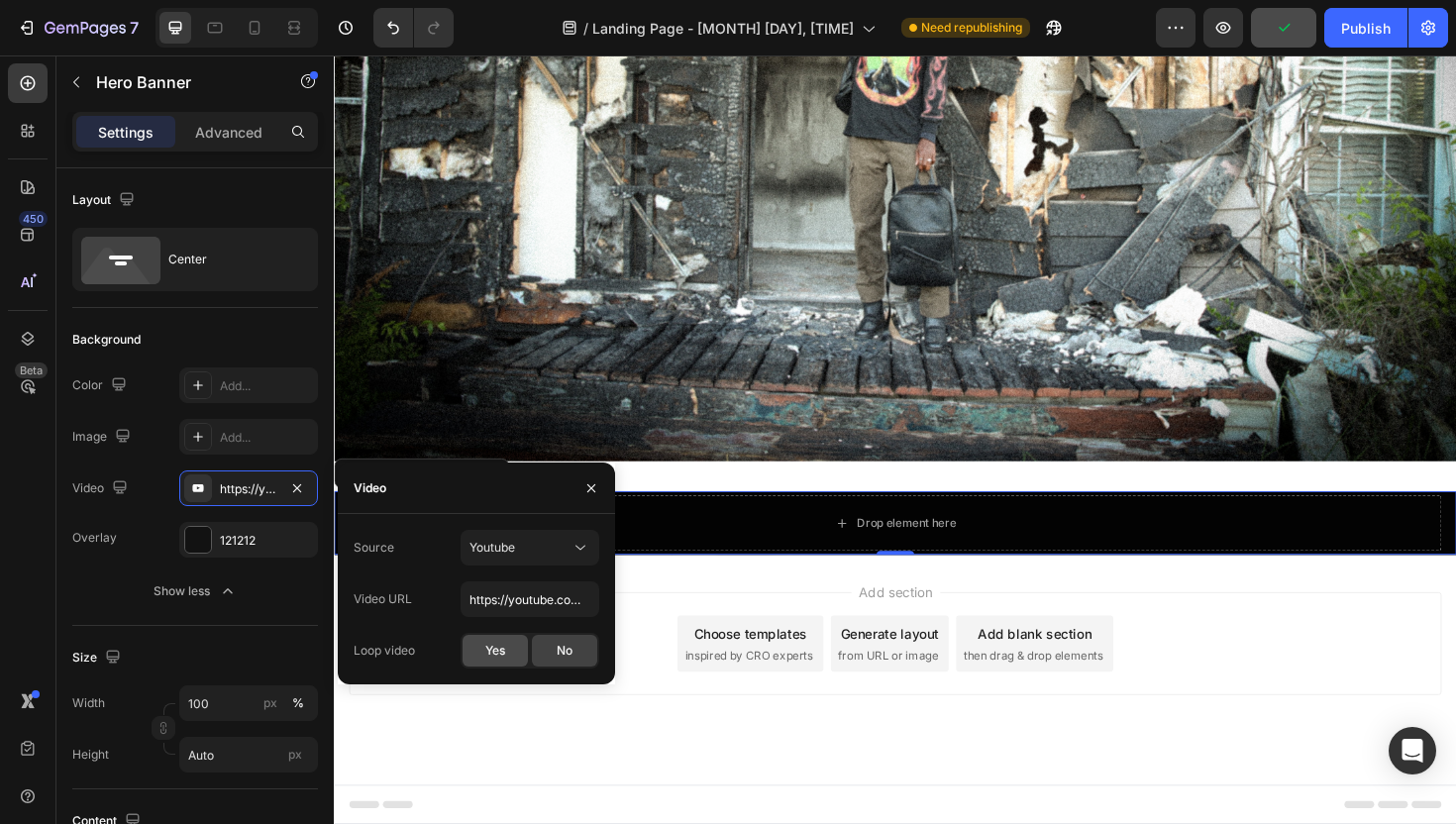 click on "Yes" 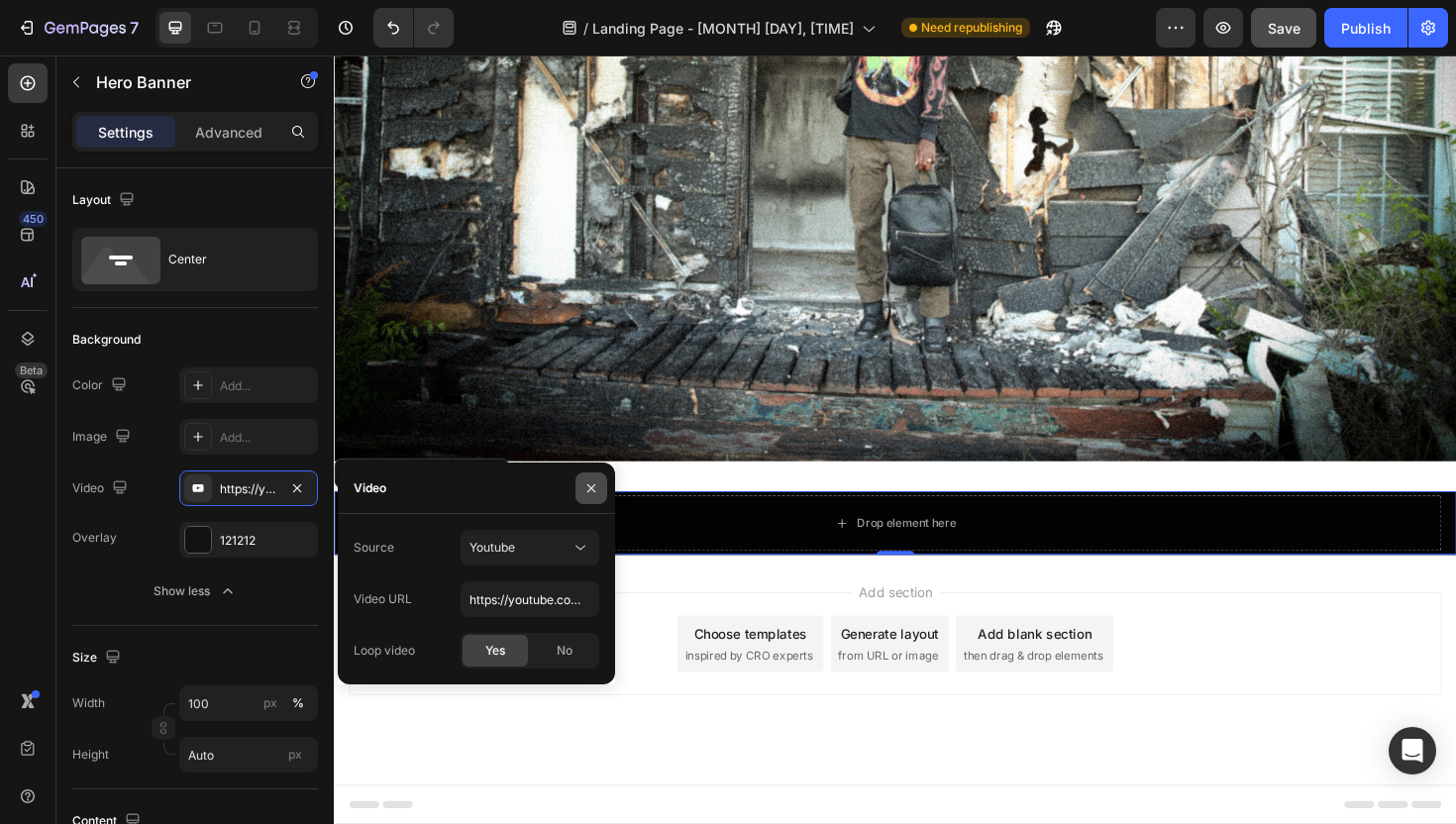 click 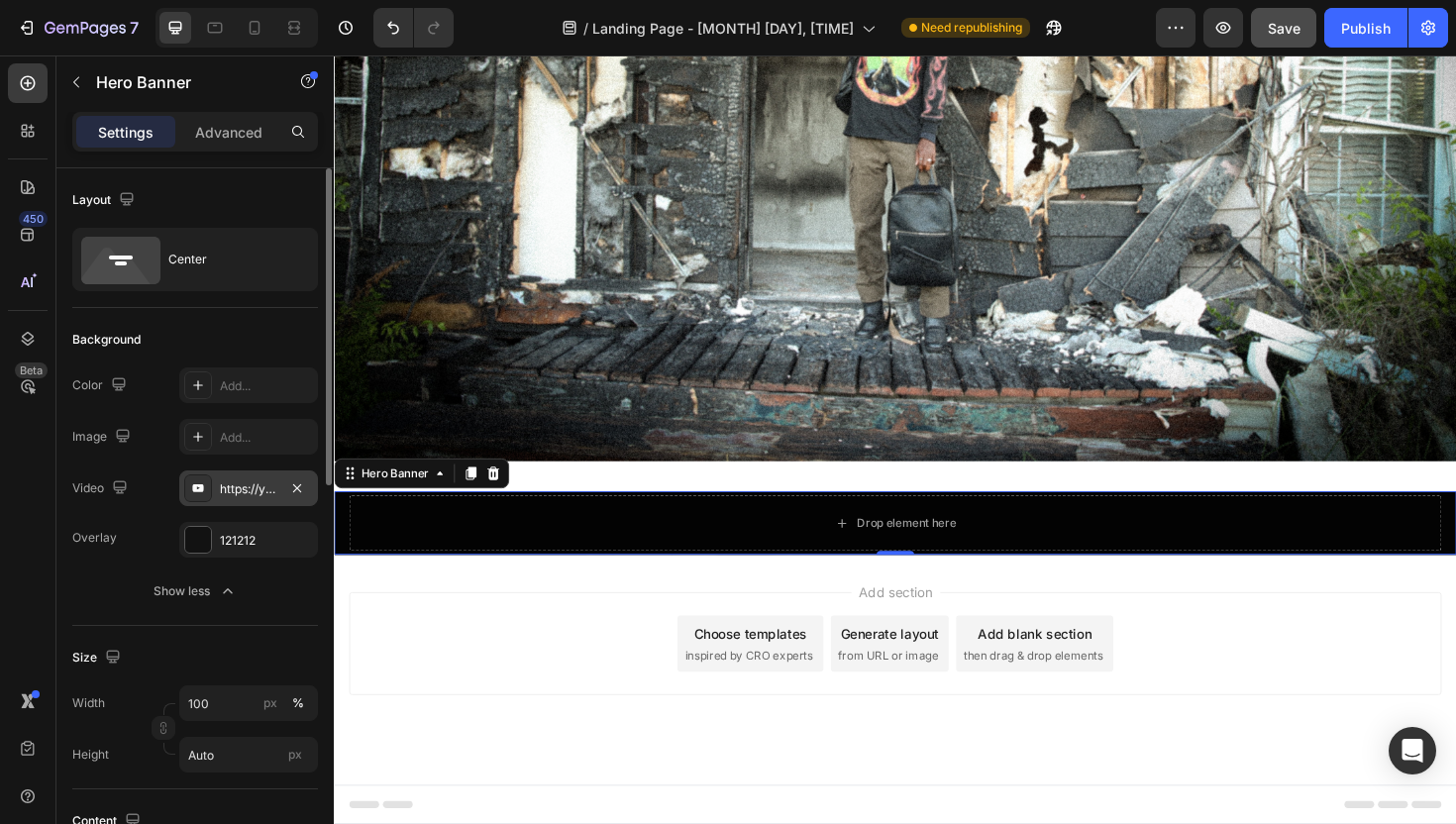 click 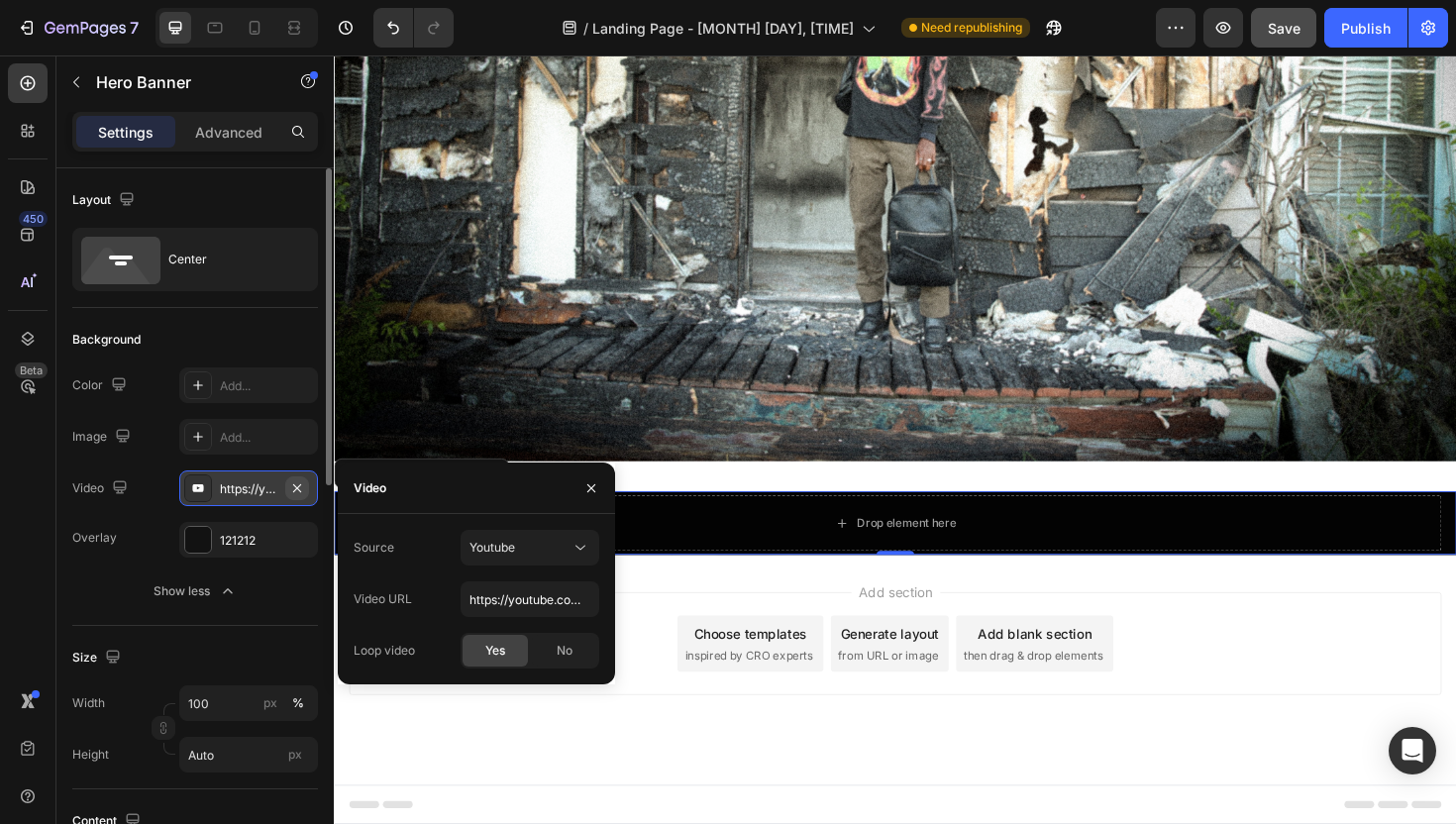 click 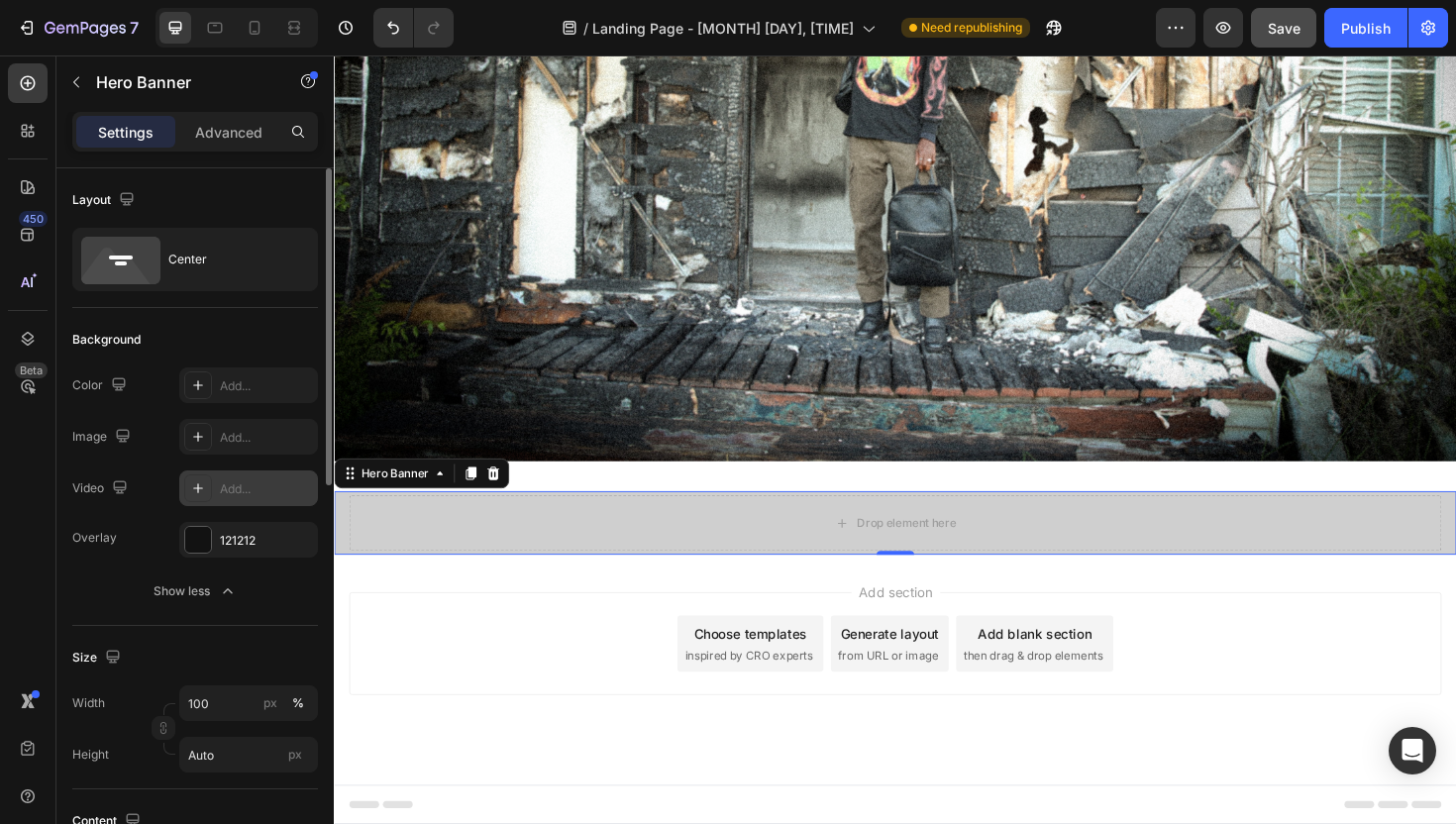 click on "Image Add..." at bounding box center (195, 437) 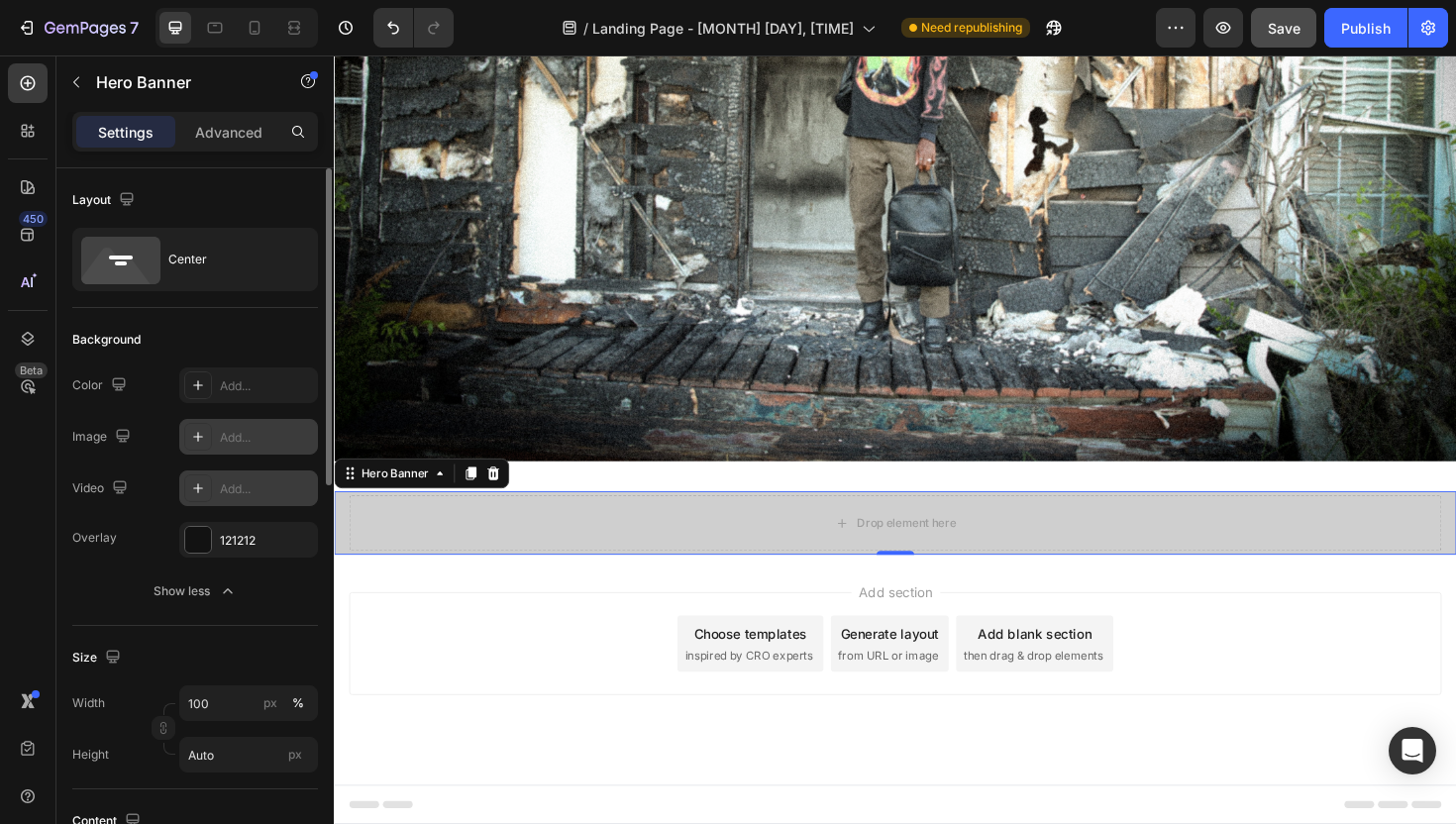 click at bounding box center [198, 437] 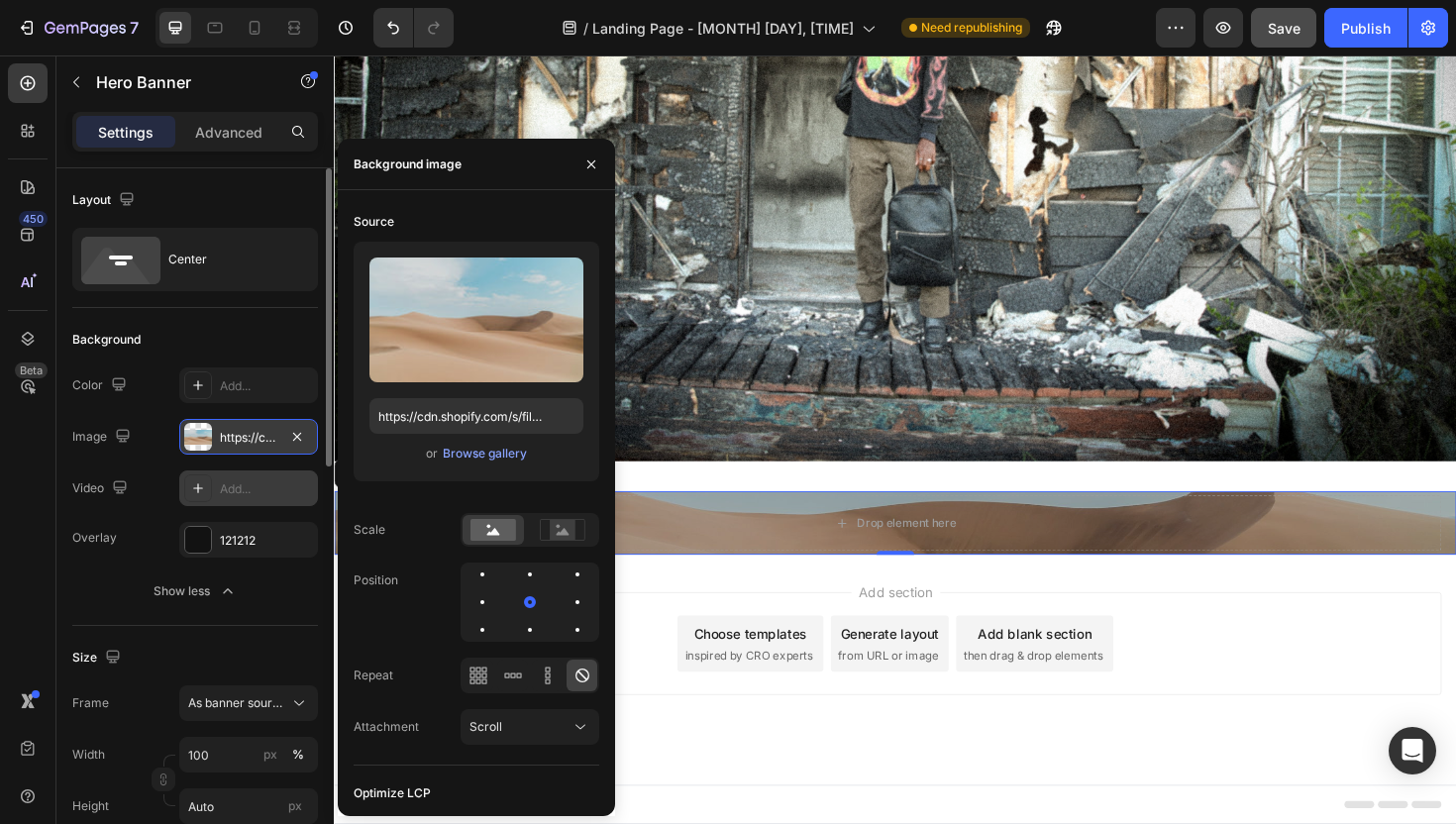 click on "Add section Choose templates inspired by CRO experts Generate layout from URL or image Add blank section then drag & drop elements" at bounding box center (928, 706) 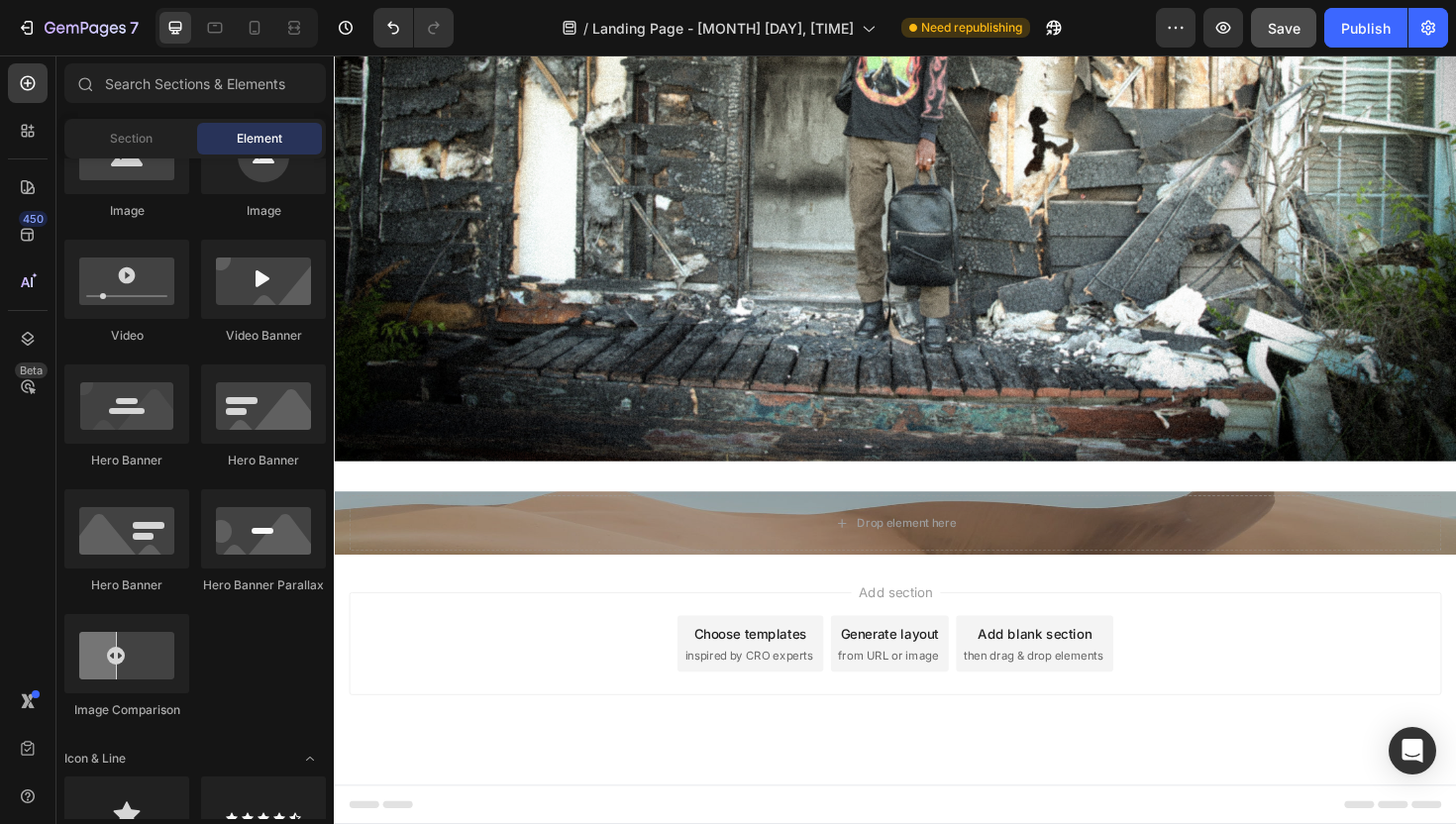 click on "Drop element here" at bounding box center (928, 551) 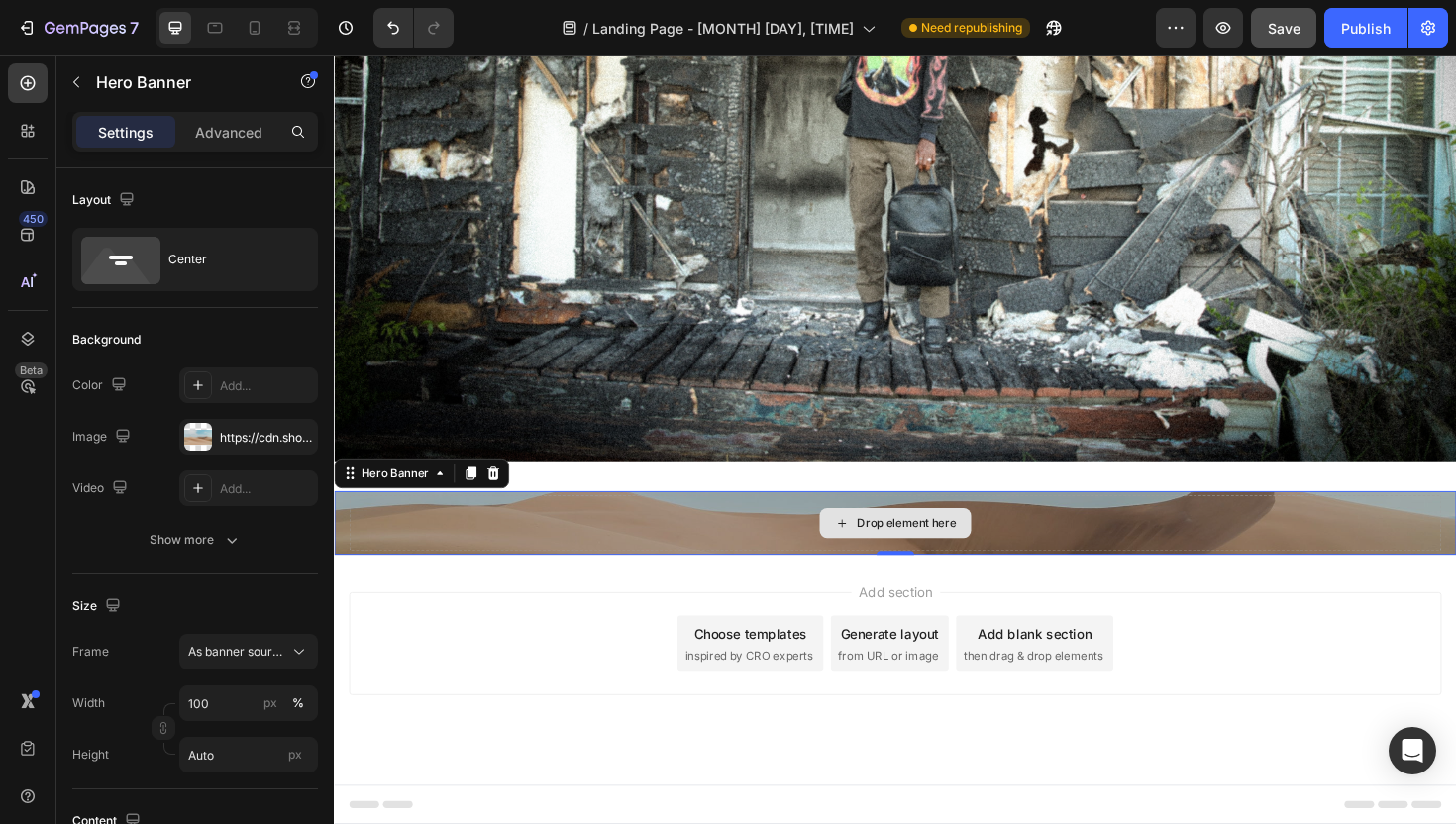 click on "Drop element here" at bounding box center (928, 551) 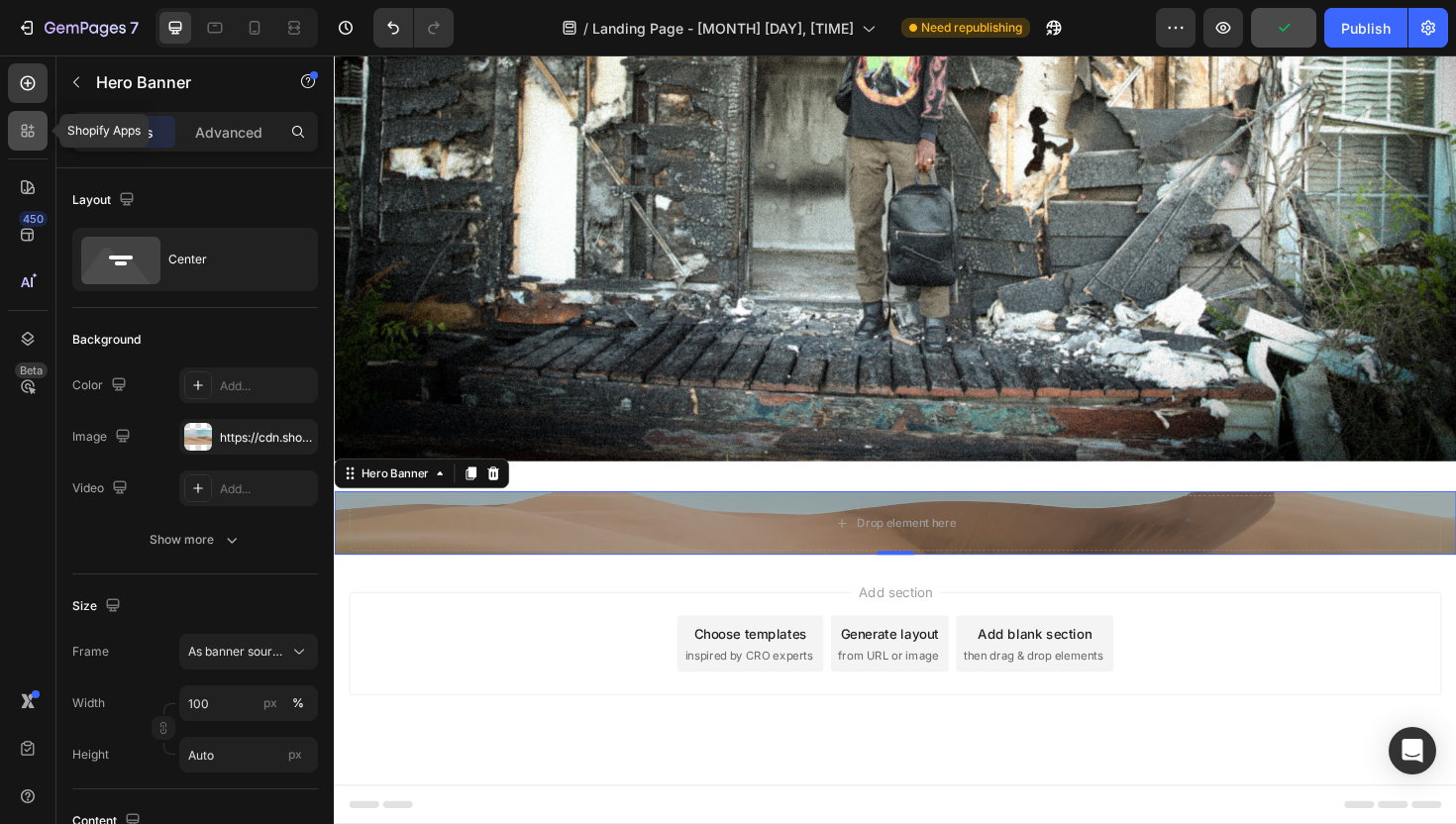 click 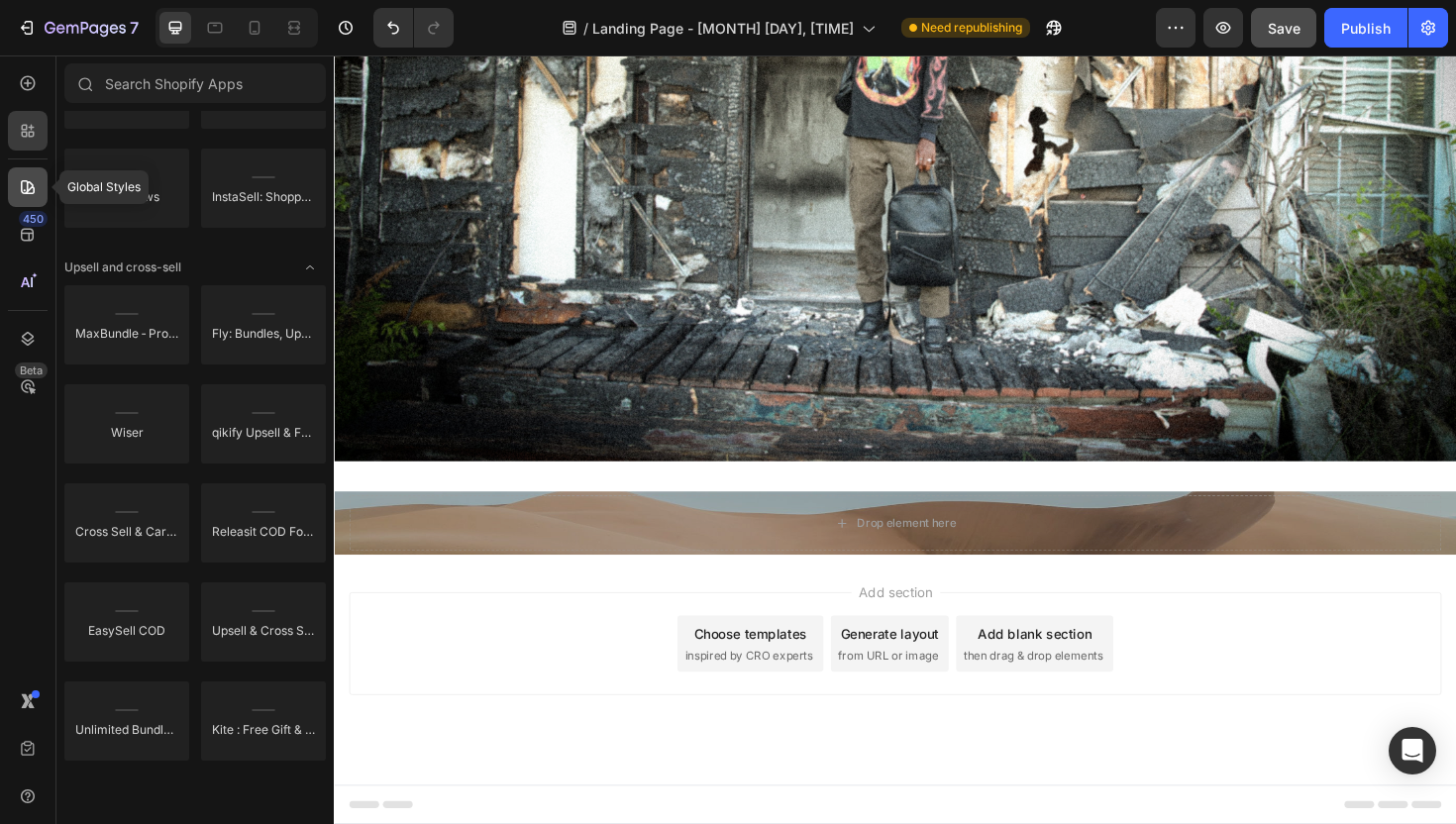 click 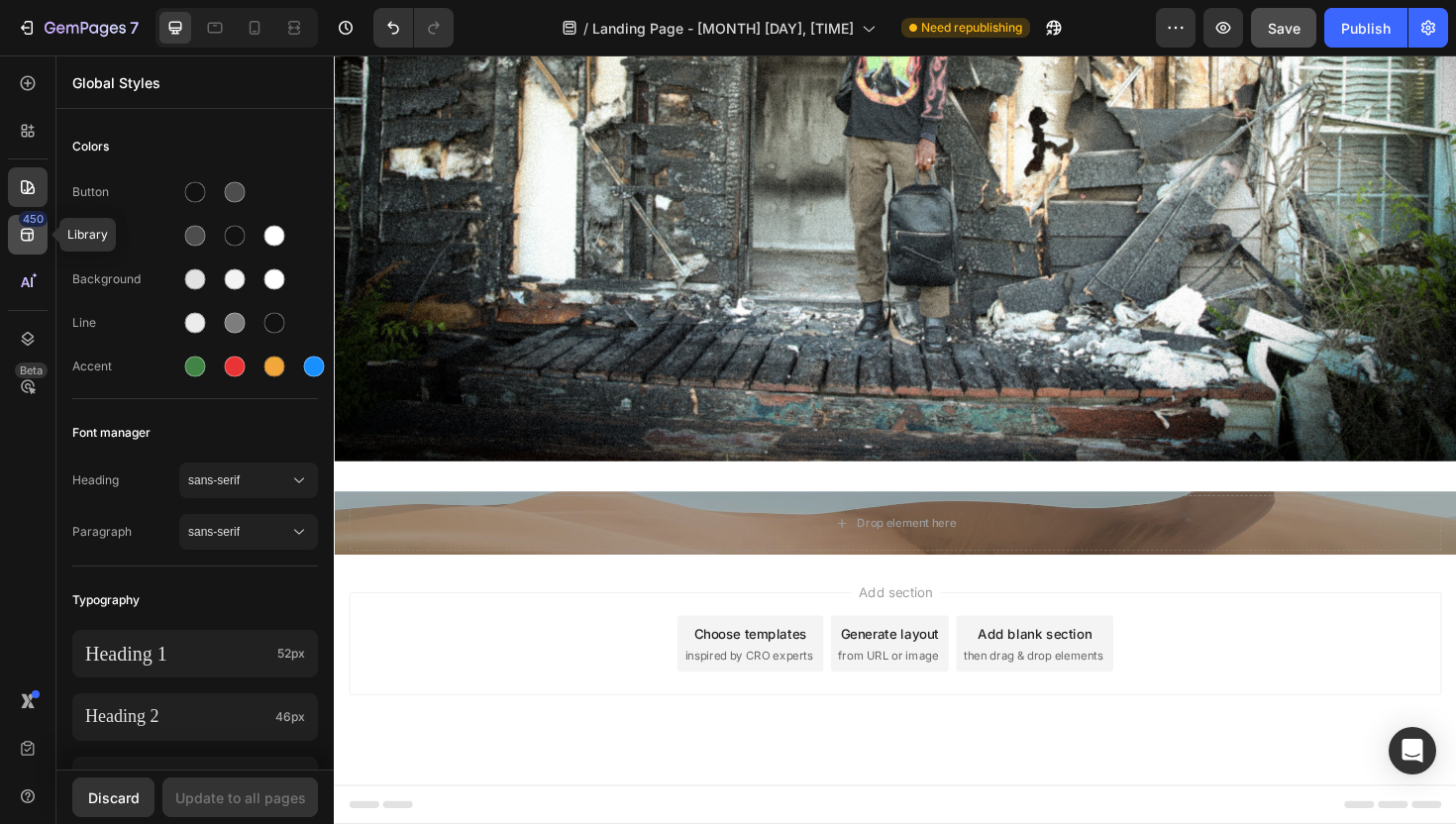 click on "450" at bounding box center (33, 219) 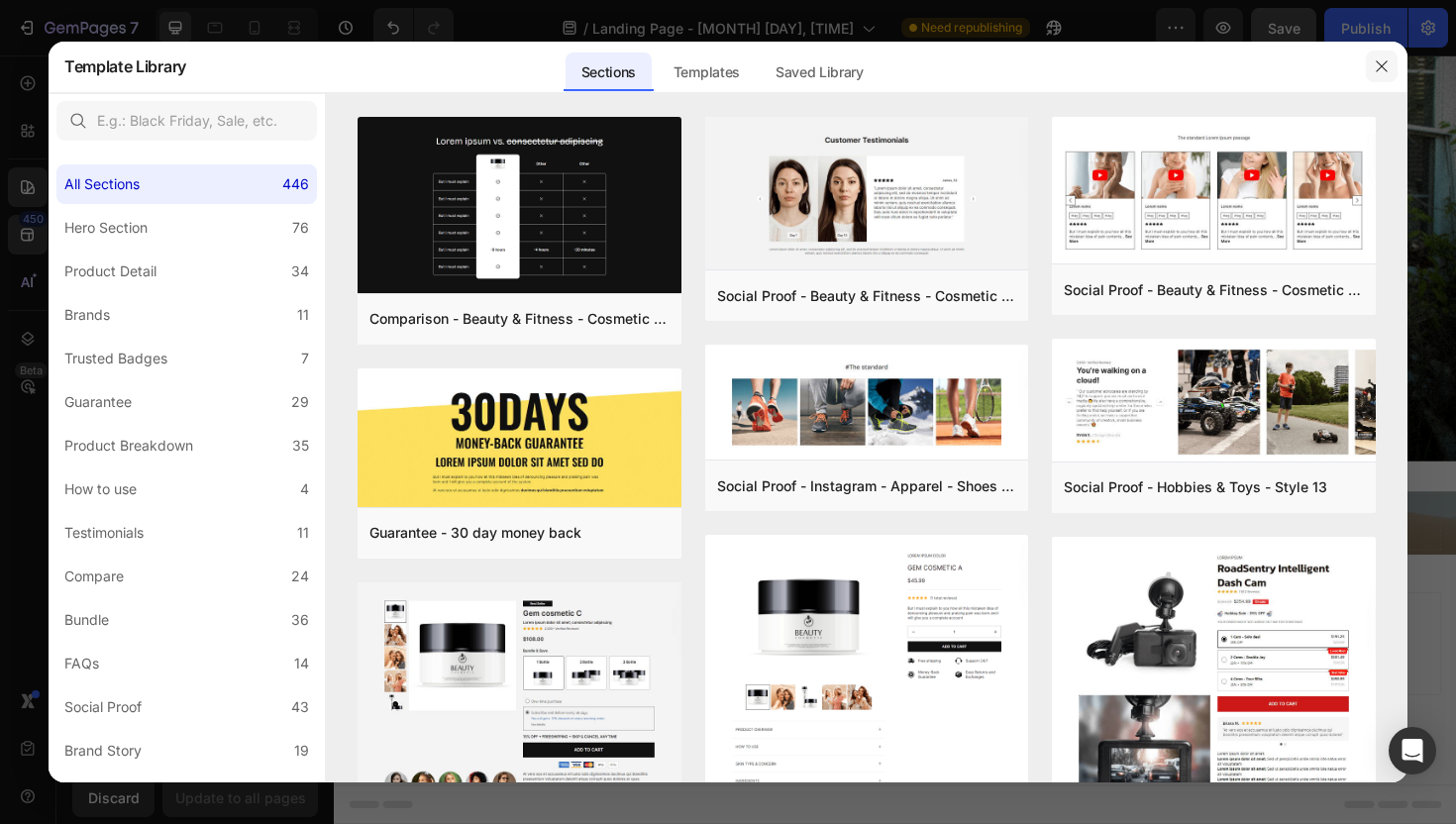 click 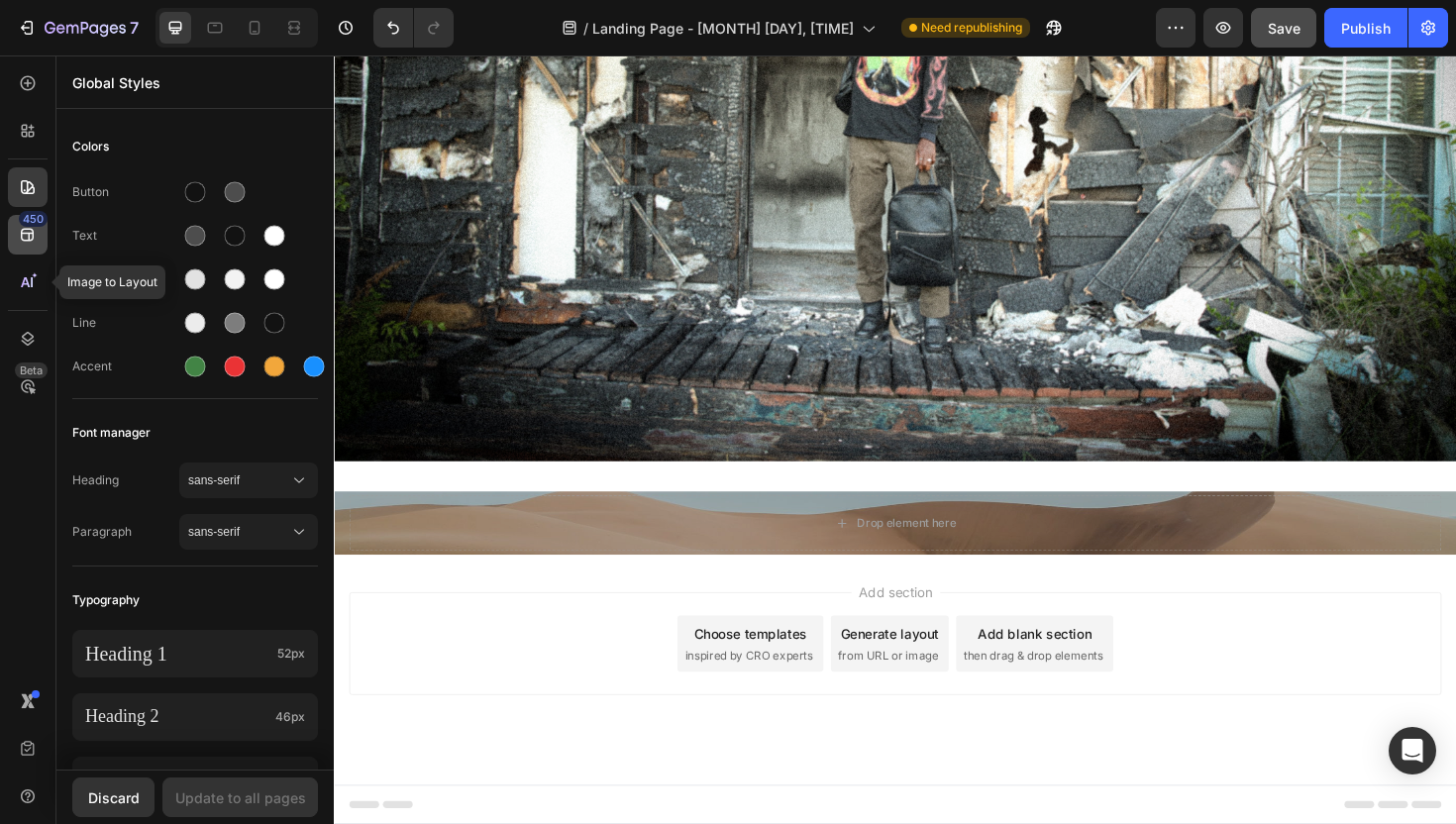 click 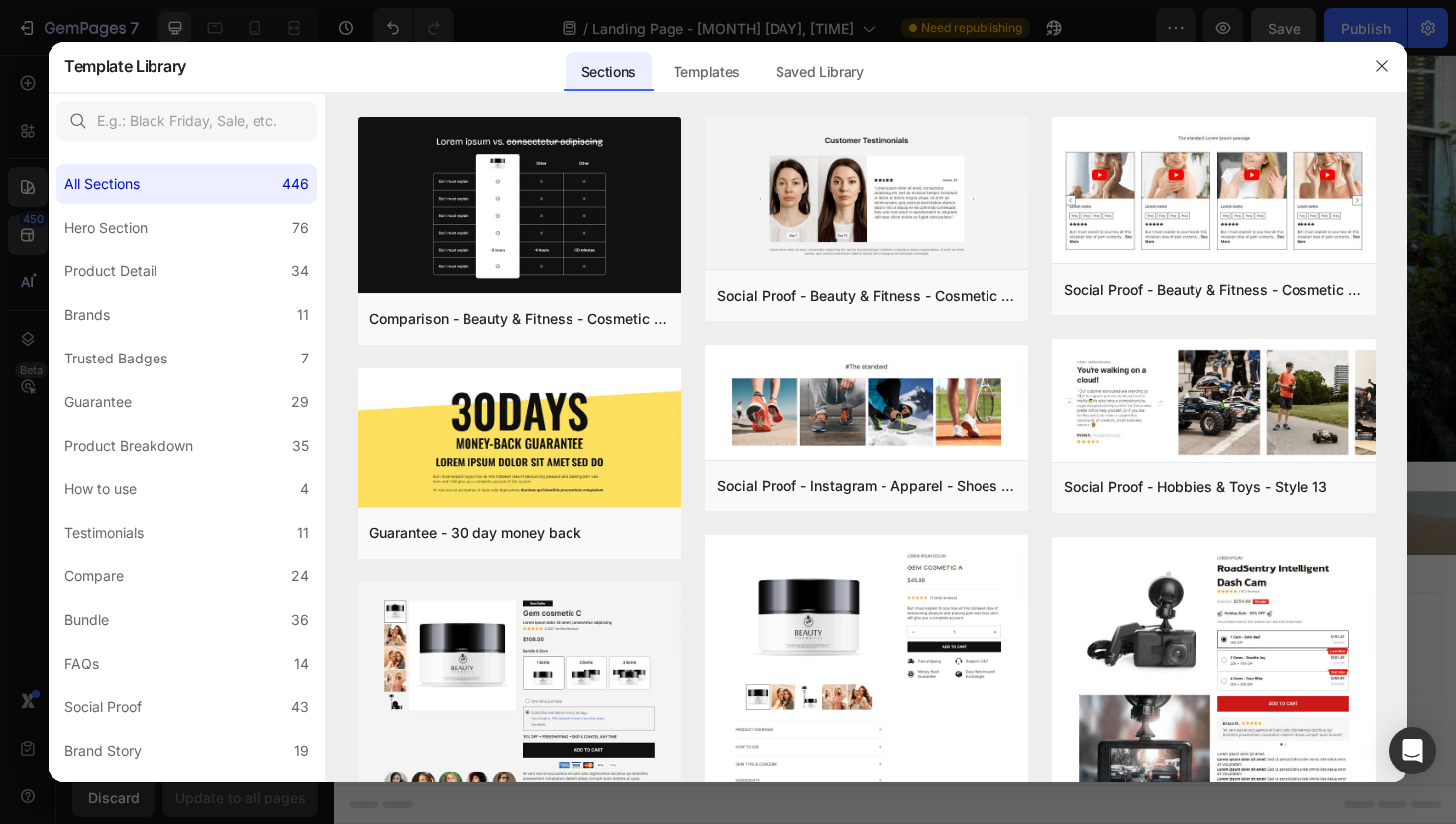 click at bounding box center (728, 412) 